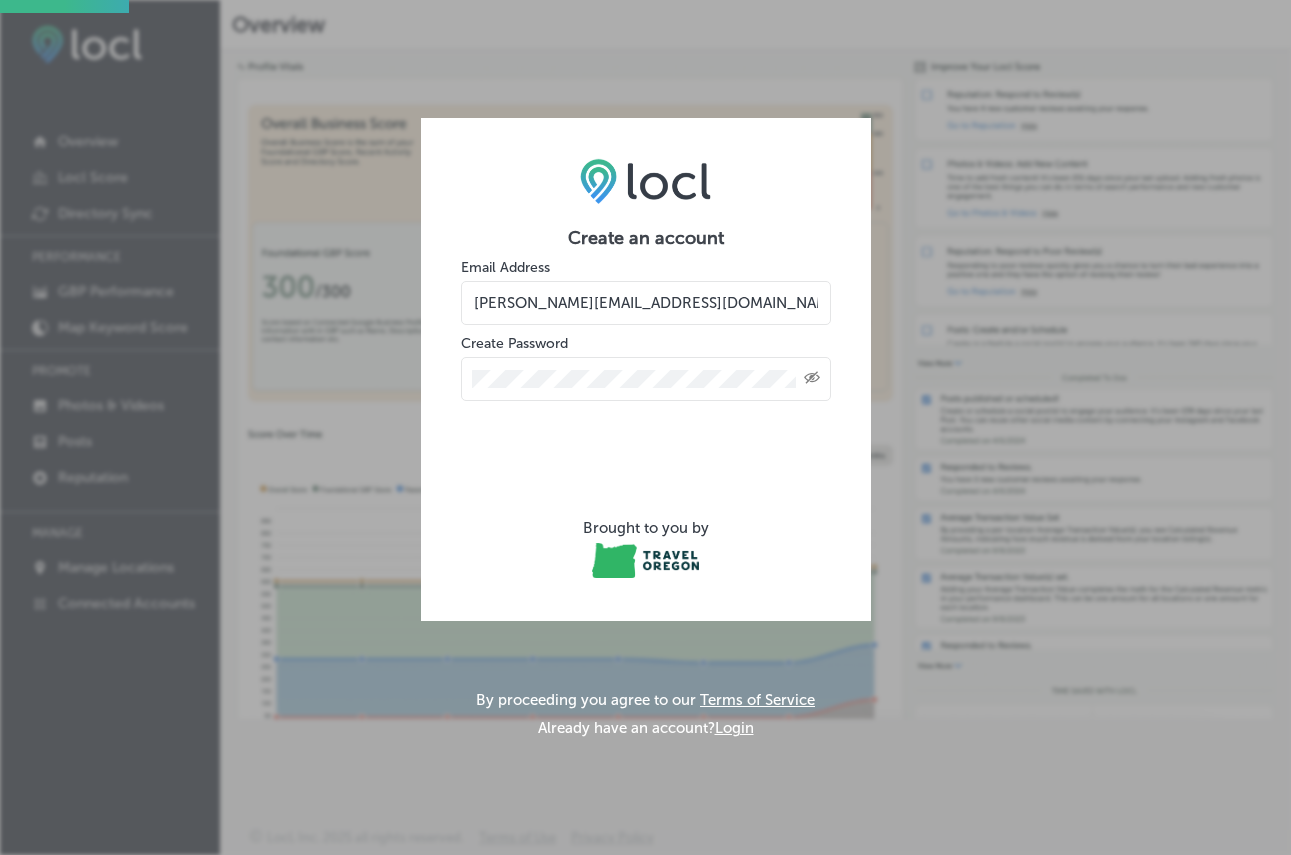 scroll, scrollTop: 0, scrollLeft: 0, axis: both 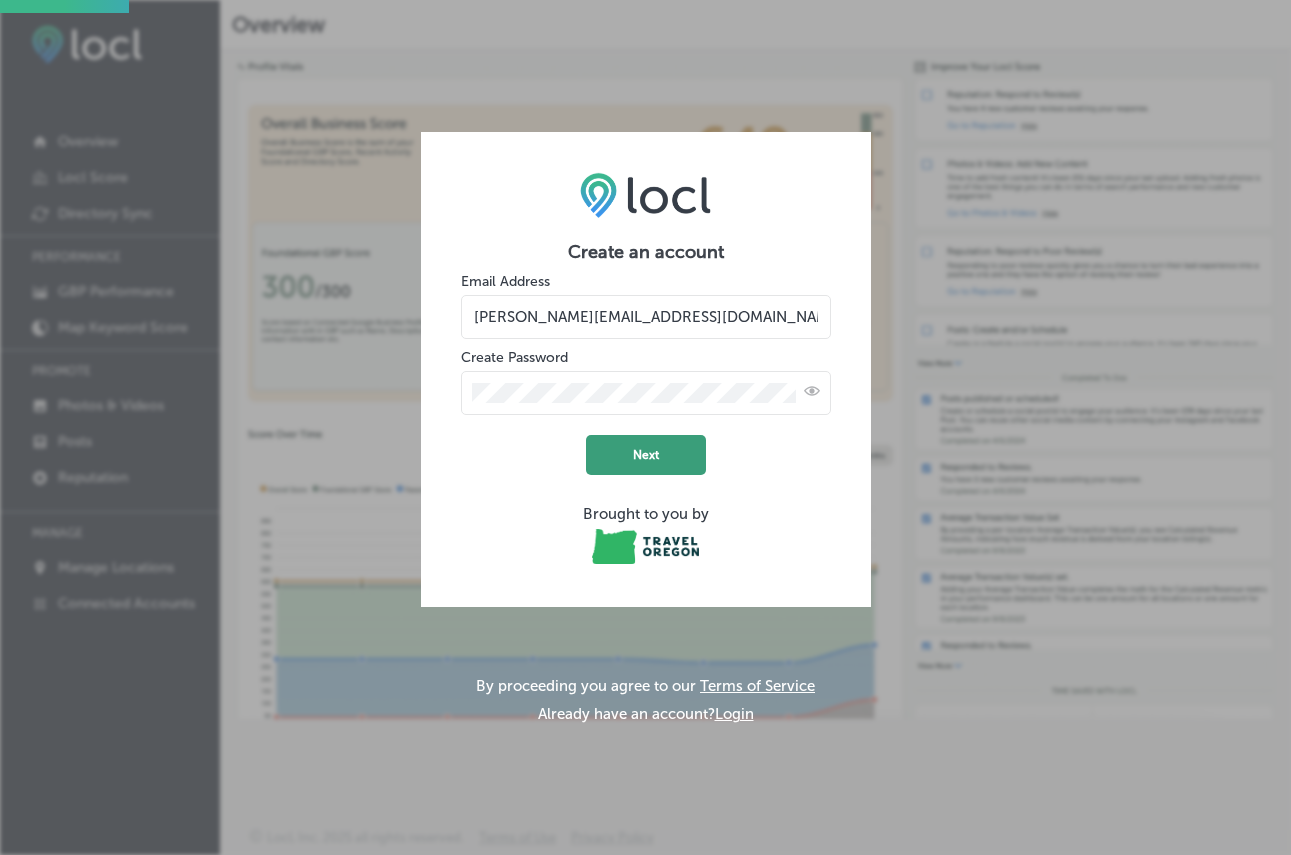 click on "Next" 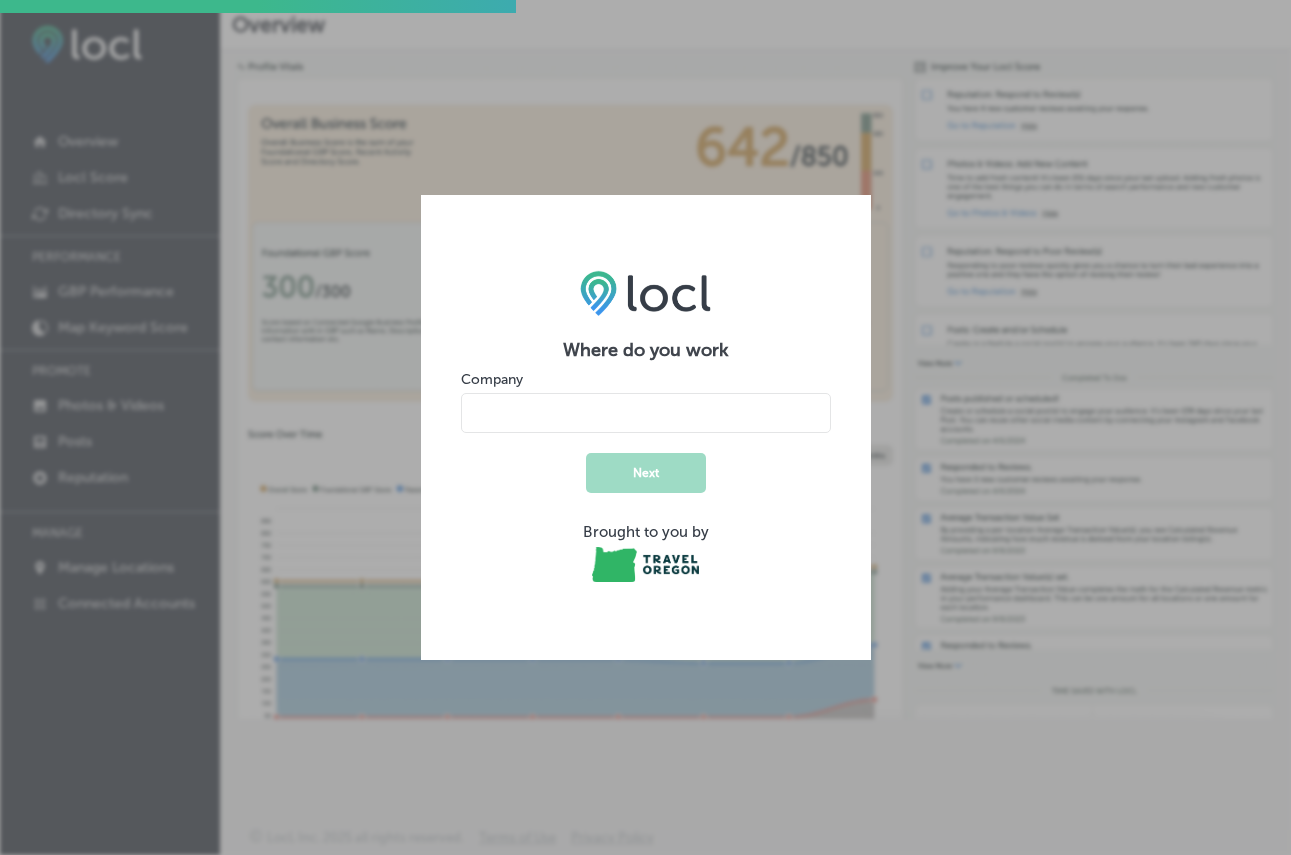 click at bounding box center [646, 413] 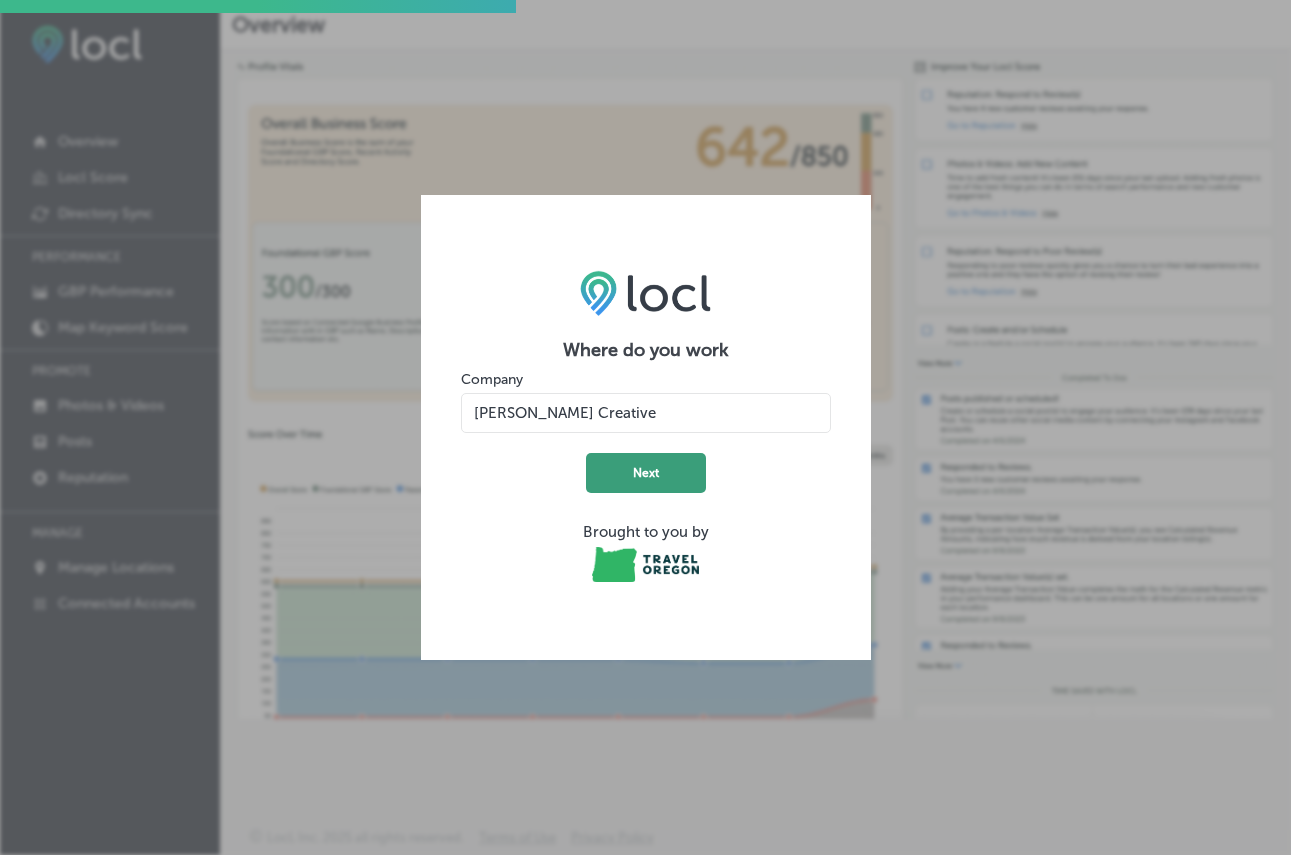 type on "[PERSON_NAME] Creative" 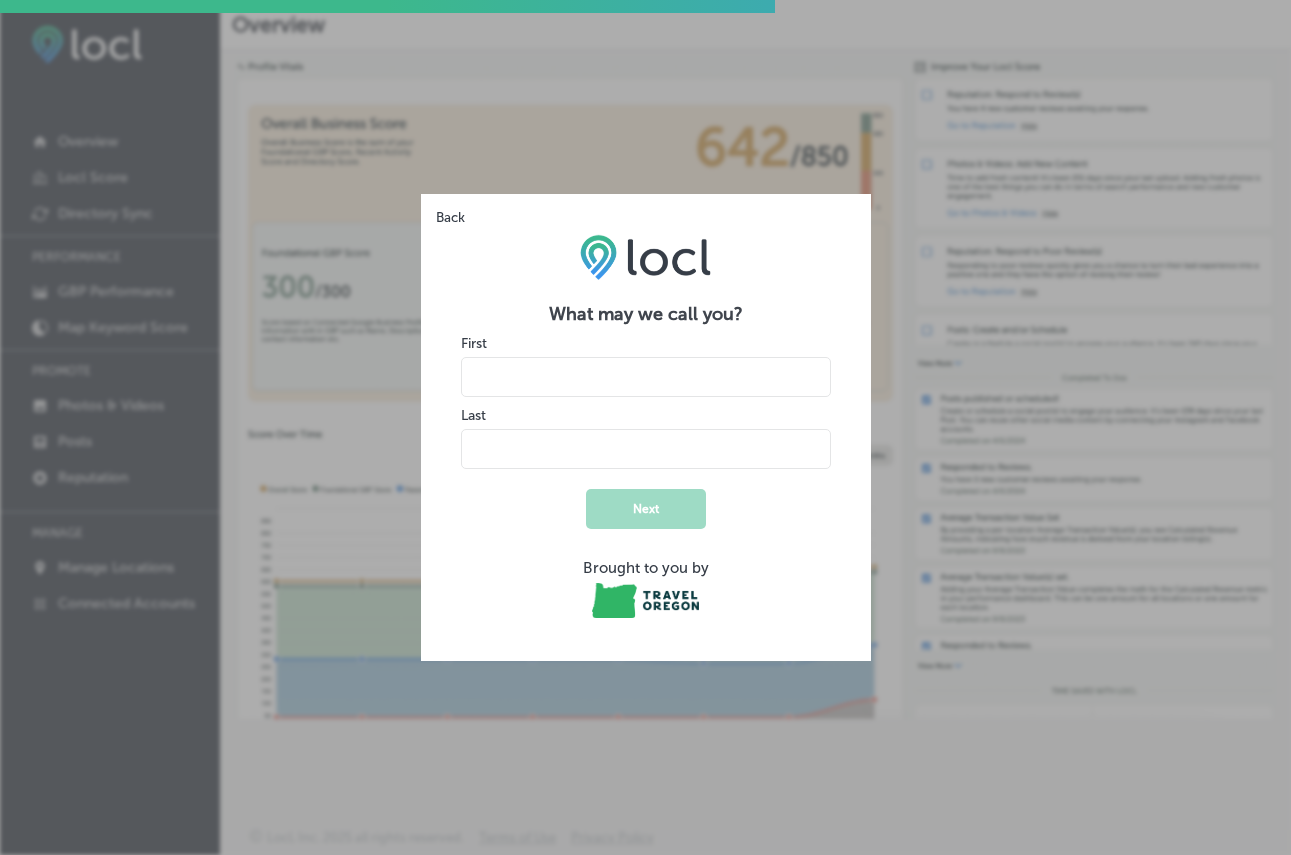click at bounding box center (646, 377) 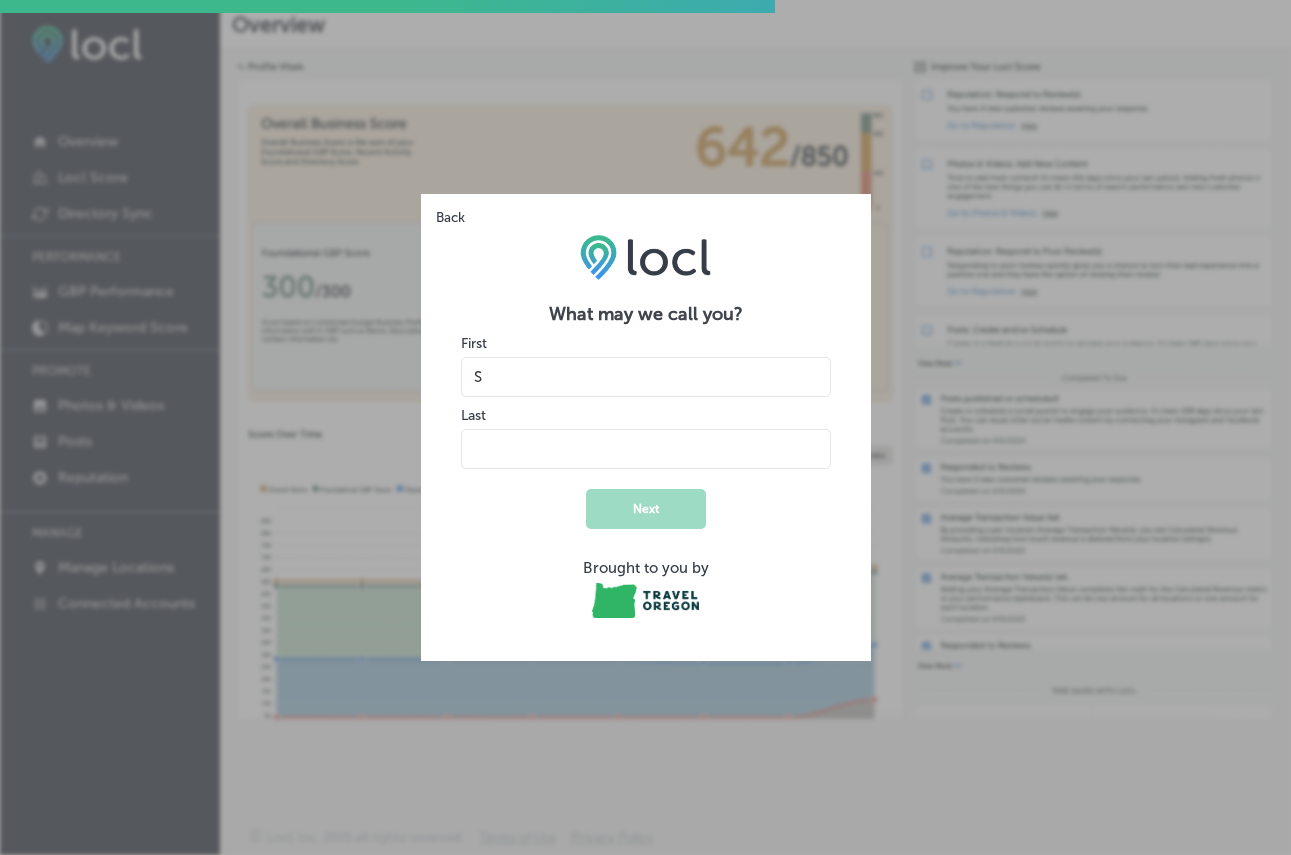 type on "Simon" 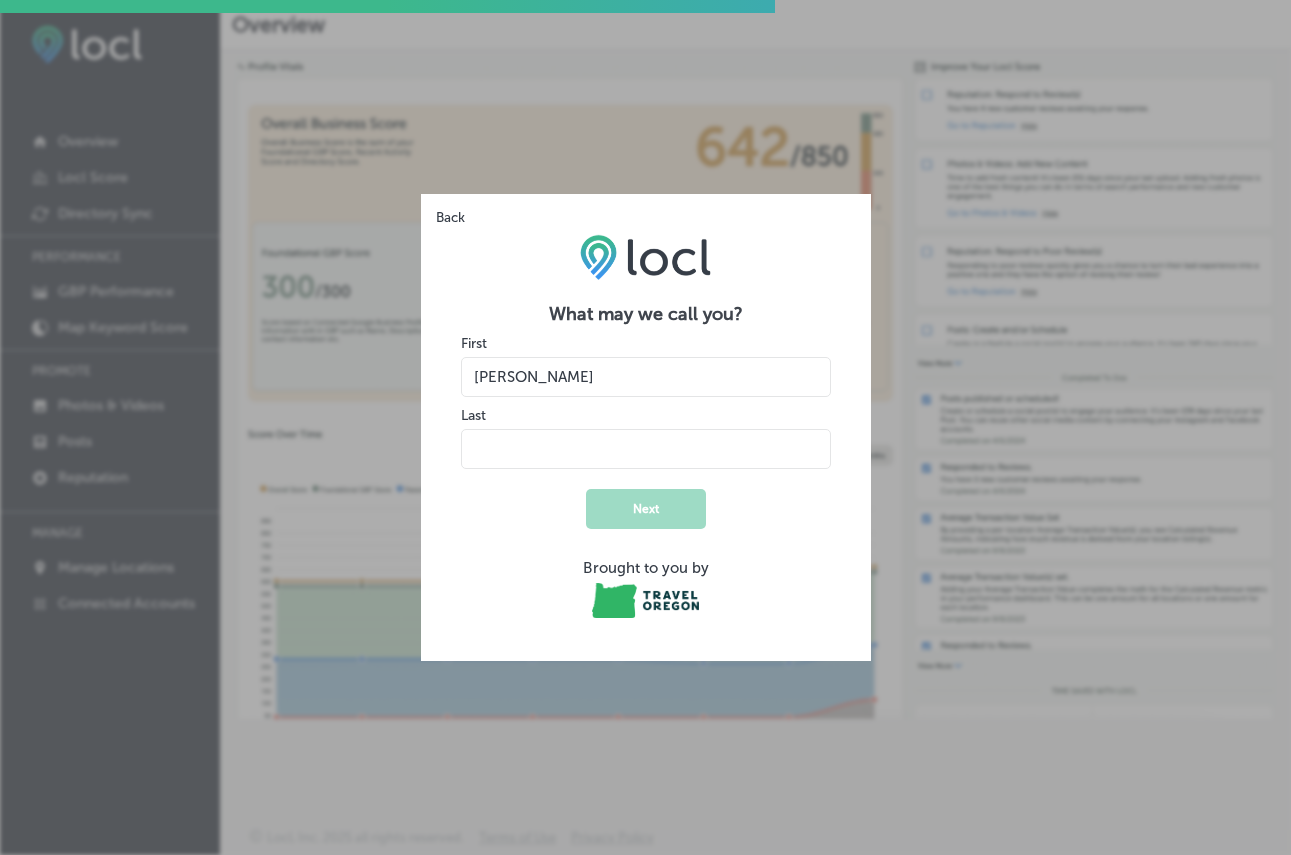 click at bounding box center (646, 449) 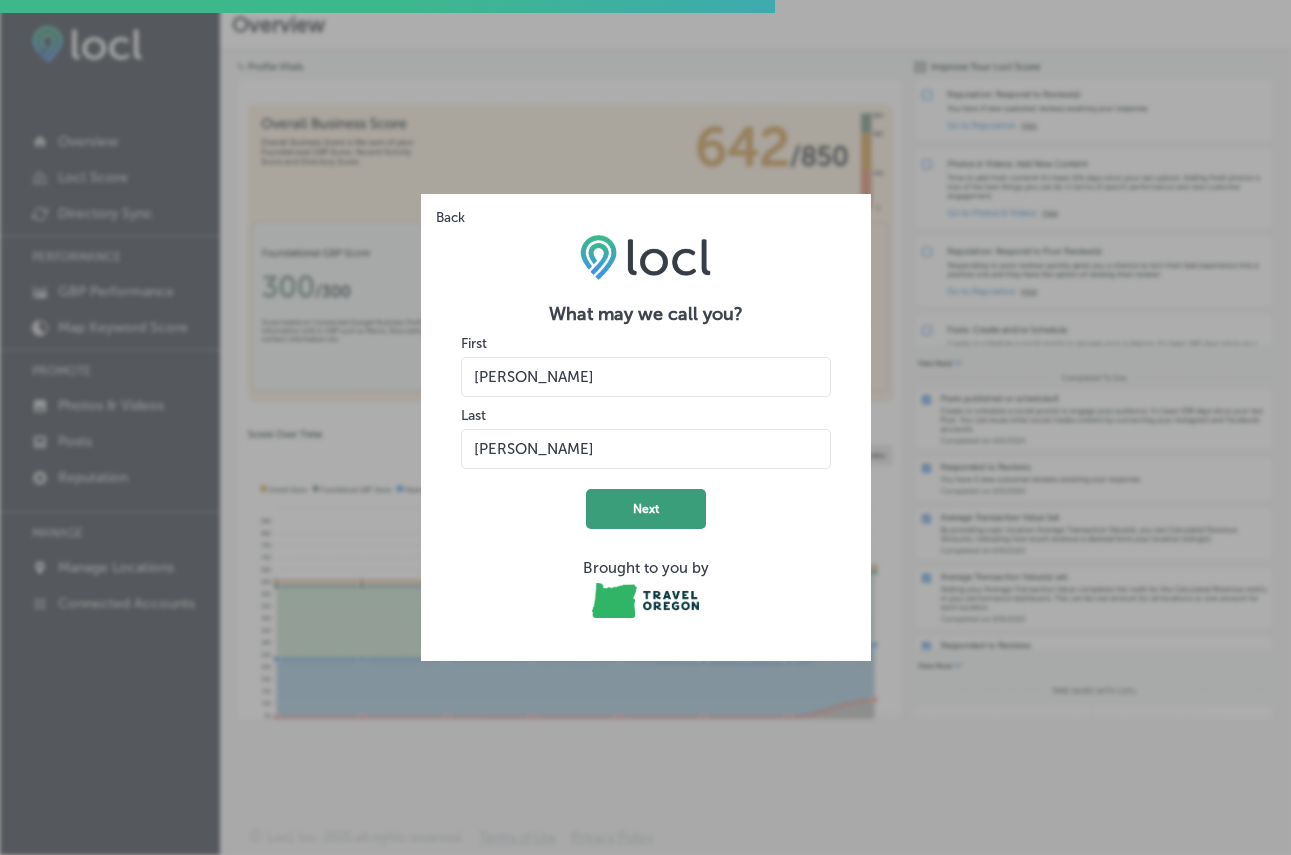 click on "Next" 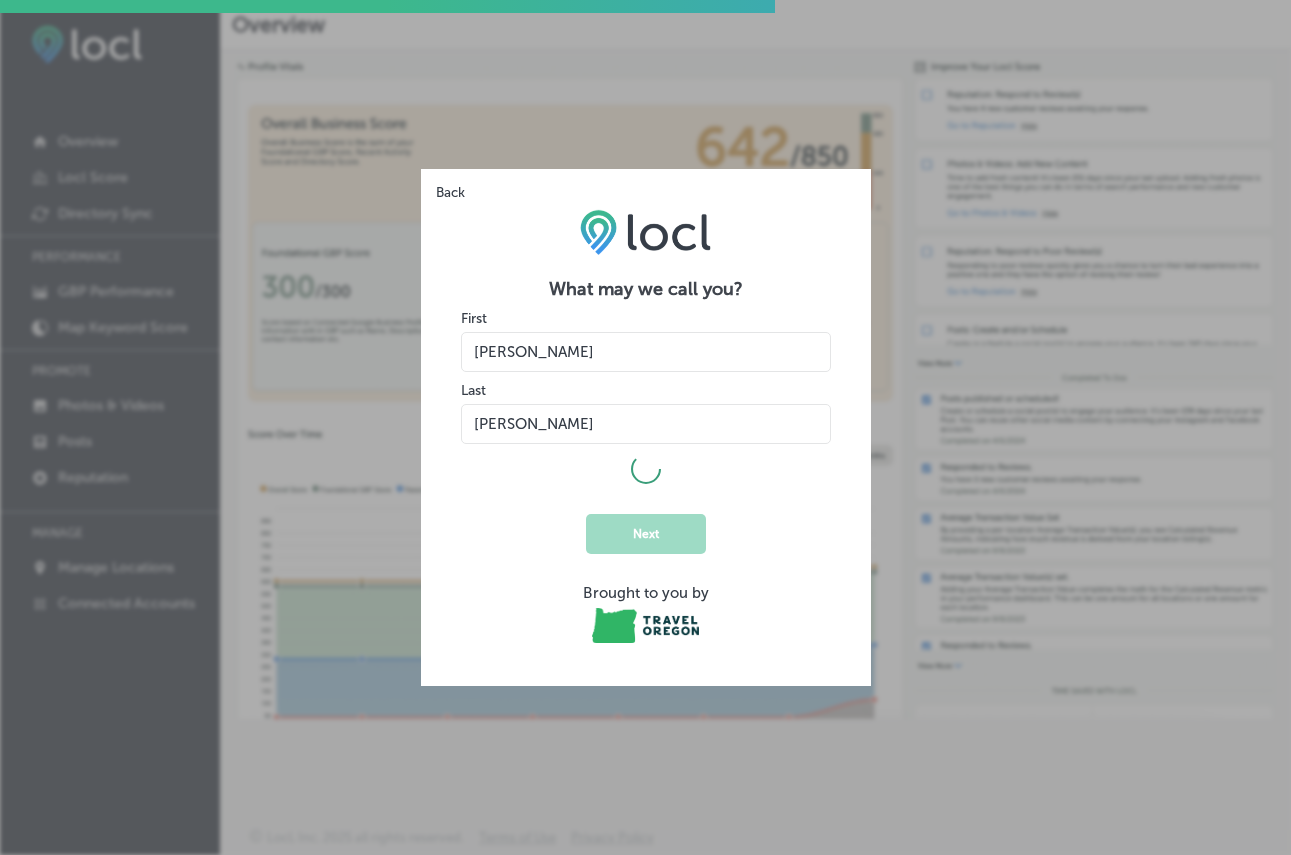 select on "US" 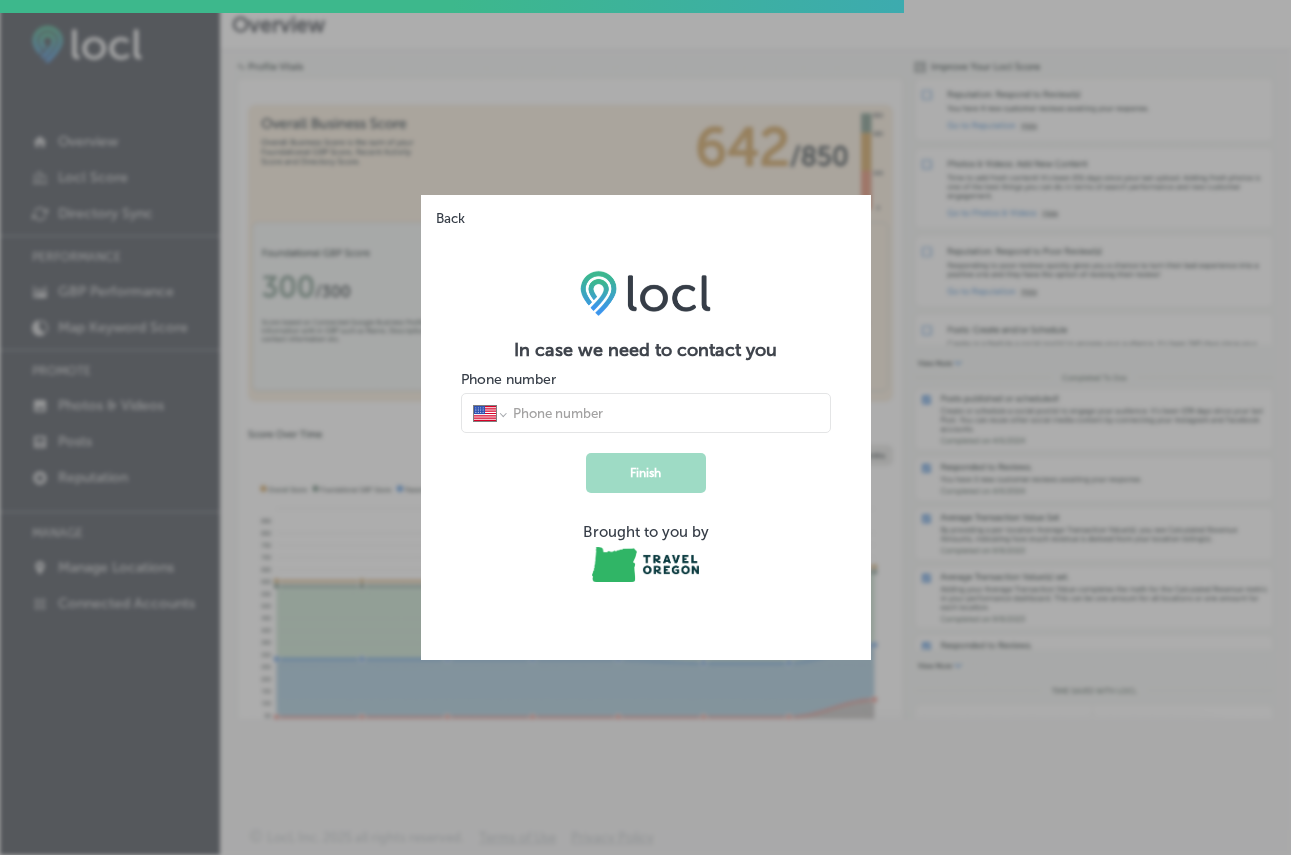 click on "International Afghanistan Åland Islands Albania Algeria American Samoa Andorra Angola Anguilla Antigua and Barbuda Argentina Armenia Aruba Ascension Island Australia Austria Azerbaijan Bahamas Bahrain Bangladesh Barbados Belarus Belgium Belize Benin Bermuda Bhutan Bolivia Bonaire, Sint Eustatius and Saba Bosnia and Herzegovina Botswana Brazil British Indian Ocean Territory Brunei Darussalam Bulgaria Burkina Faso Burundi Cambodia Cameroon Canada Cape Verde Cayman Islands Central African Republic Chad Chile China Christmas Island Cocos (Keeling) Islands Colombia Comoros Congo Congo, Democratic Republic of the Cook Islands Costa Rica Cote d'Ivoire Croatia Cuba Curaçao Cyprus Czech Republic Denmark Djibouti Dominica Dominican Republic Ecuador Egypt El Salvador Equatorial Guinea Eritrea Estonia Ethiopia Falkland Islands Faroe Islands Federated States of Micronesia Fiji Finland France French Guiana French Polynesia Gabon Gambia Georgia Germany Ghana Gibraltar Greece Greenland Grenada Guadeloupe Guam Guatemala" at bounding box center [646, 413] 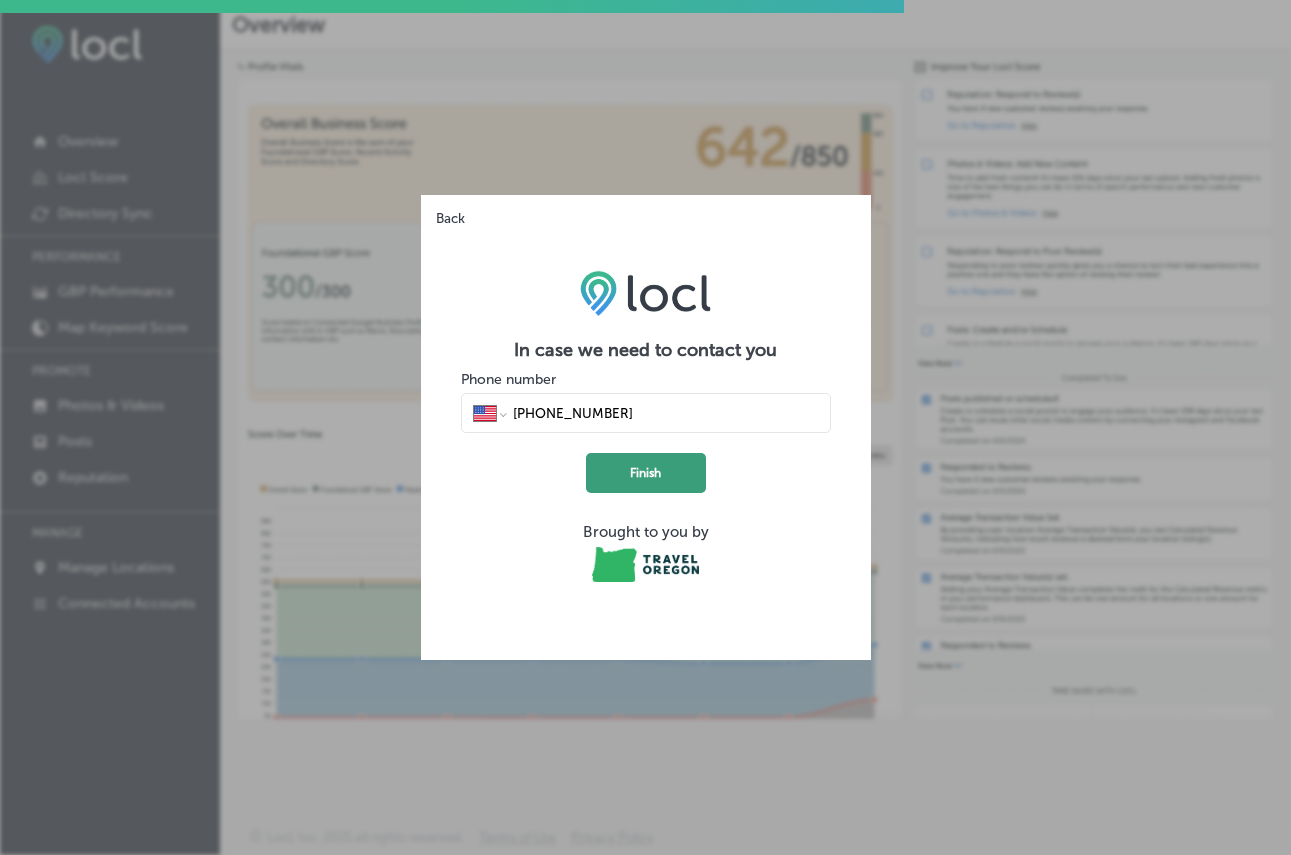 click on "Finish" 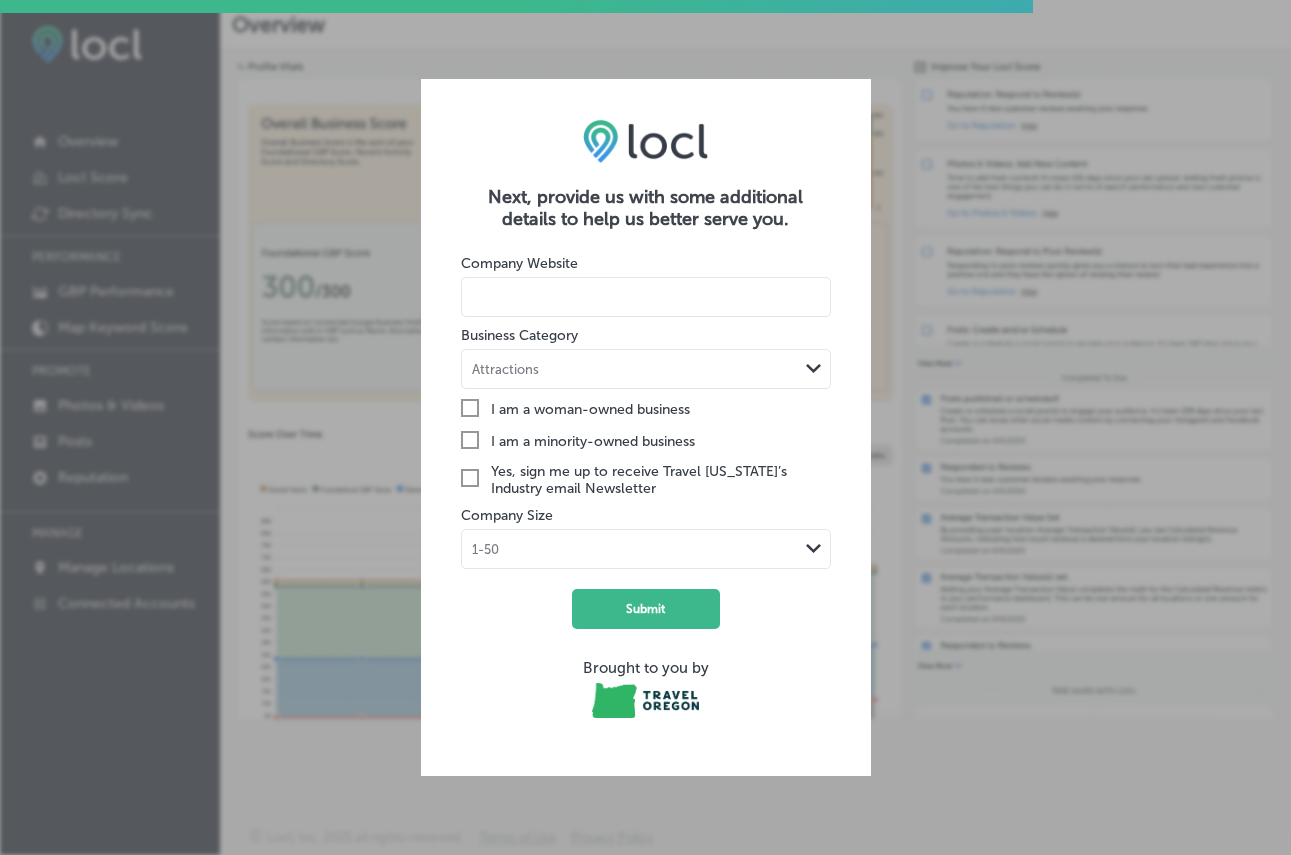 click at bounding box center (646, 297) 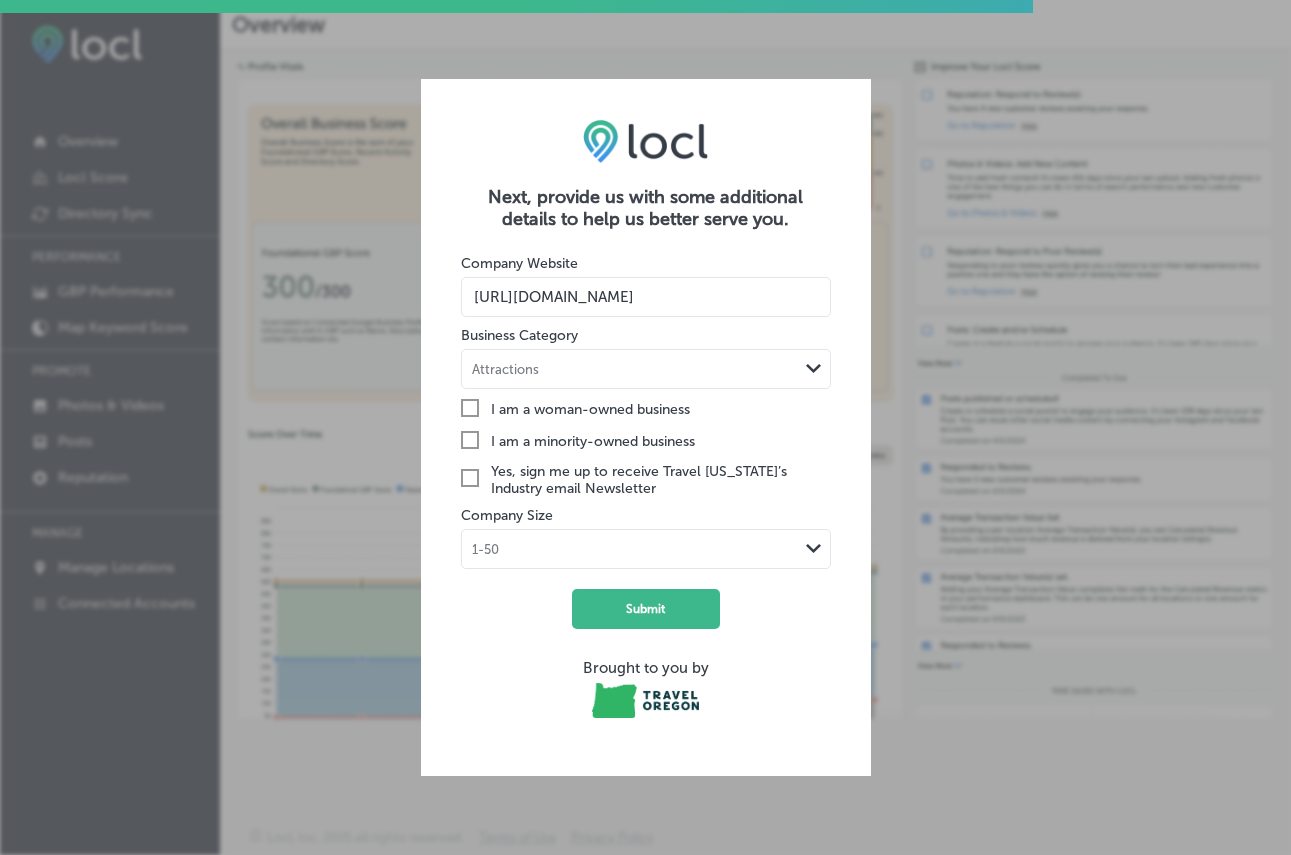 type on "https://staubercreative.com/" 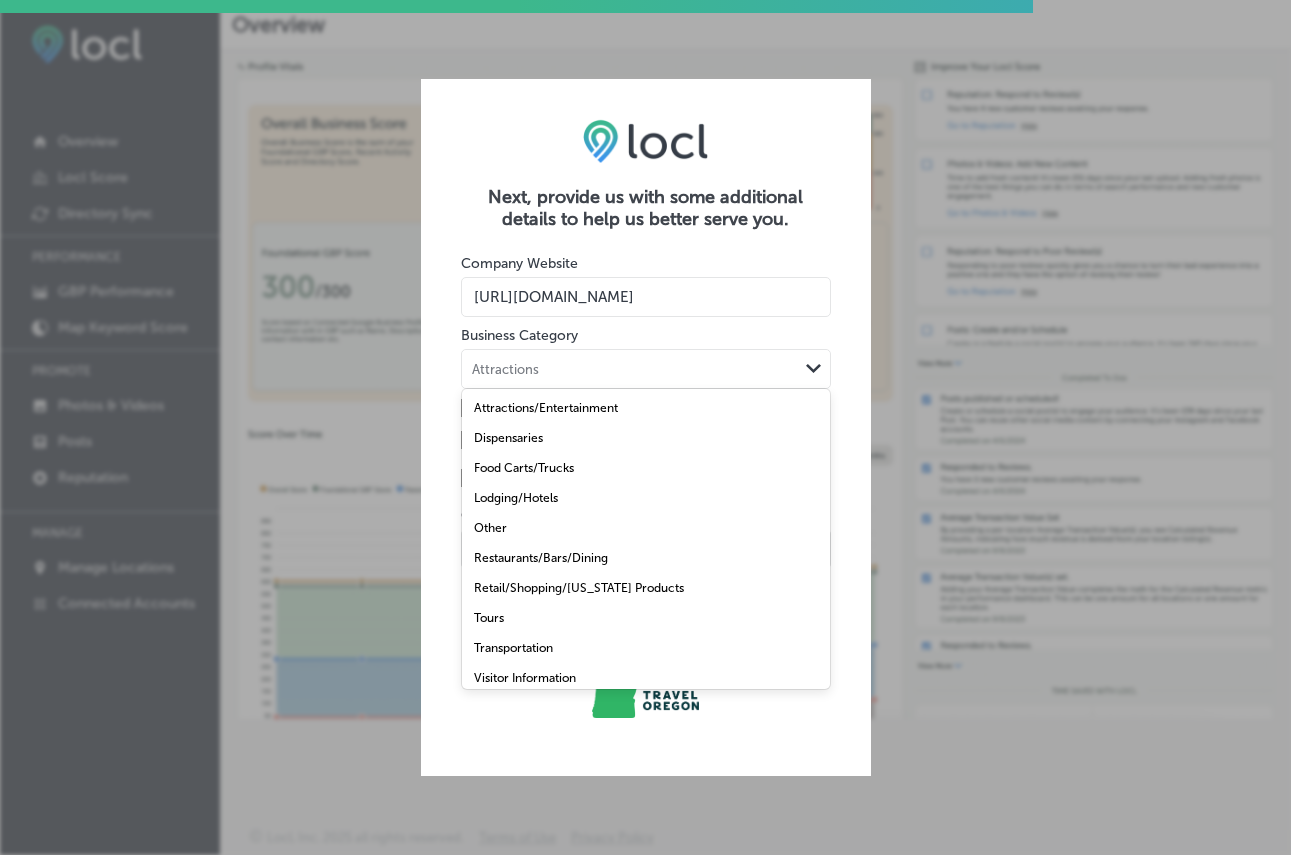 scroll, scrollTop: 13, scrollLeft: 0, axis: vertical 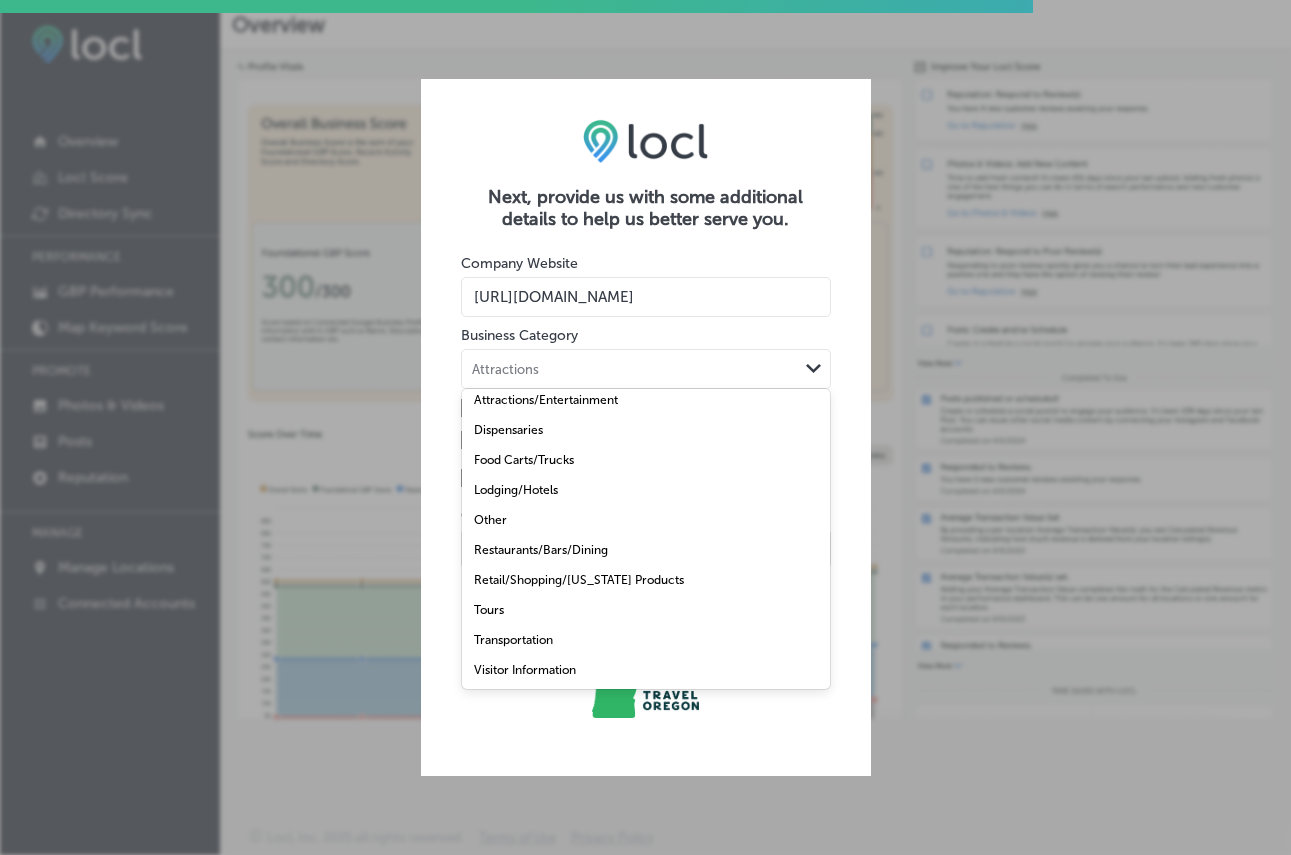 click on "Other" at bounding box center (490, 520) 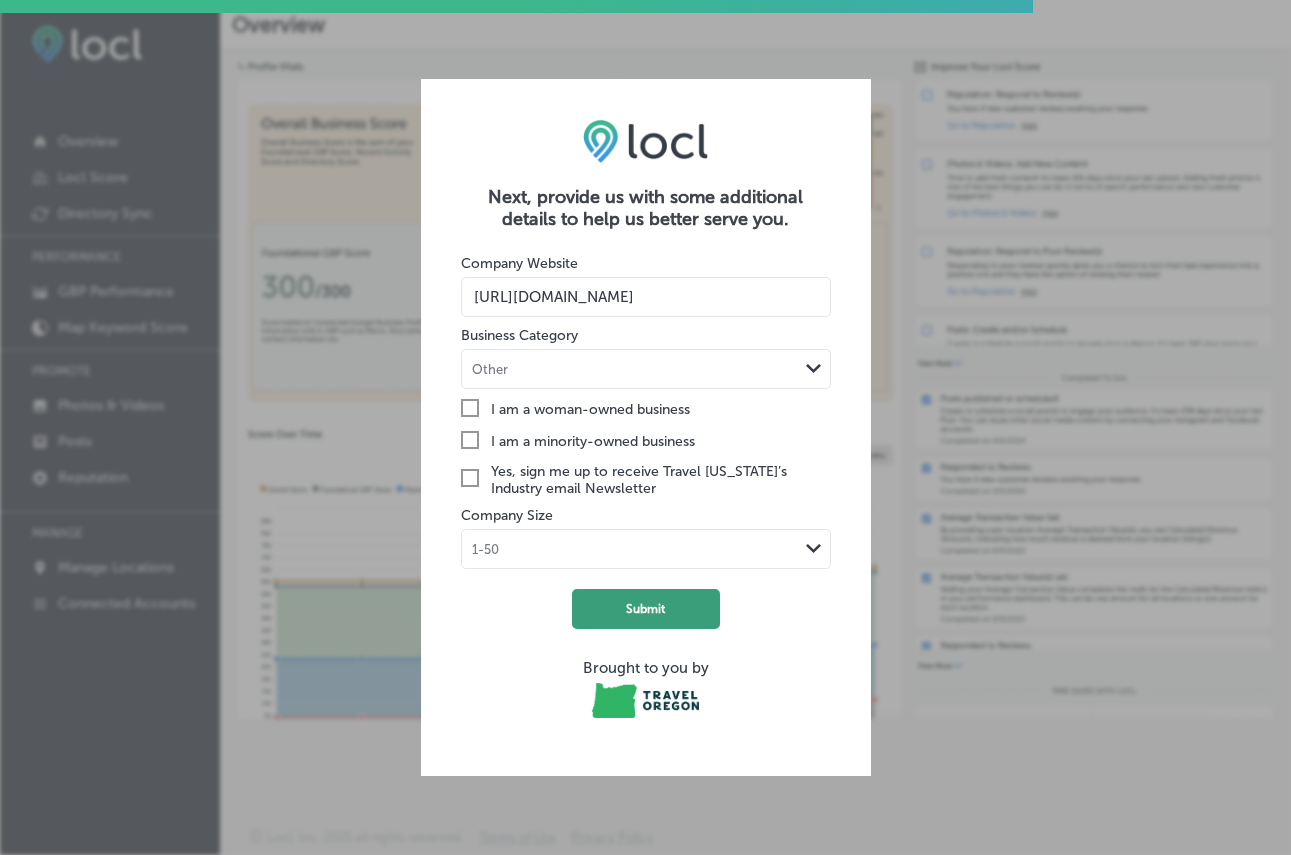 click on "Submit" at bounding box center (646, 609) 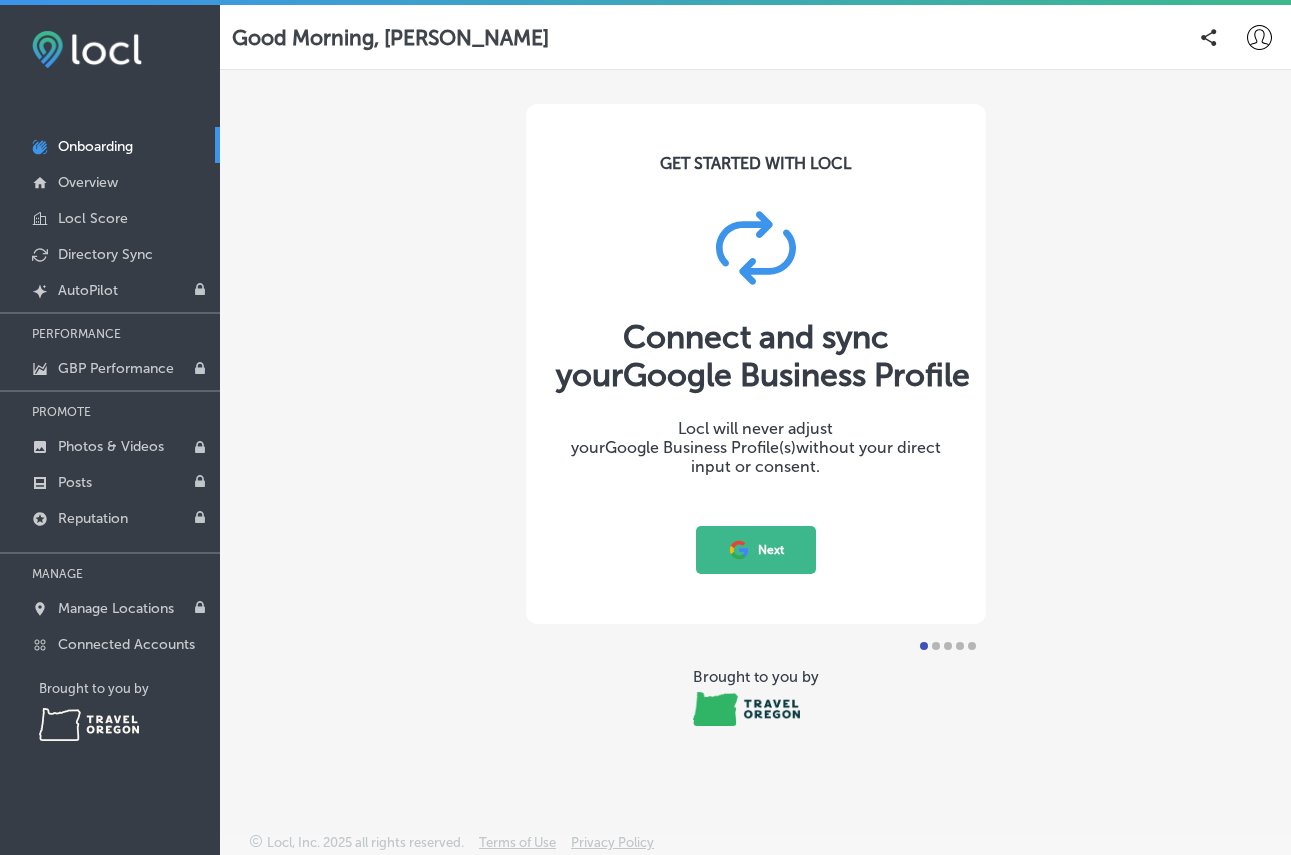 click on "Next" at bounding box center (756, 550) 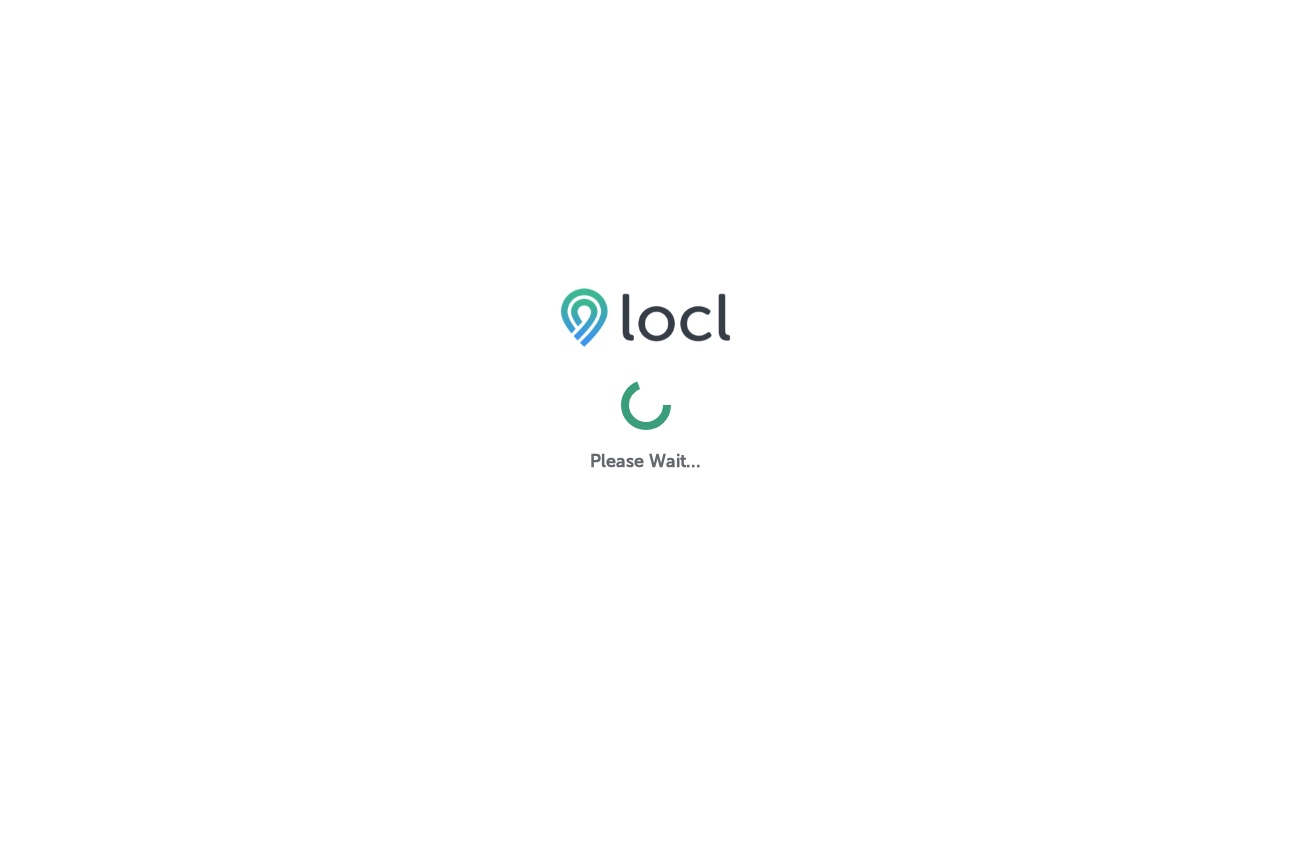 scroll, scrollTop: 0, scrollLeft: 0, axis: both 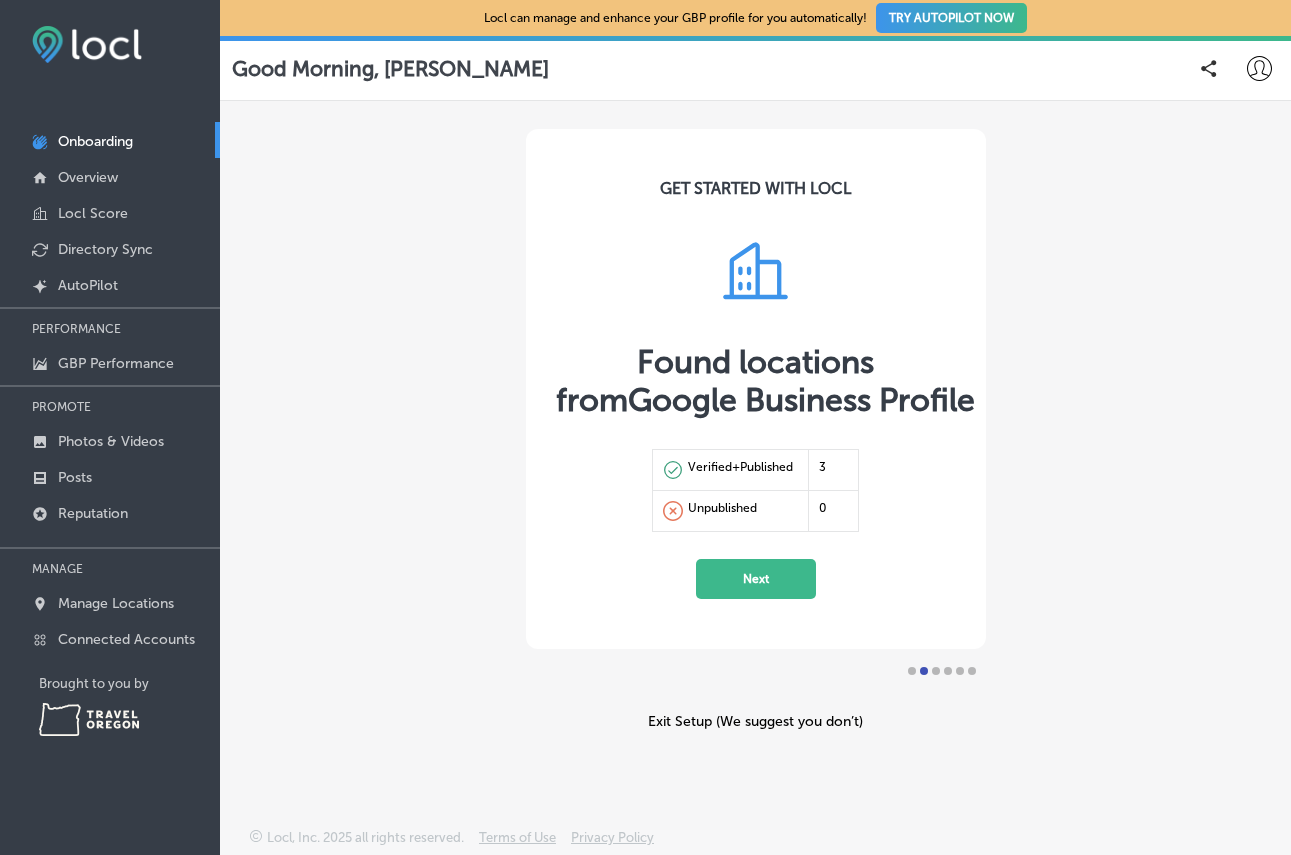 click on "Next" at bounding box center (756, 579) 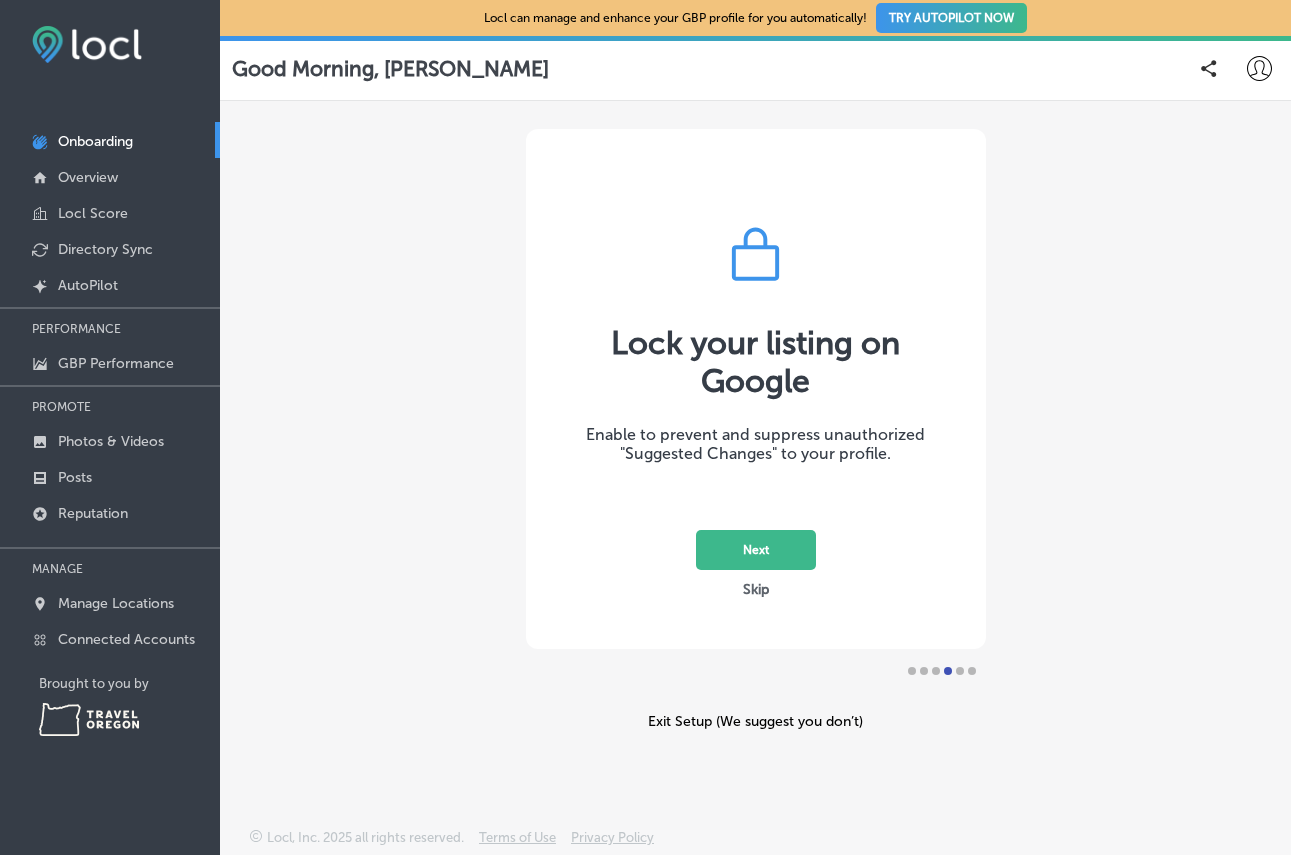 click on "Next" at bounding box center [756, 550] 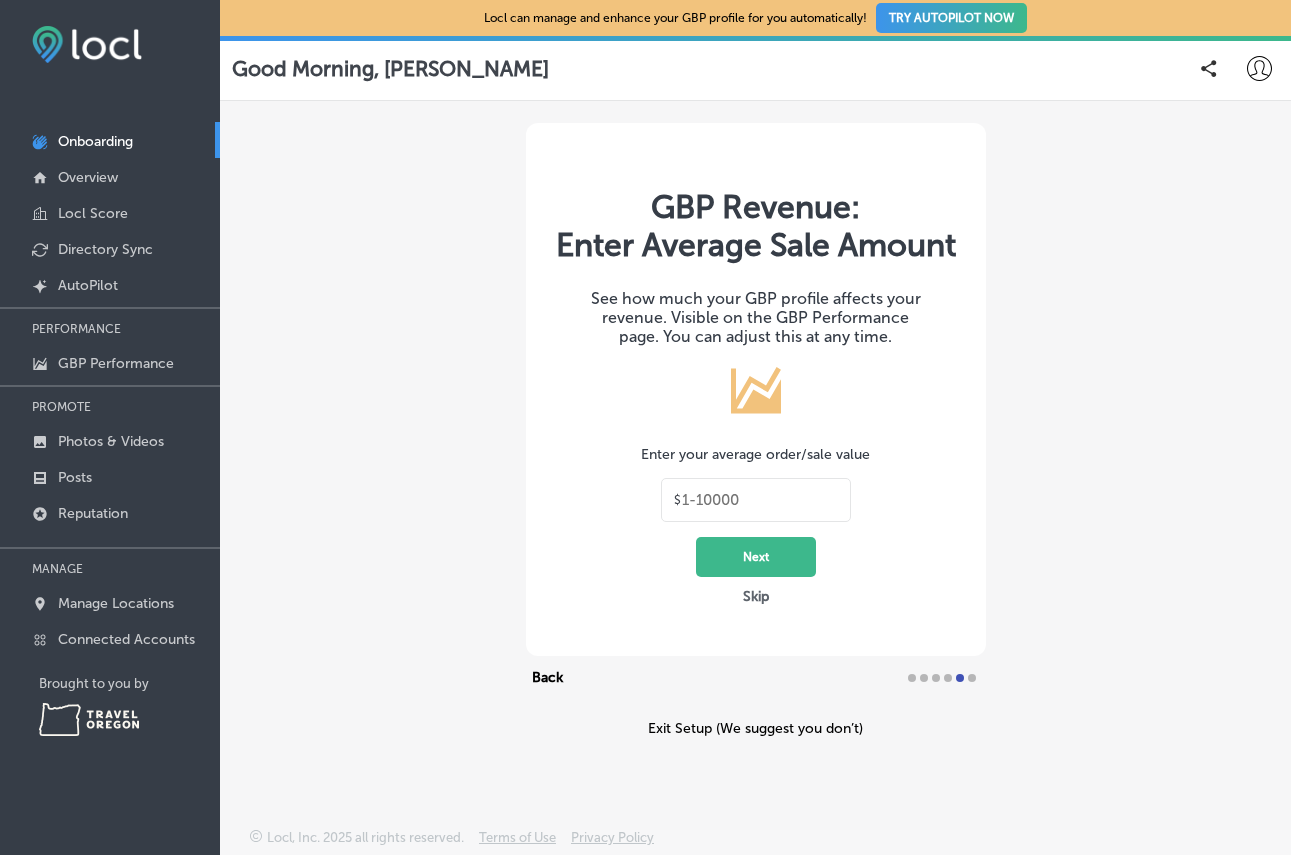 click at bounding box center (760, 500) 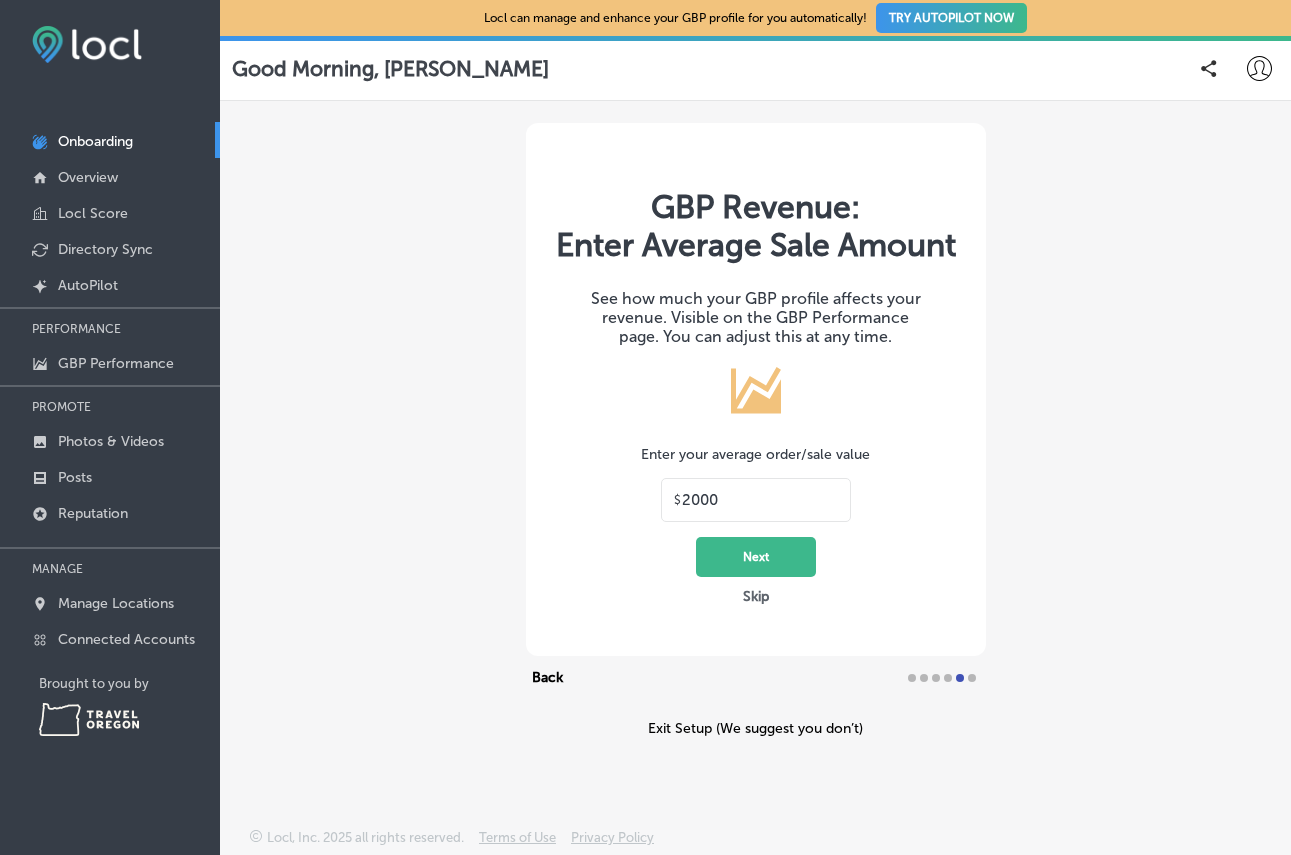 type on "2000" 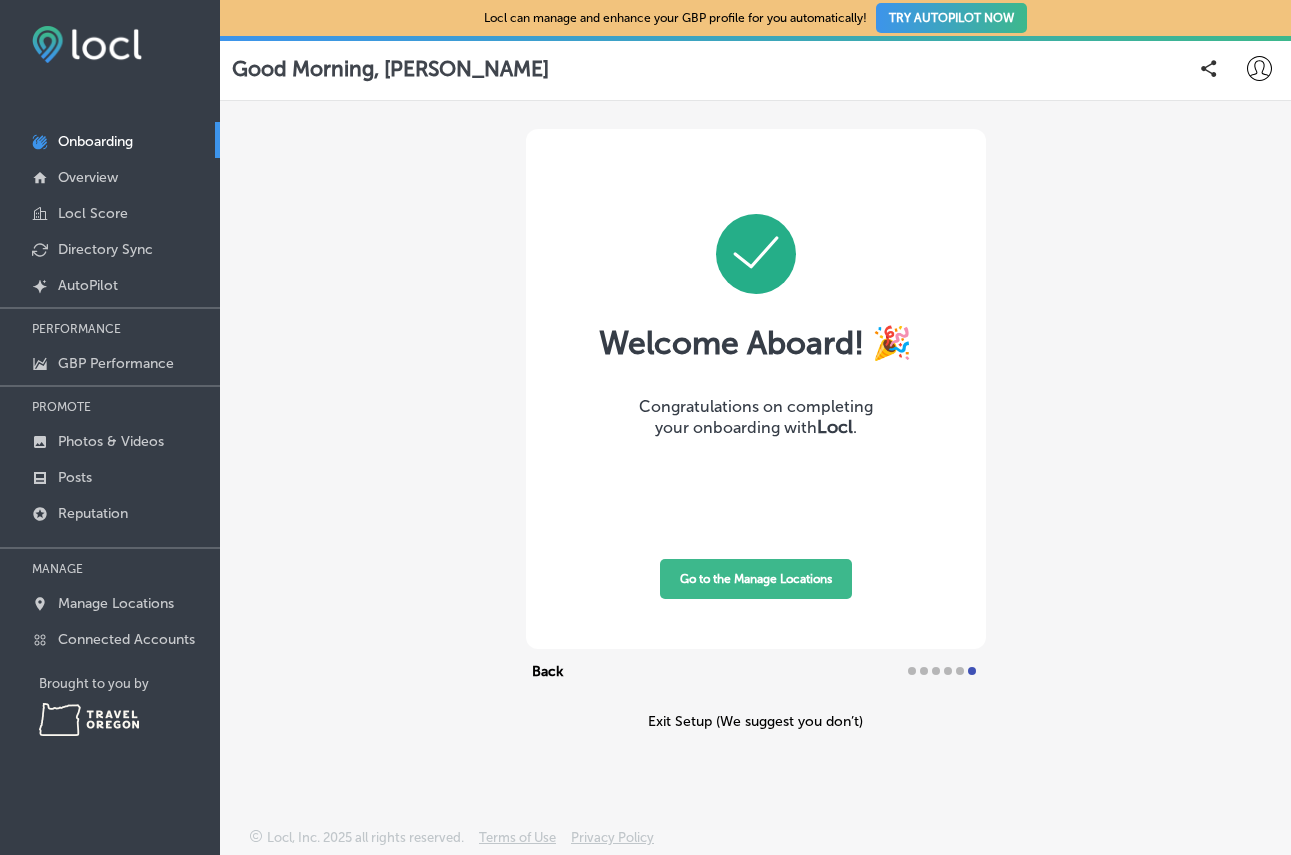 click on "Go to the Manage Locations" at bounding box center [756, 579] 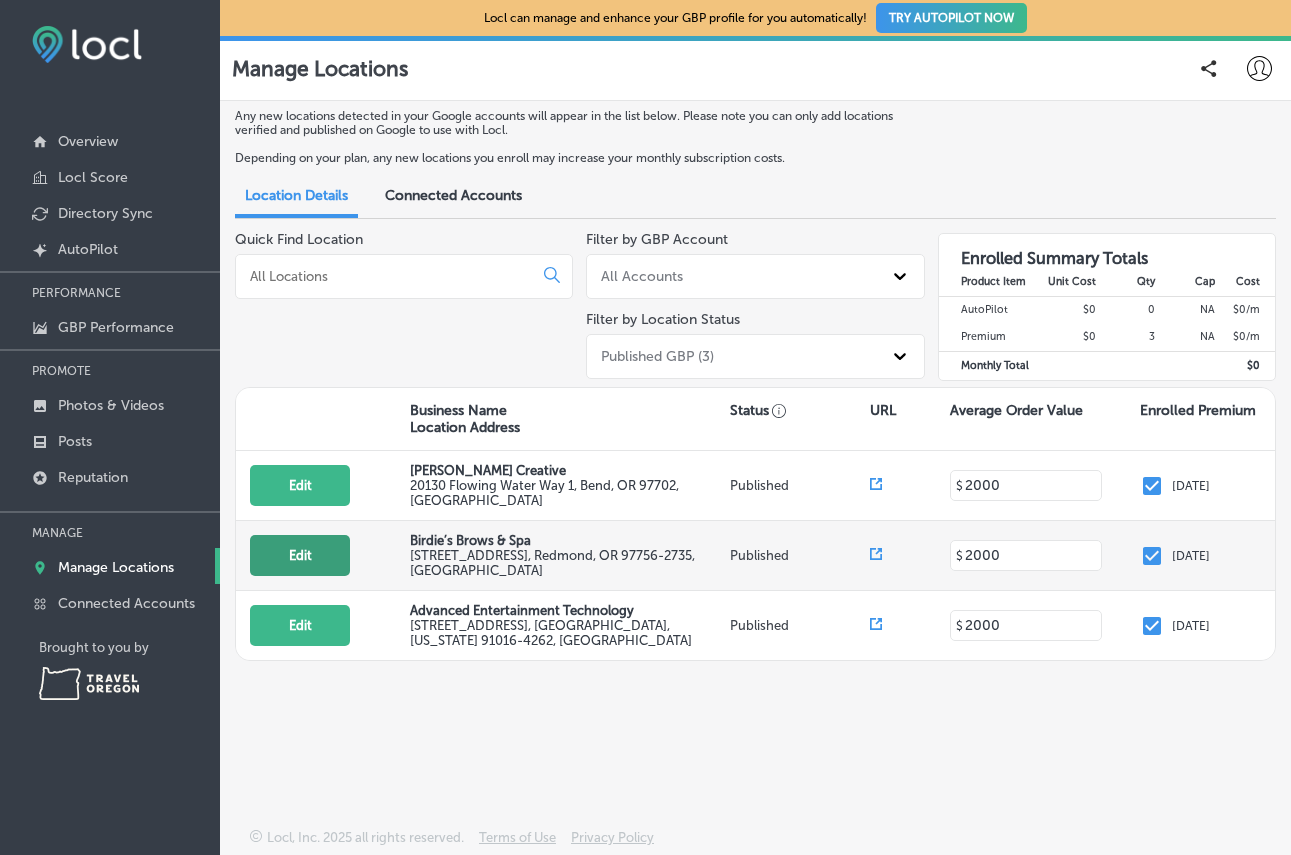 click on "Edit" at bounding box center (300, 555) 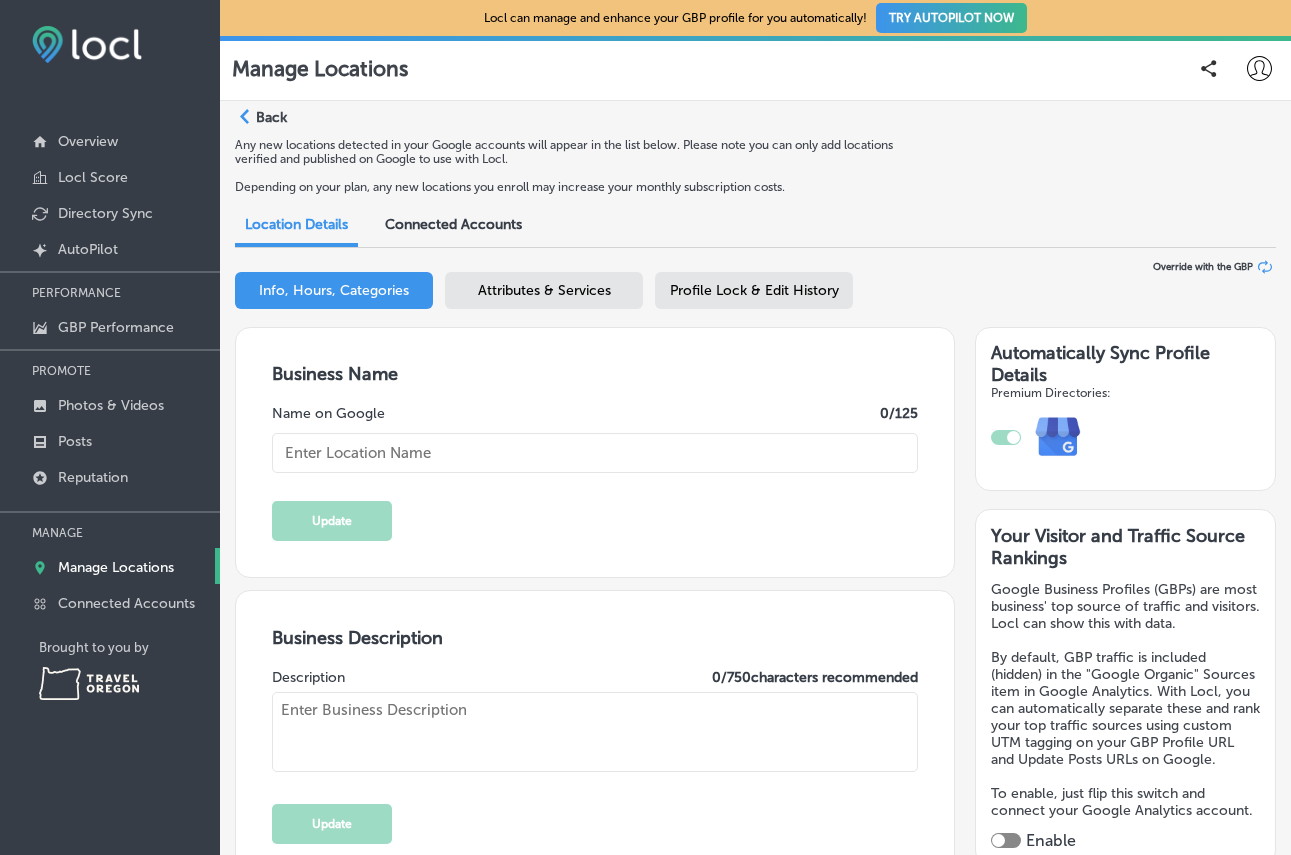 type on "Birdie’s Brows & Spa" 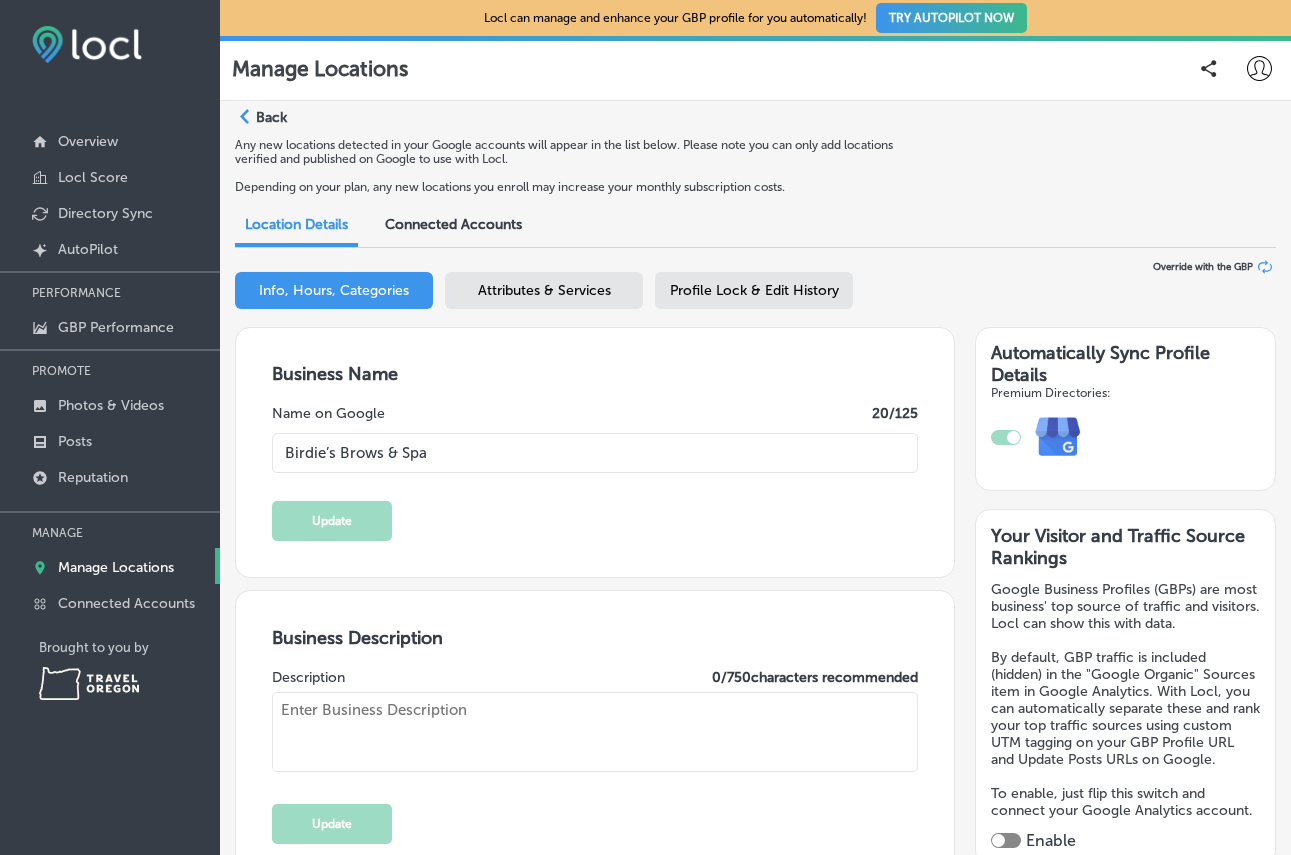 type on "704 SW Forest Ave" 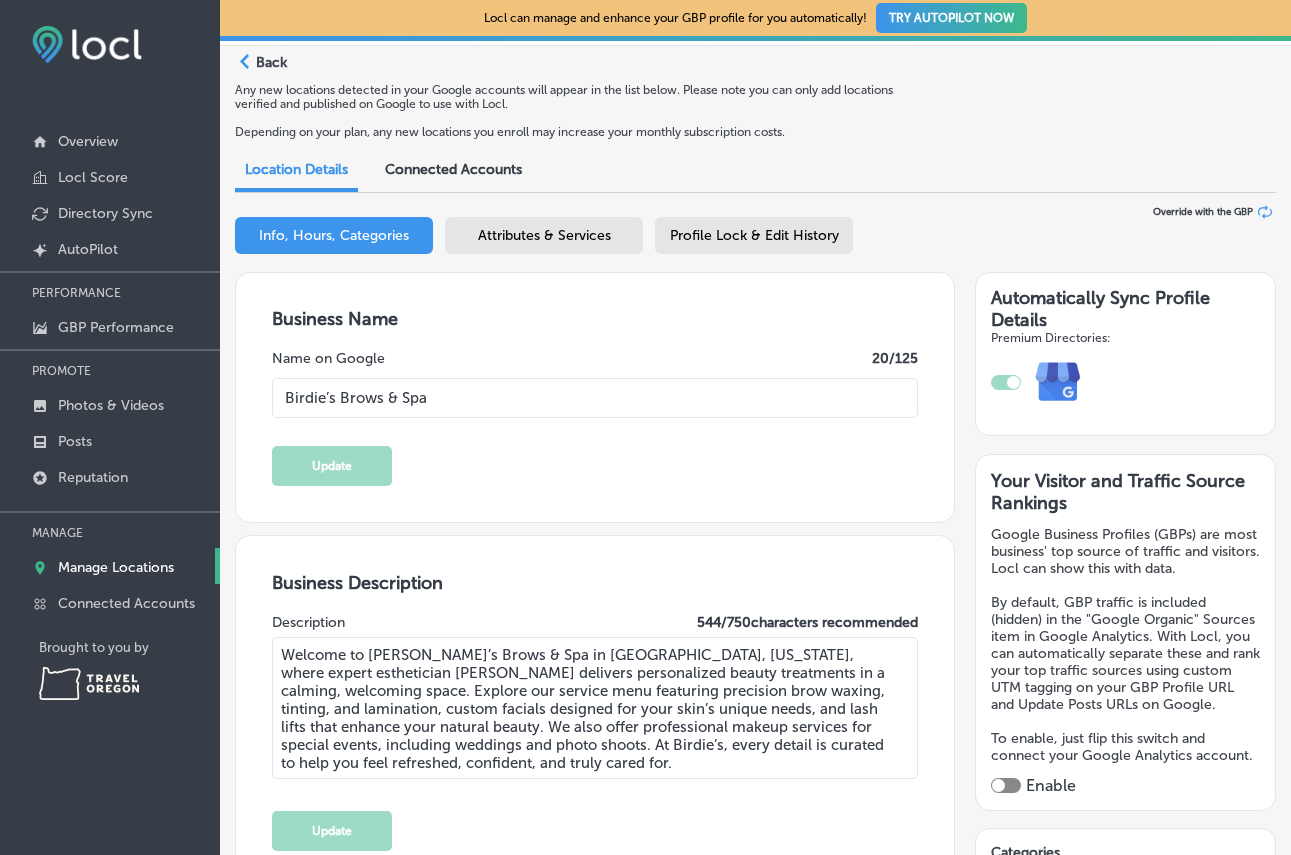 scroll, scrollTop: 57, scrollLeft: 0, axis: vertical 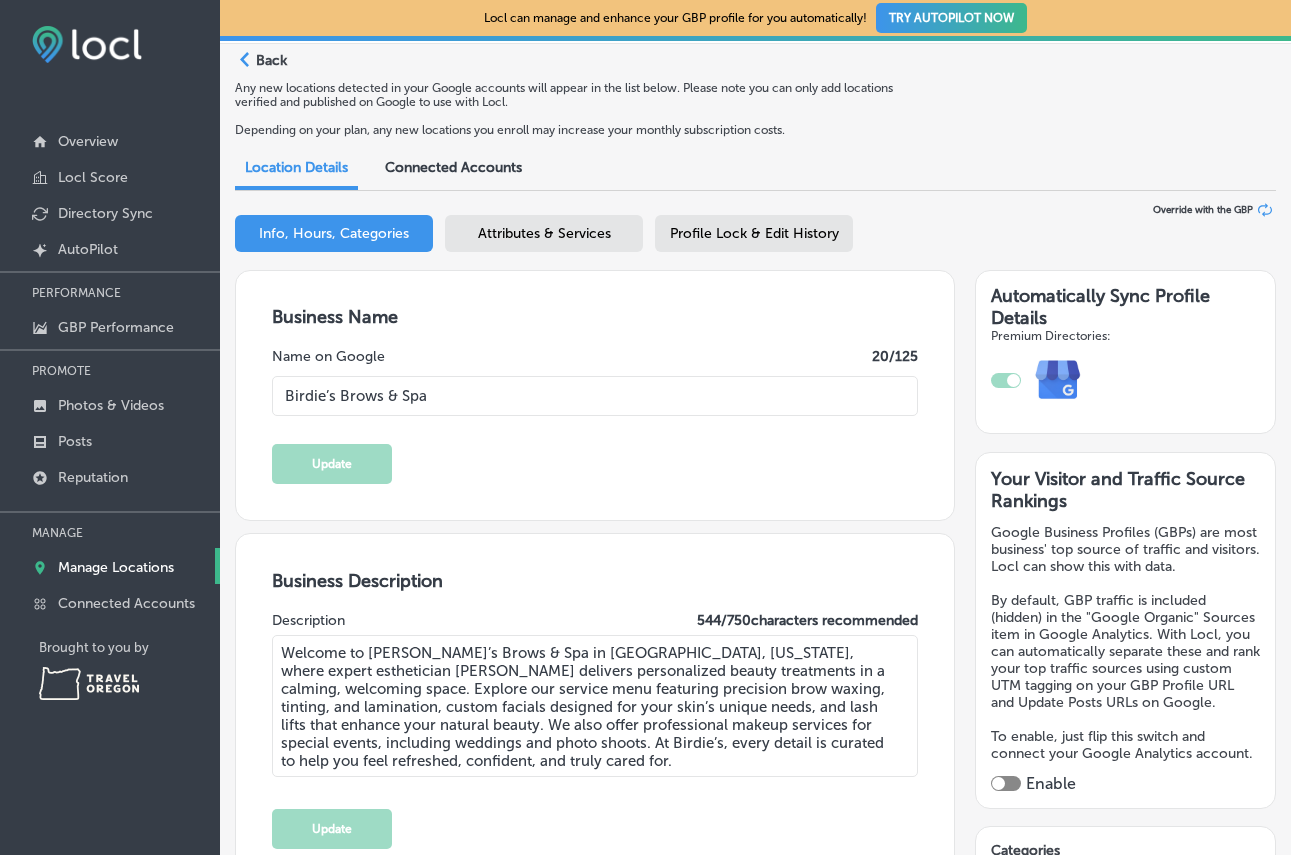 click at bounding box center (1013, 380) 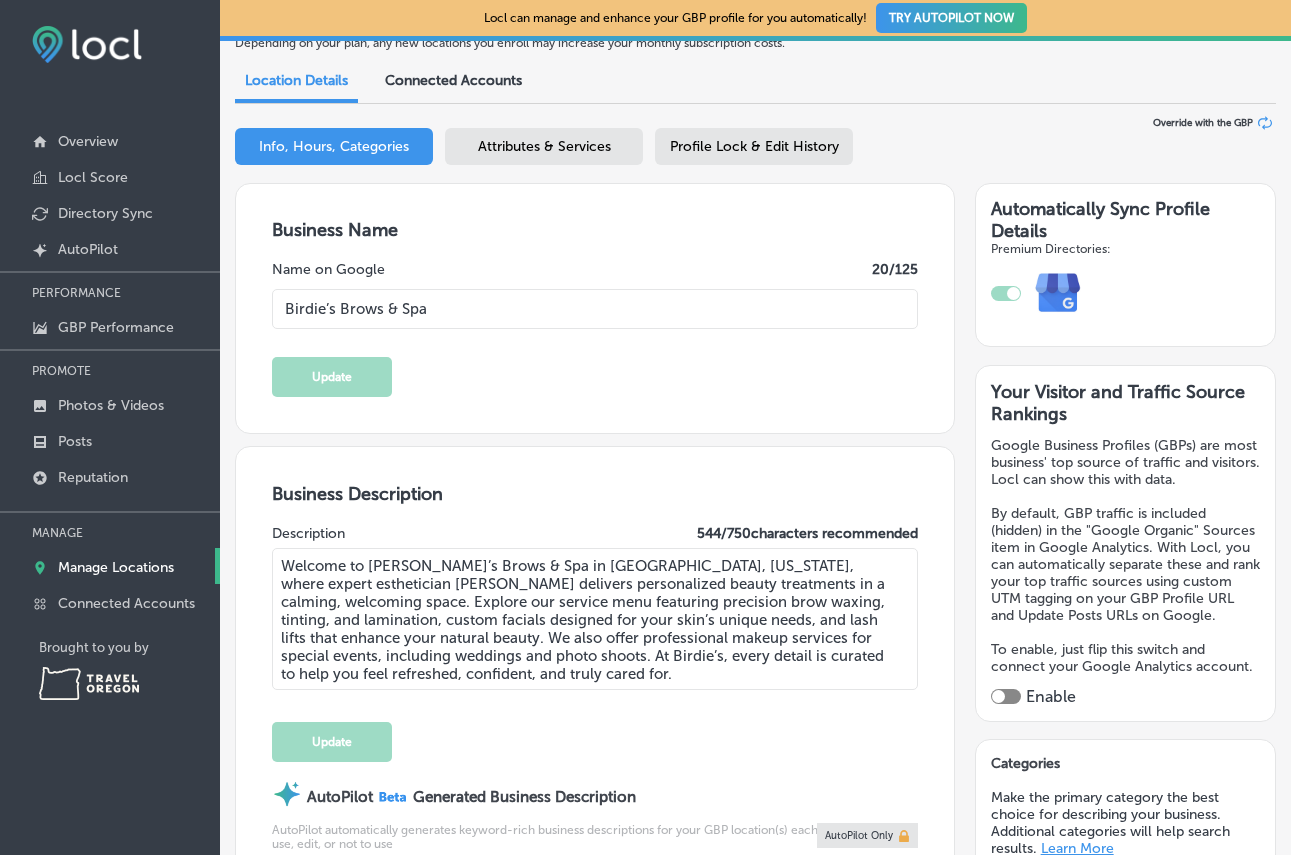 scroll, scrollTop: 0, scrollLeft: 0, axis: both 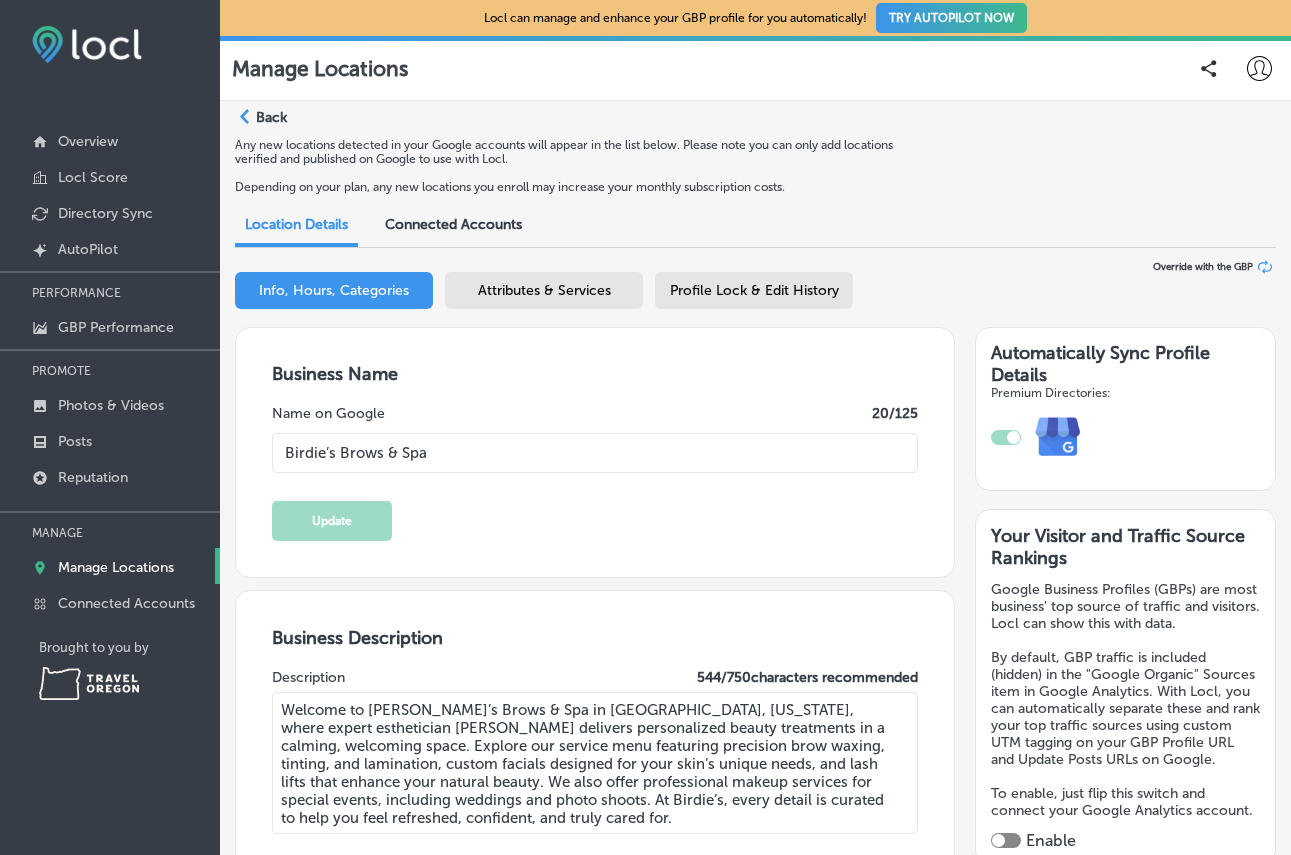 click on "Connected Accounts" at bounding box center [453, 224] 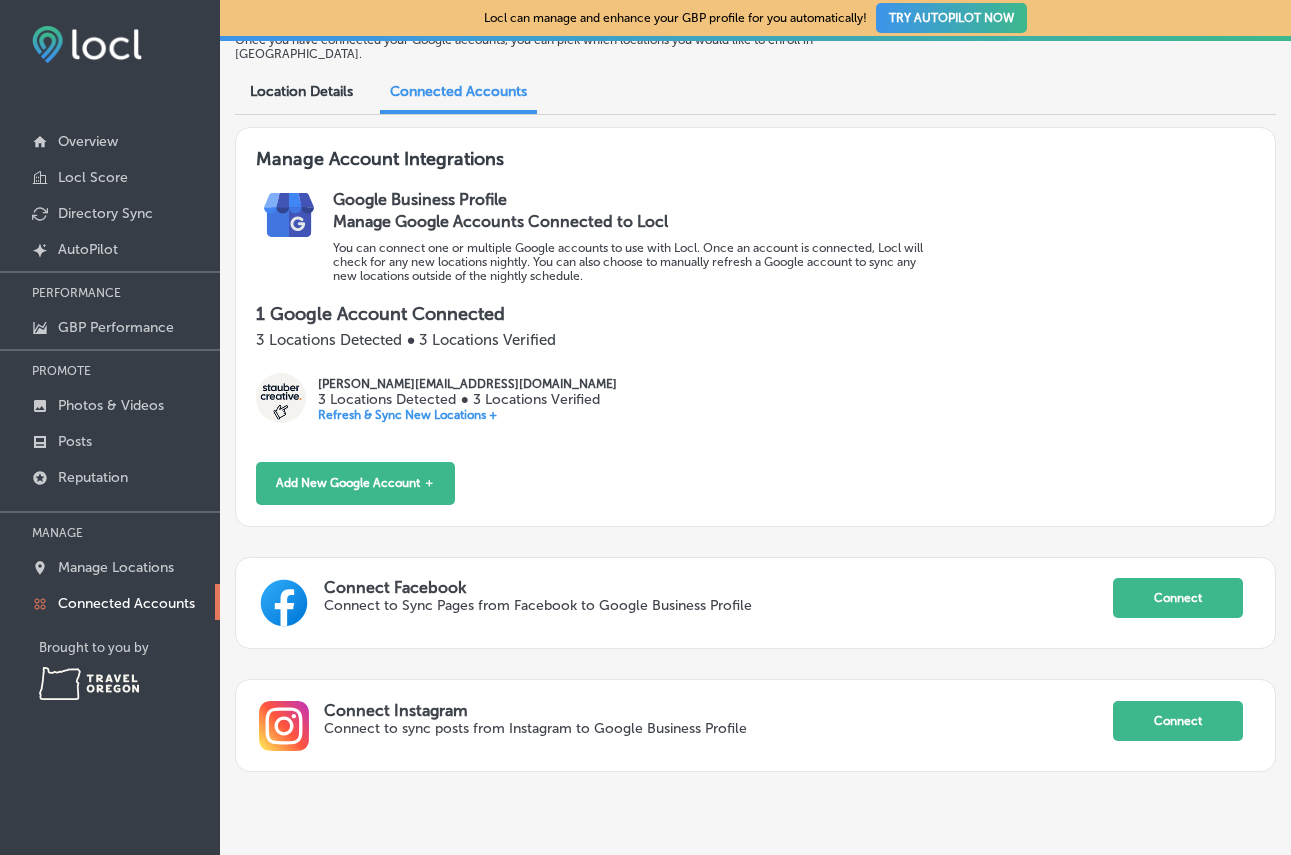 scroll, scrollTop: 109, scrollLeft: 0, axis: vertical 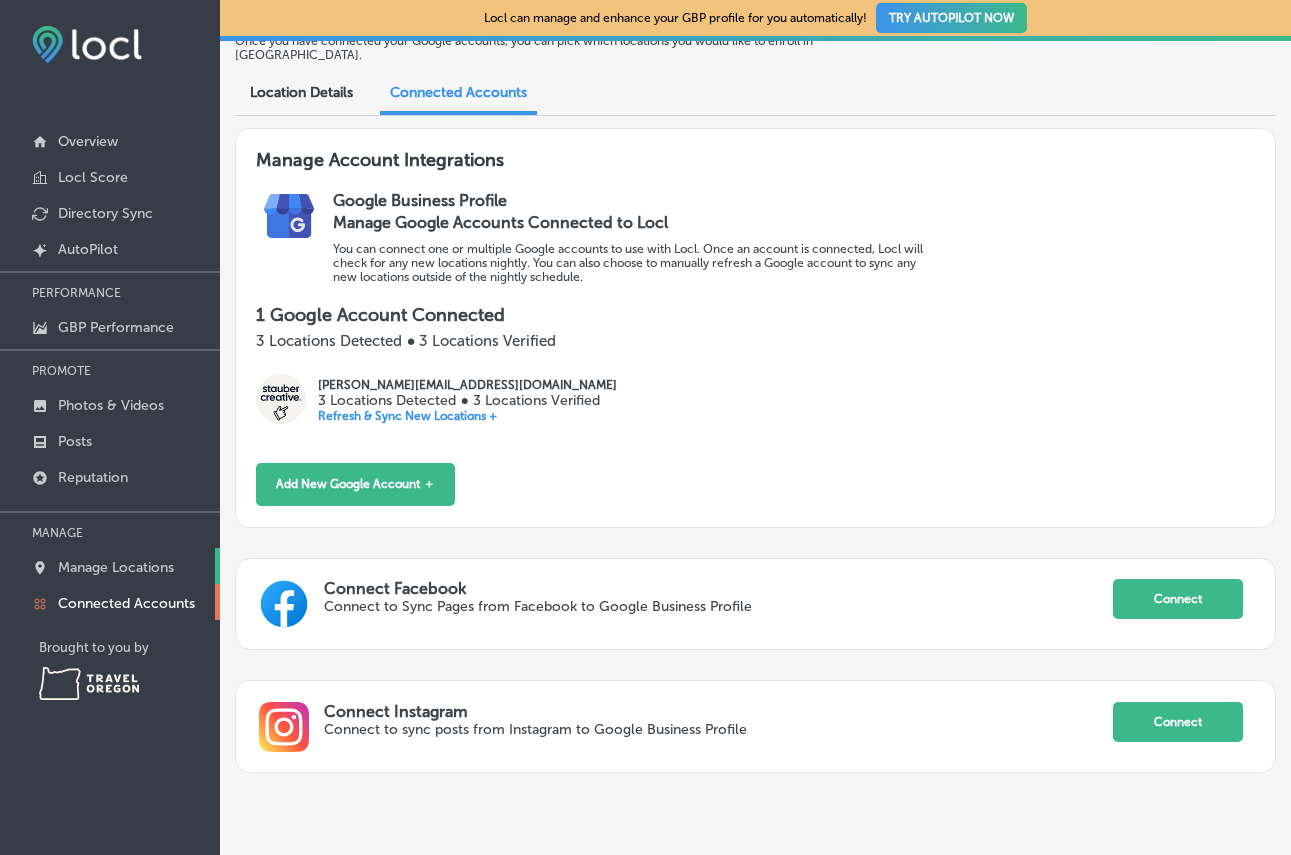click on "Manage Locations" at bounding box center [110, 566] 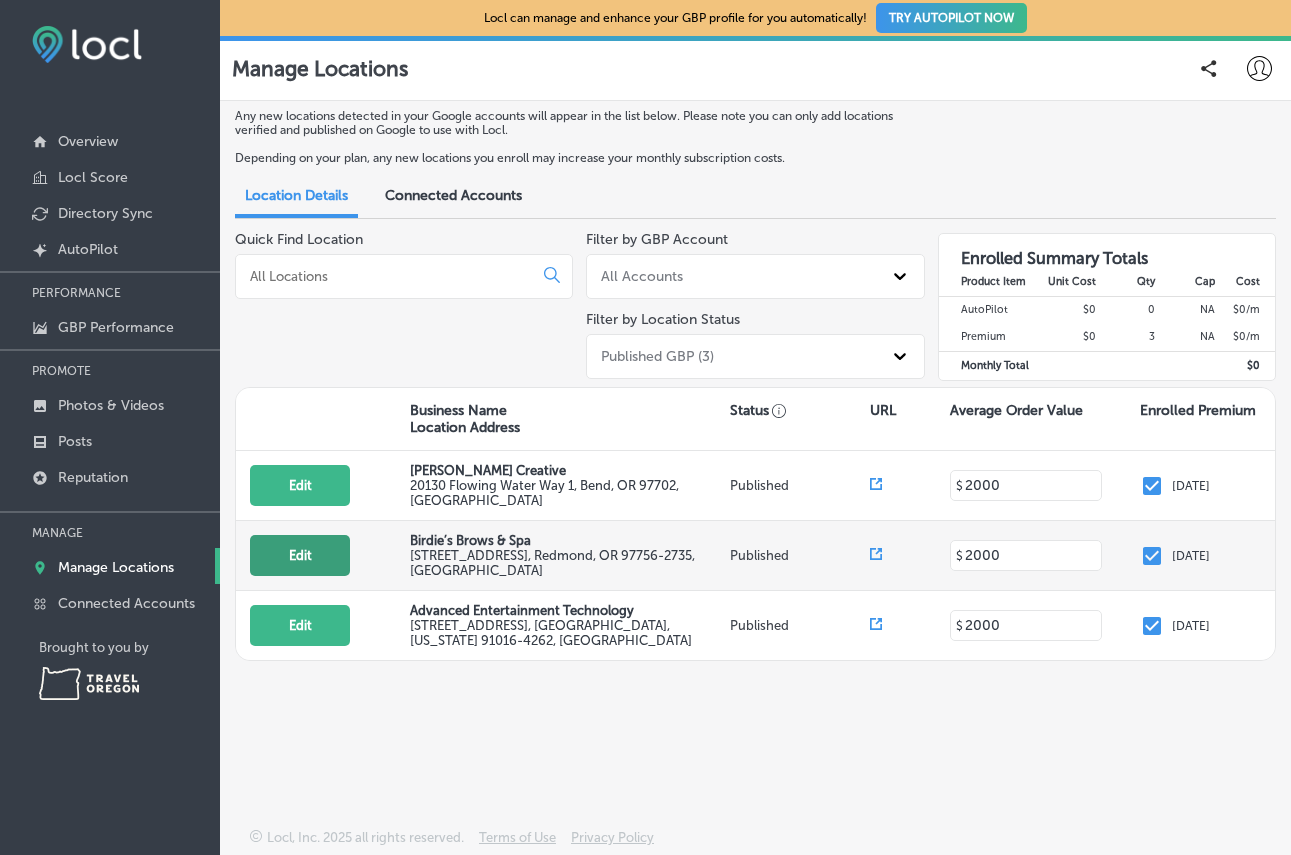 click on "Edit" at bounding box center (300, 555) 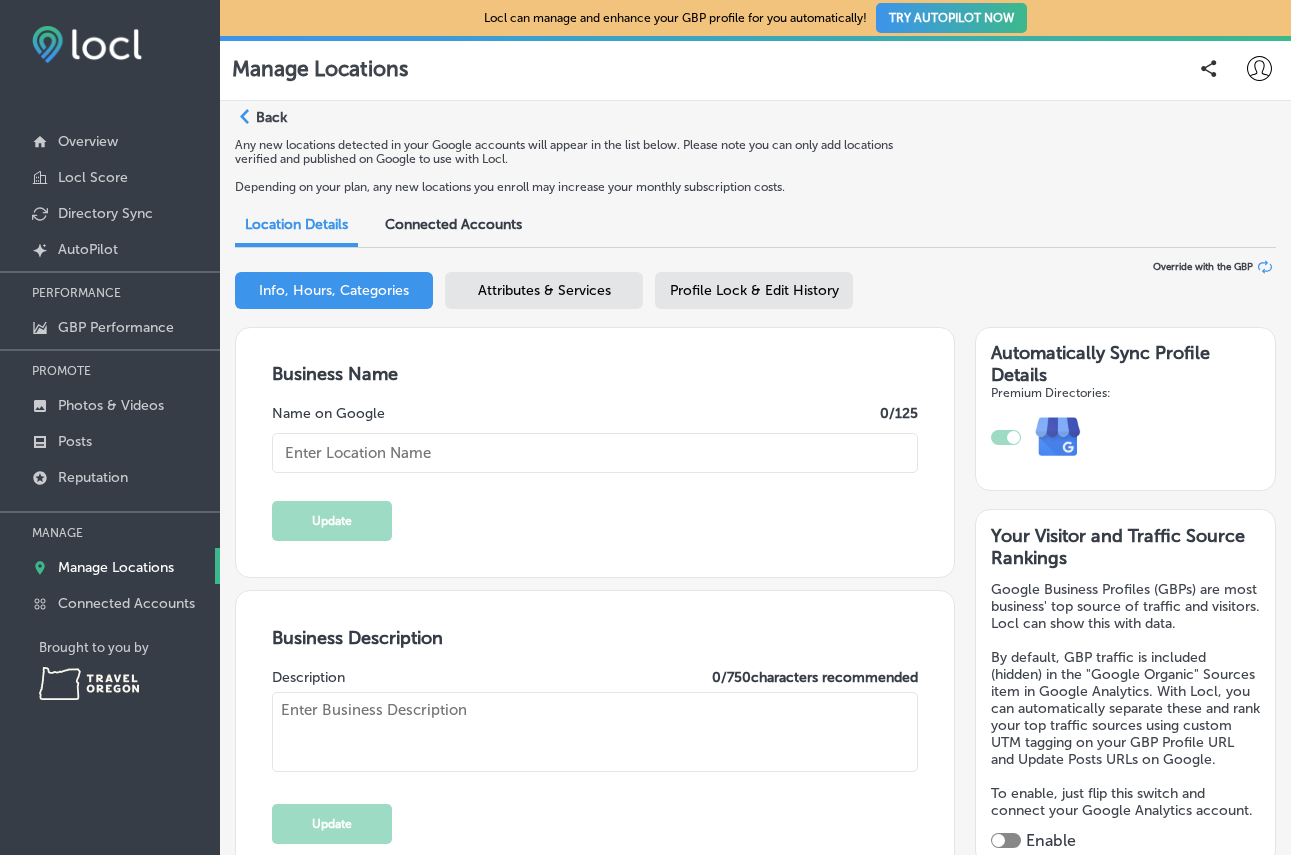 type on "Birdie’s Brows & Spa" 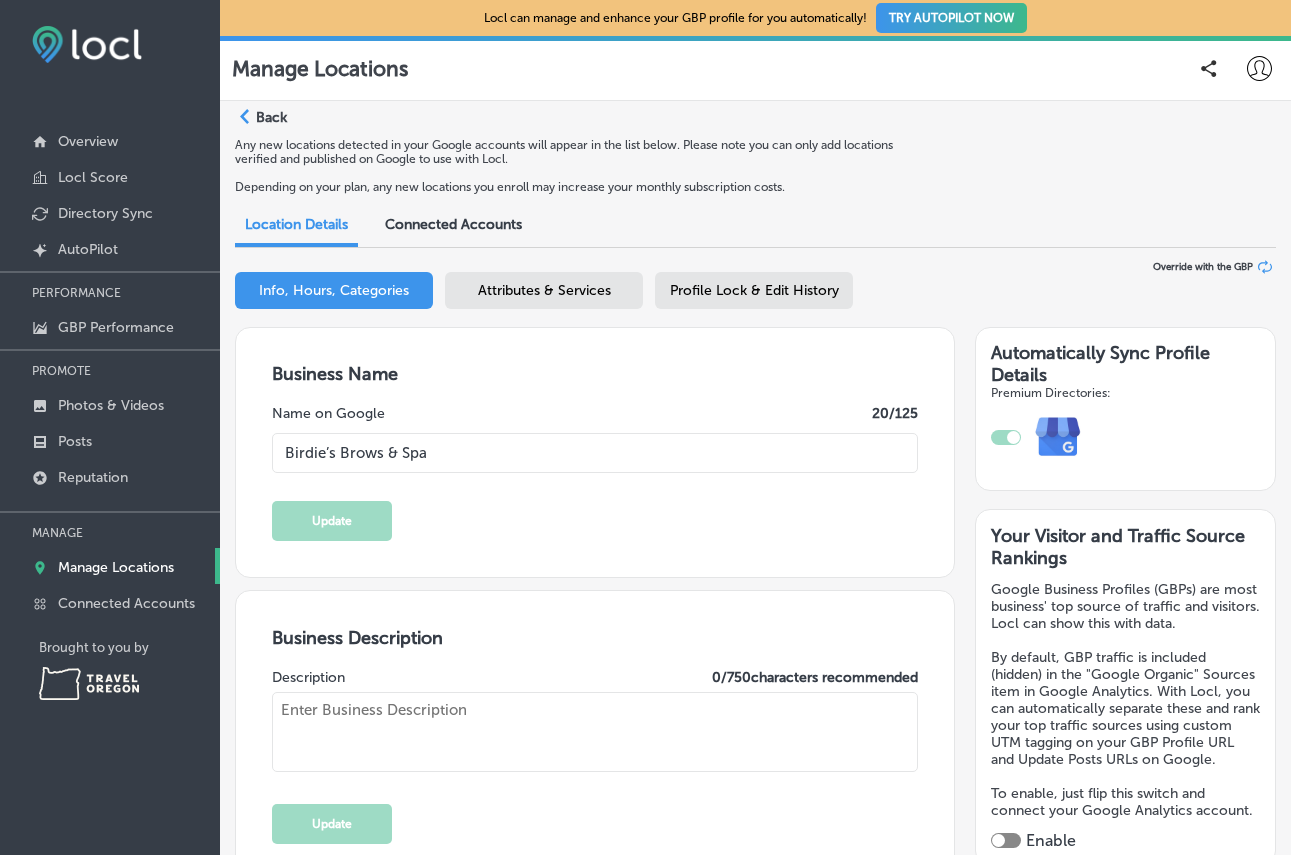 type on "http://www.birdiesbrows.com/" 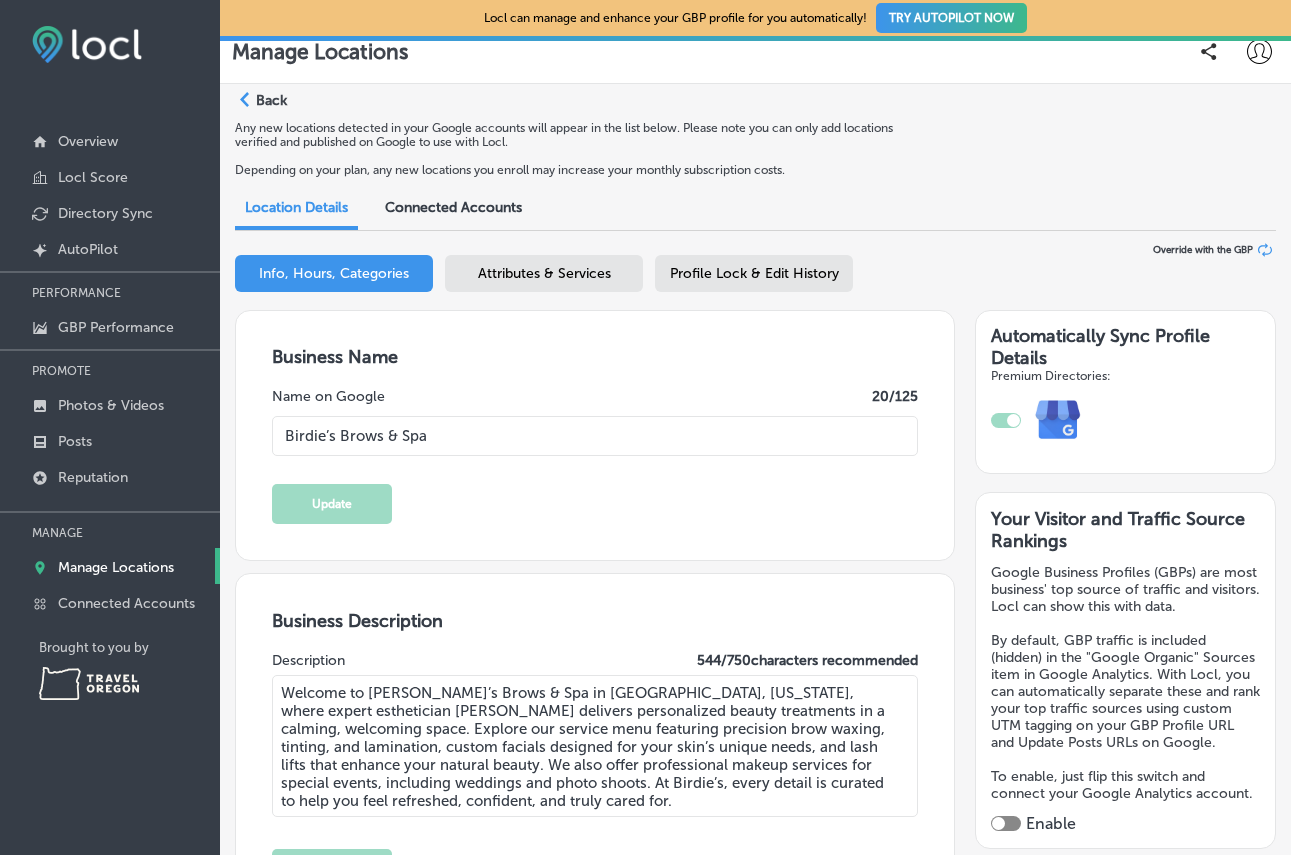 scroll, scrollTop: 0, scrollLeft: 0, axis: both 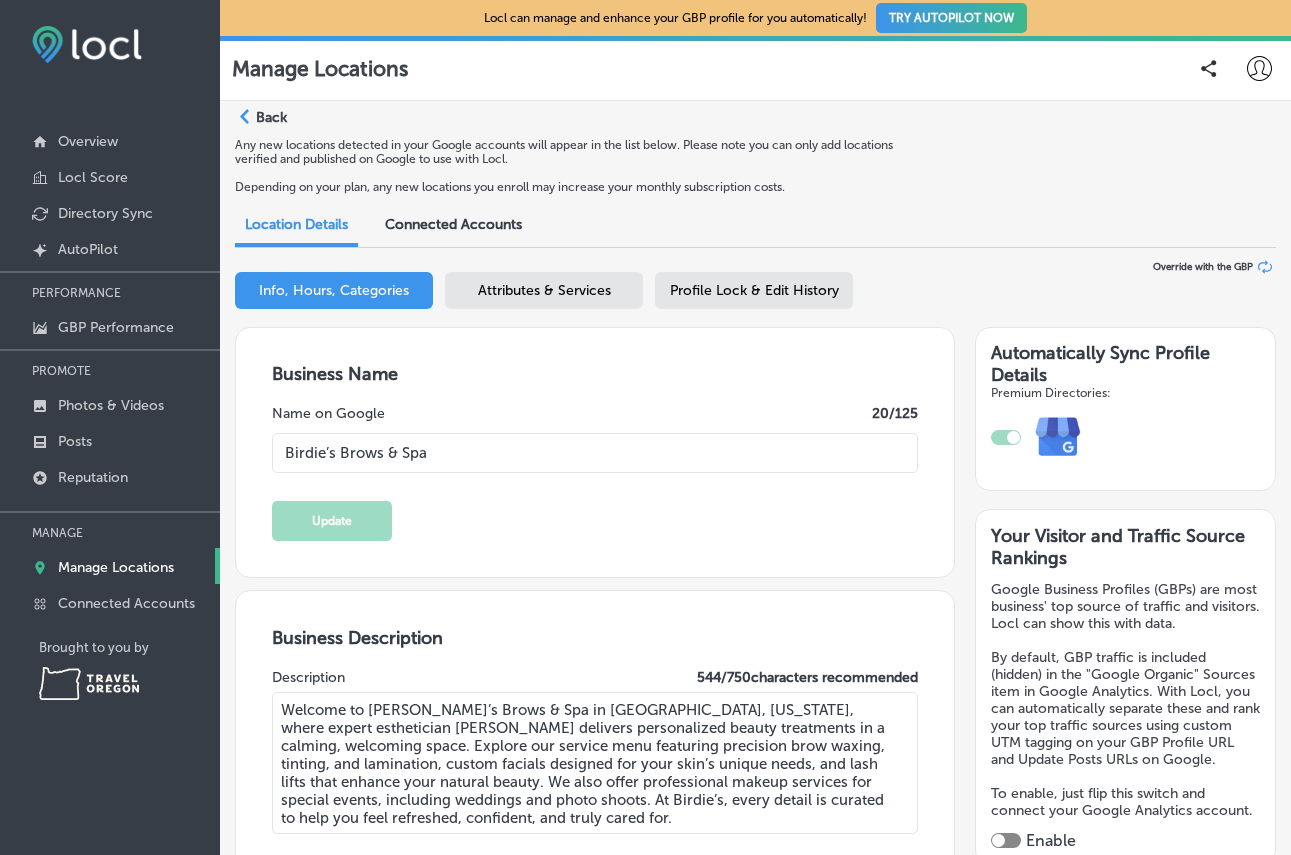 click on "Connected Accounts" at bounding box center (453, 224) 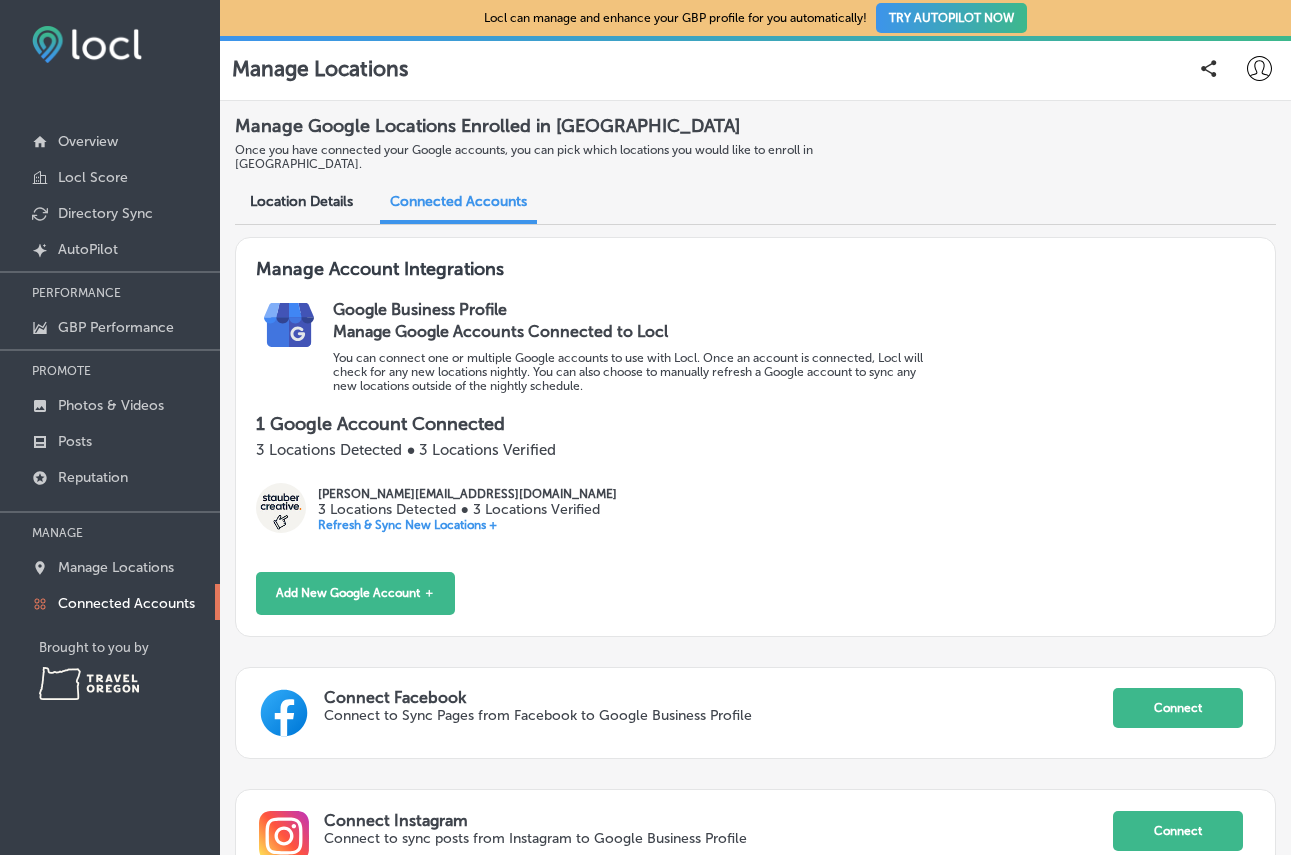 click on "Refresh & Sync New Locations +" at bounding box center (467, 525) 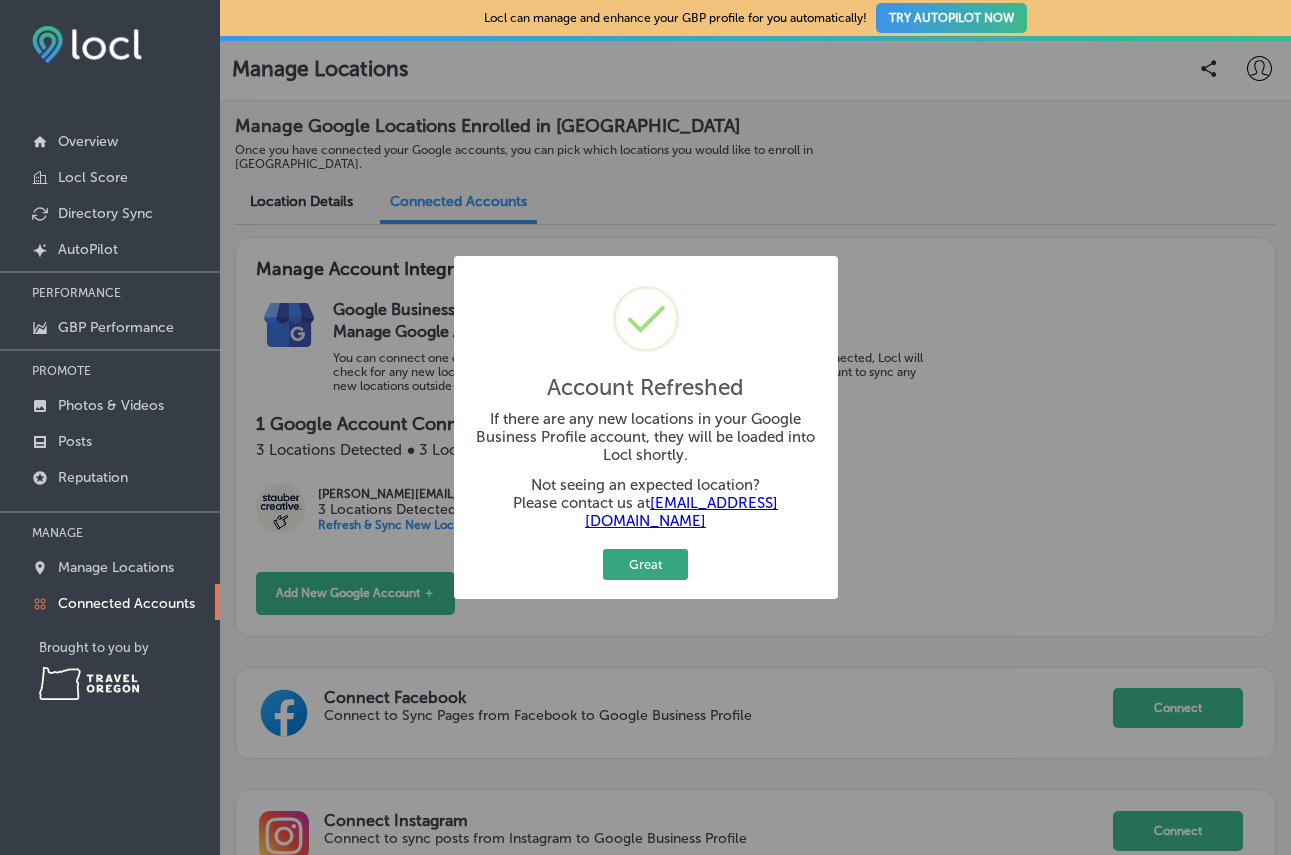 click on "Great" at bounding box center (645, 564) 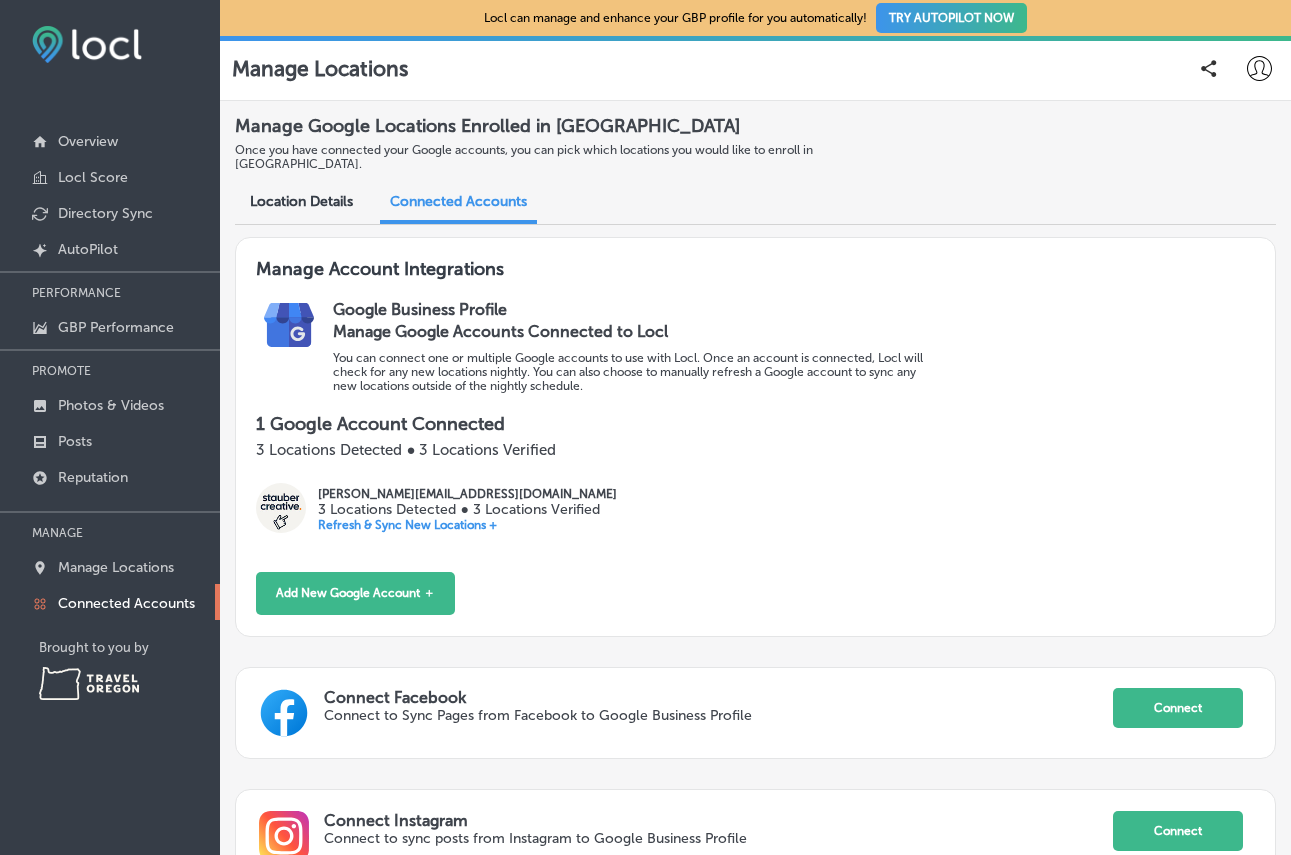 scroll, scrollTop: 148, scrollLeft: 0, axis: vertical 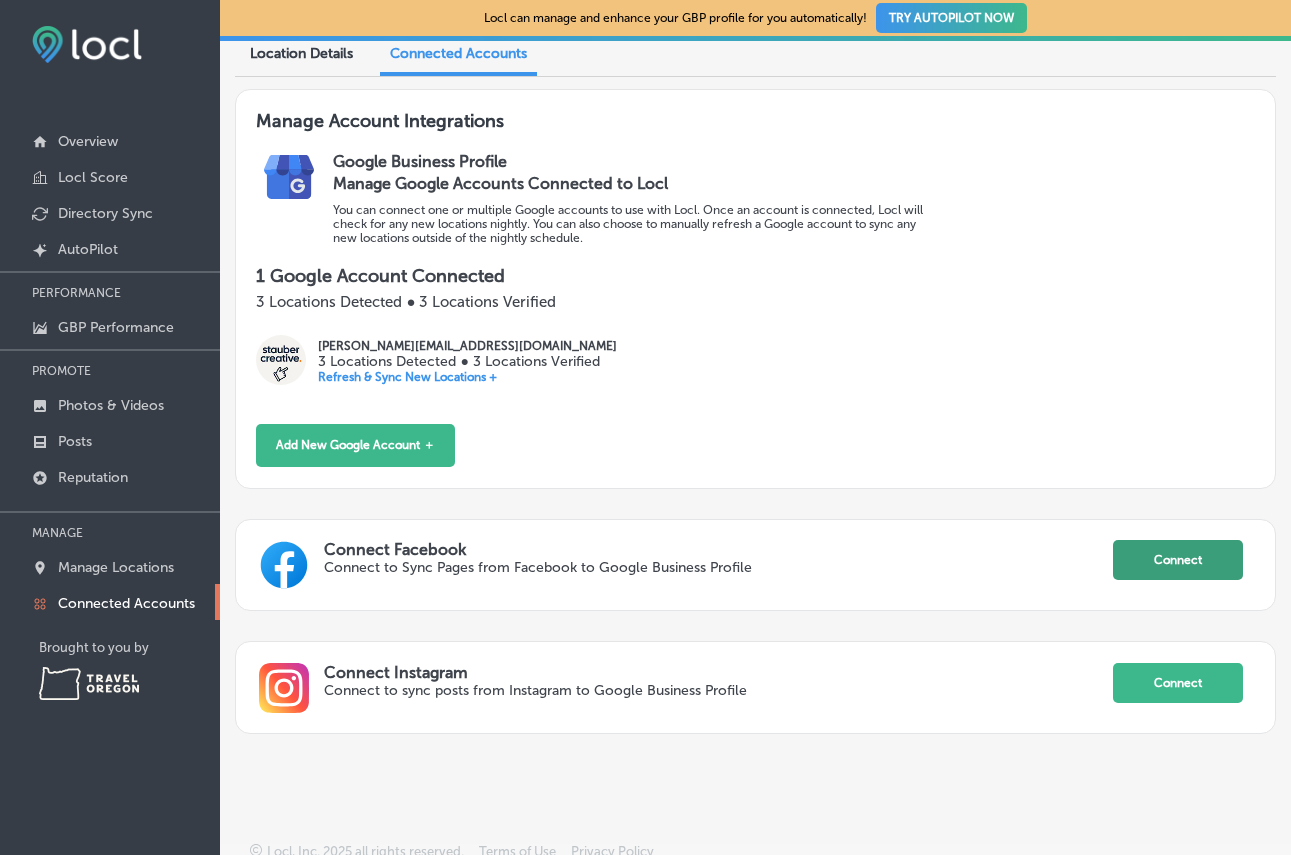 click on "Connect" at bounding box center (1178, 560) 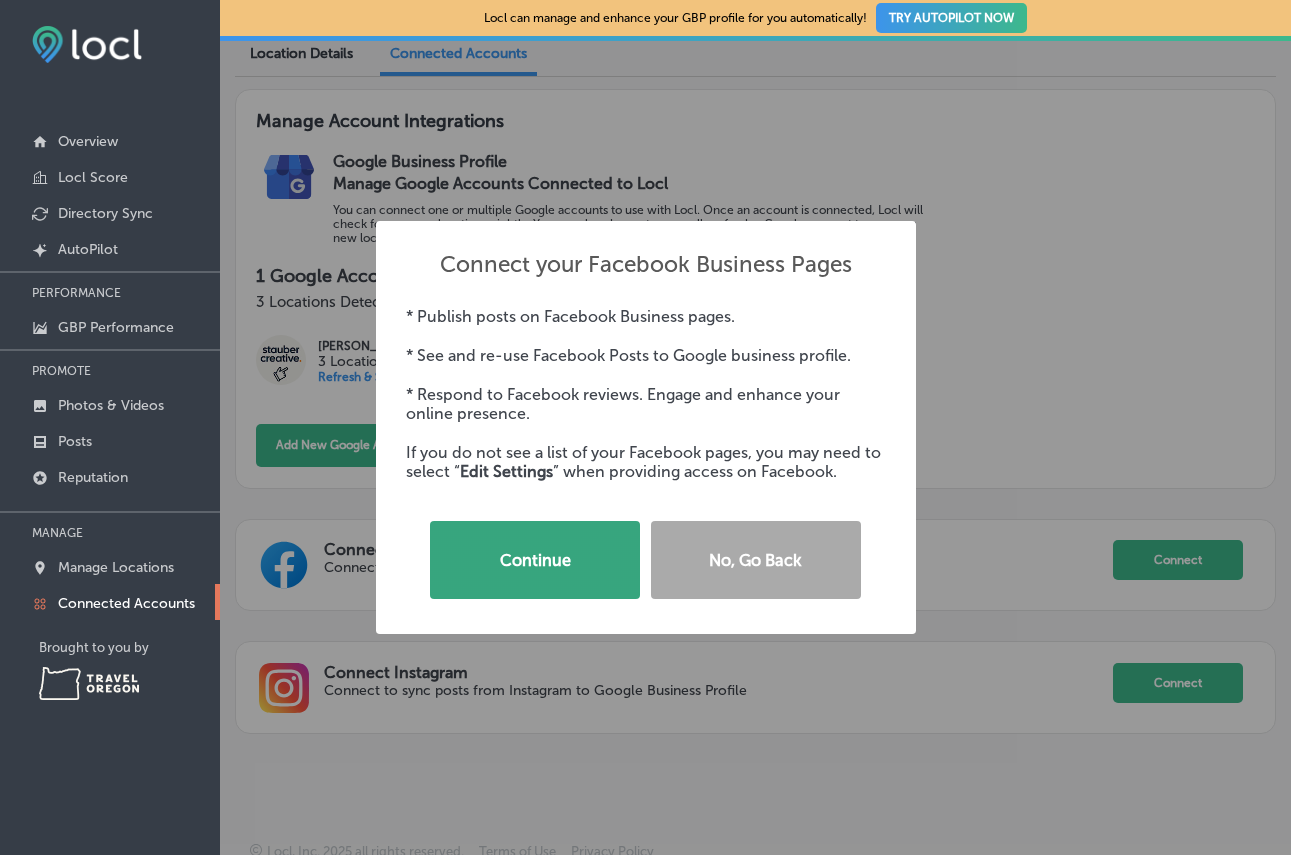 click on "Continue" at bounding box center (535, 560) 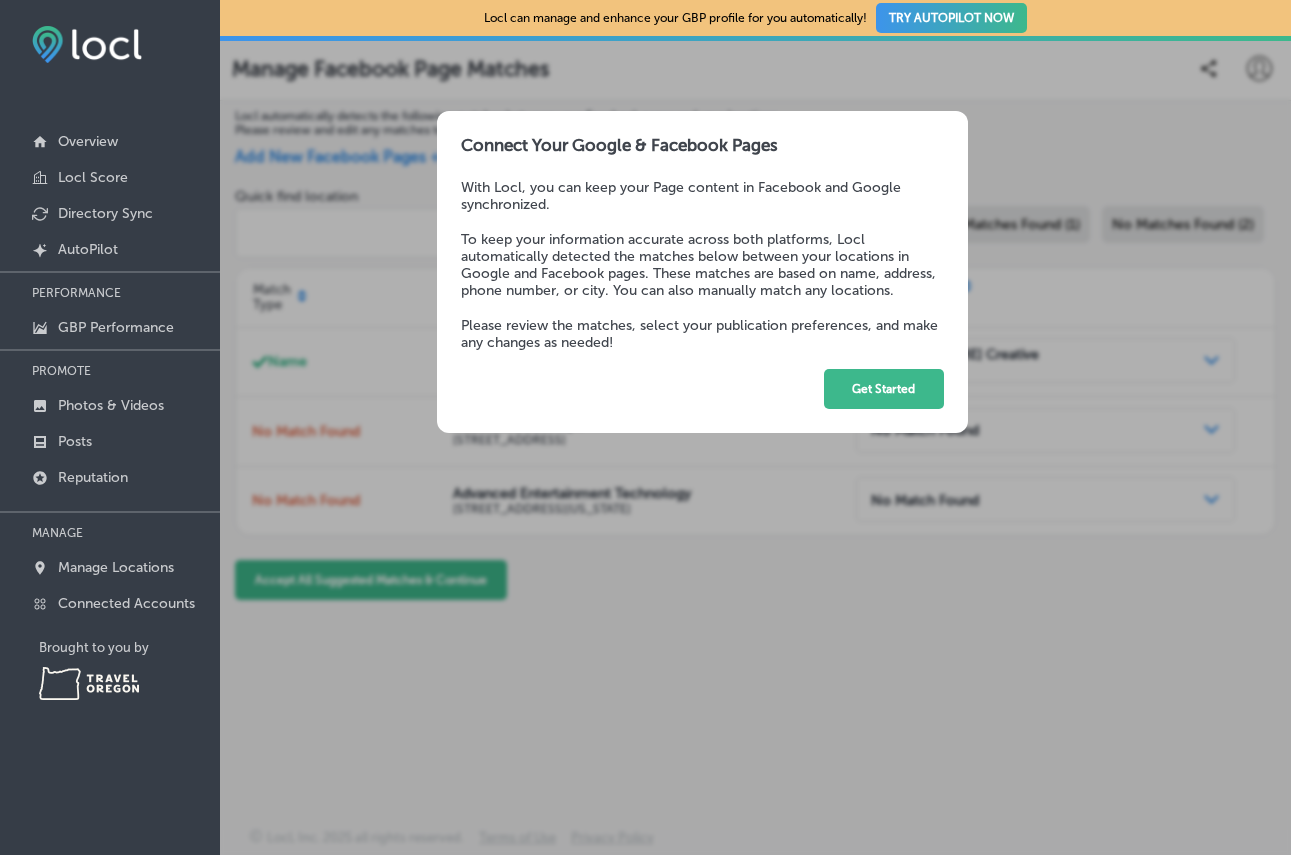 scroll, scrollTop: 0, scrollLeft: 0, axis: both 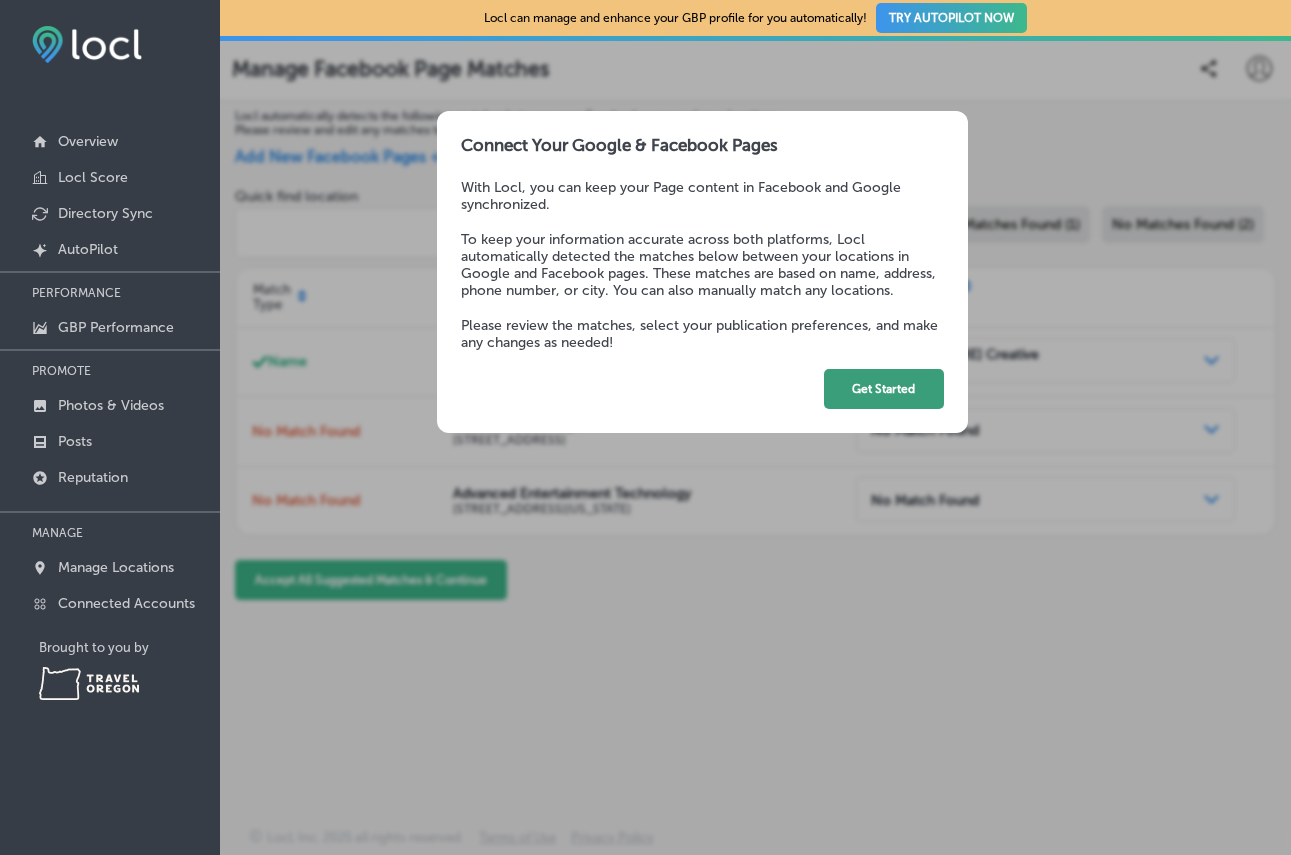 click on "Get Started" at bounding box center (884, 389) 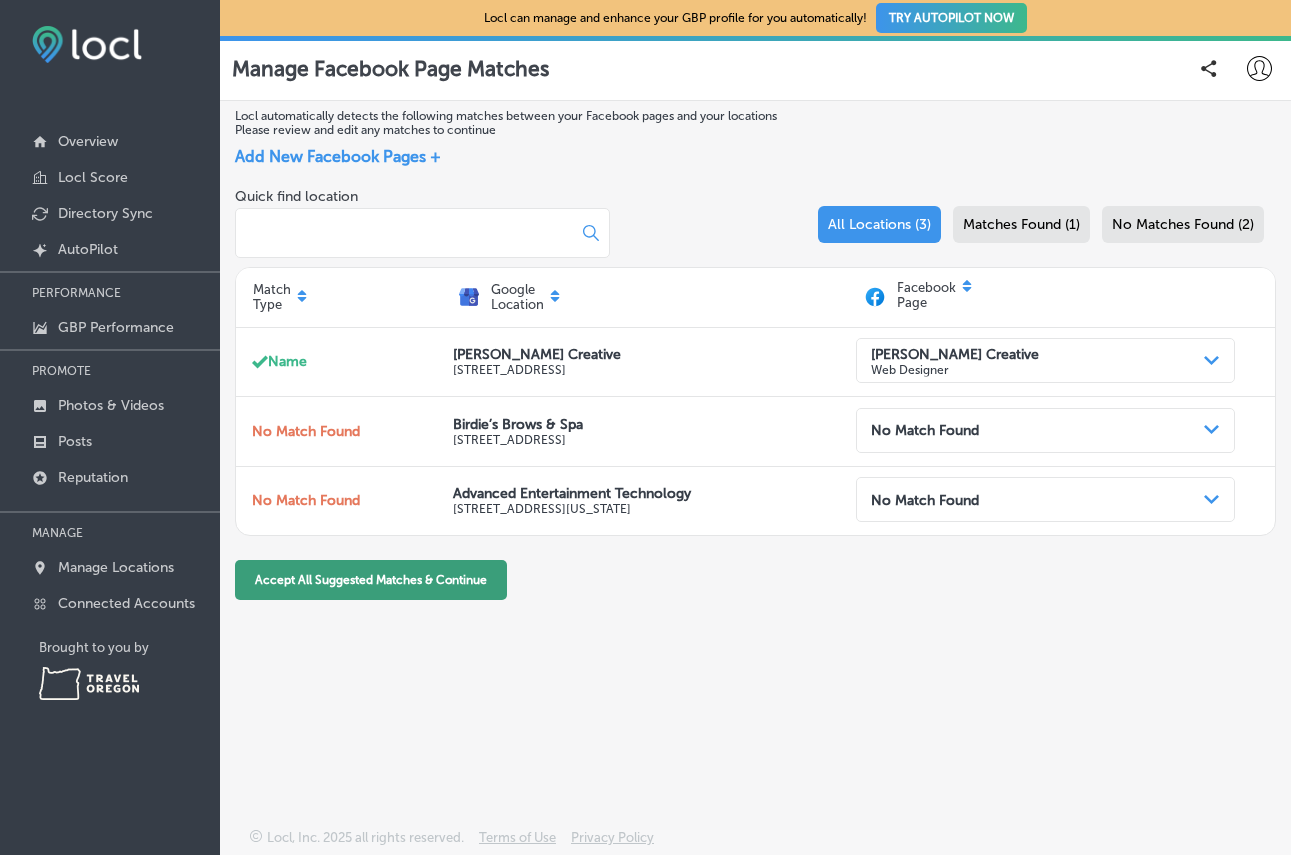 click on "Accept All Suggested Matches & Continue" at bounding box center [371, 580] 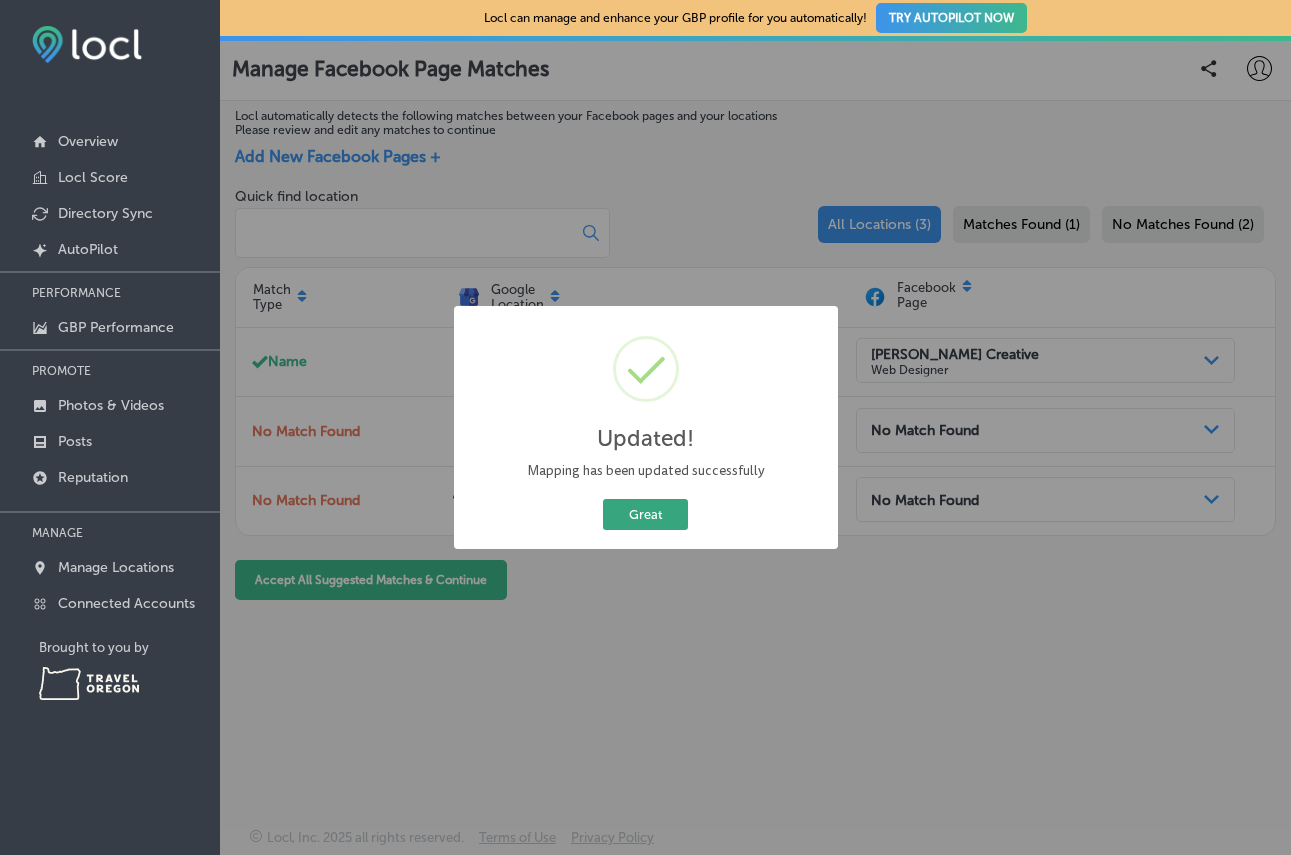 click on "Great" at bounding box center [645, 514] 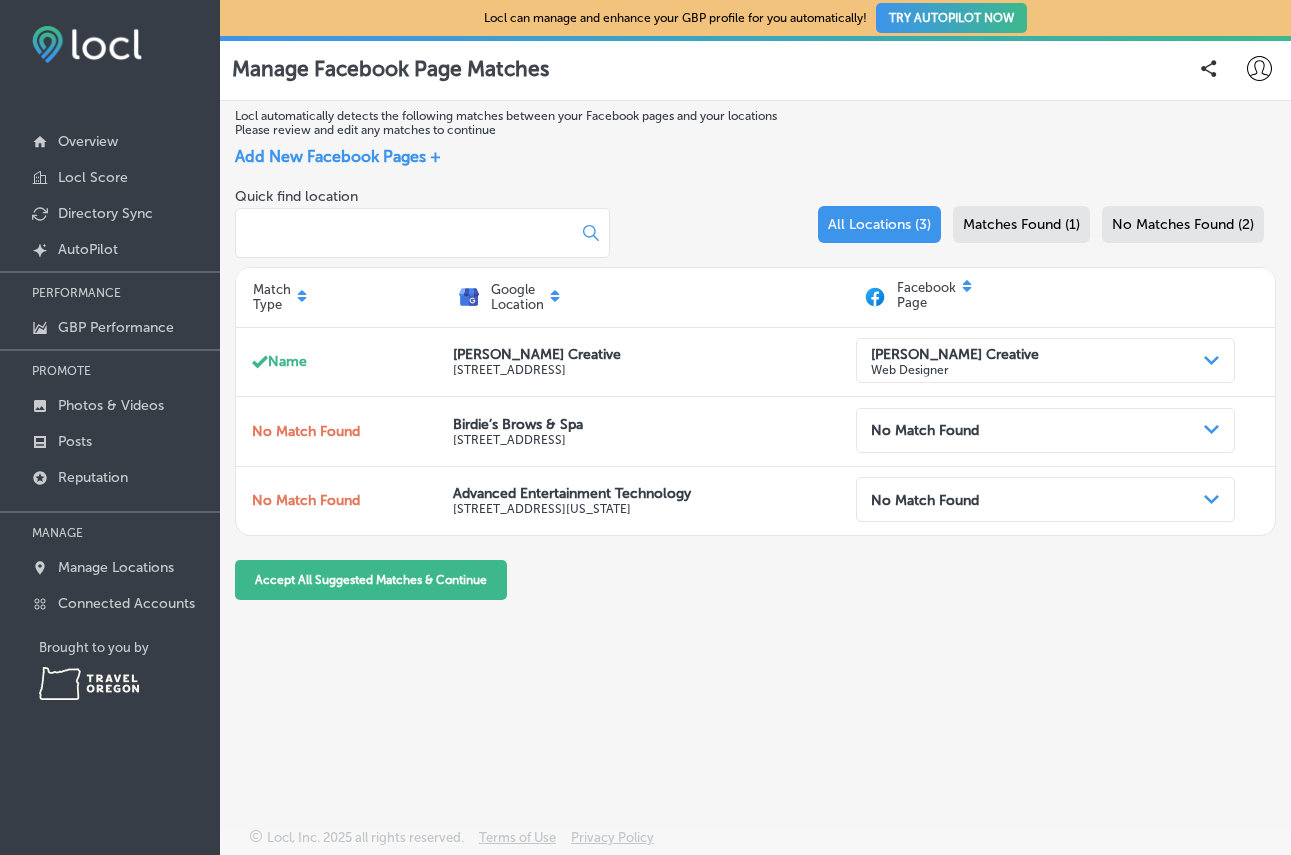 click 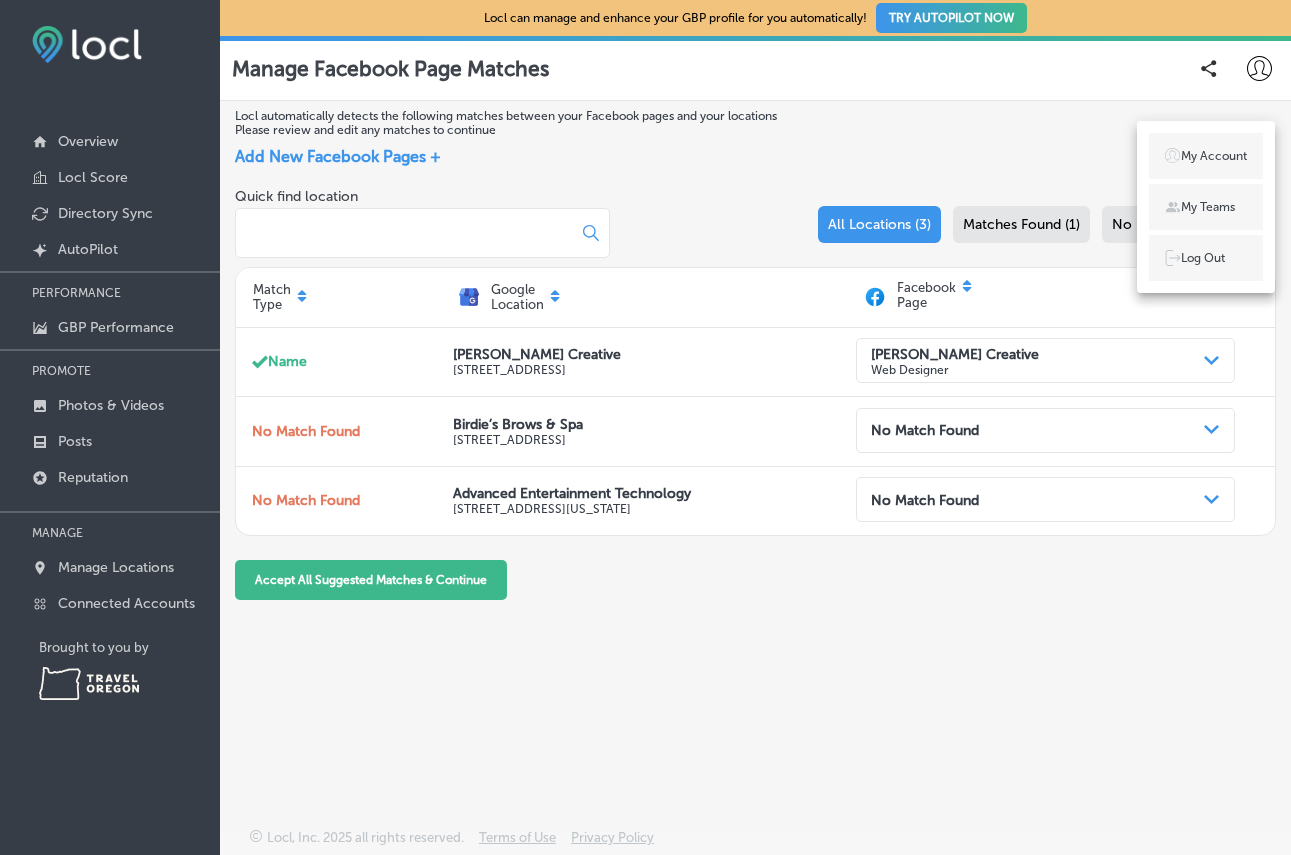 click on "My Account" at bounding box center [1206, 156] 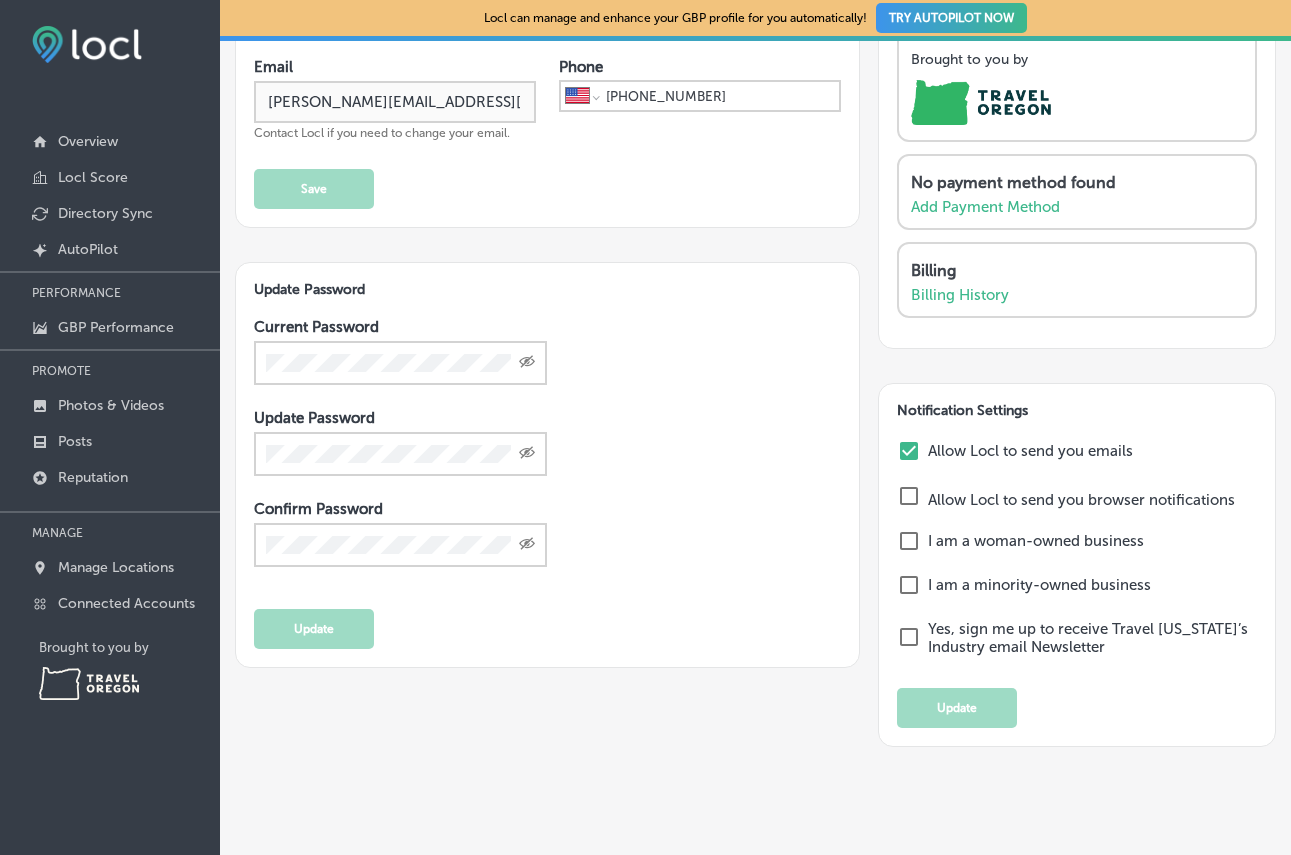 scroll, scrollTop: 203, scrollLeft: 0, axis: vertical 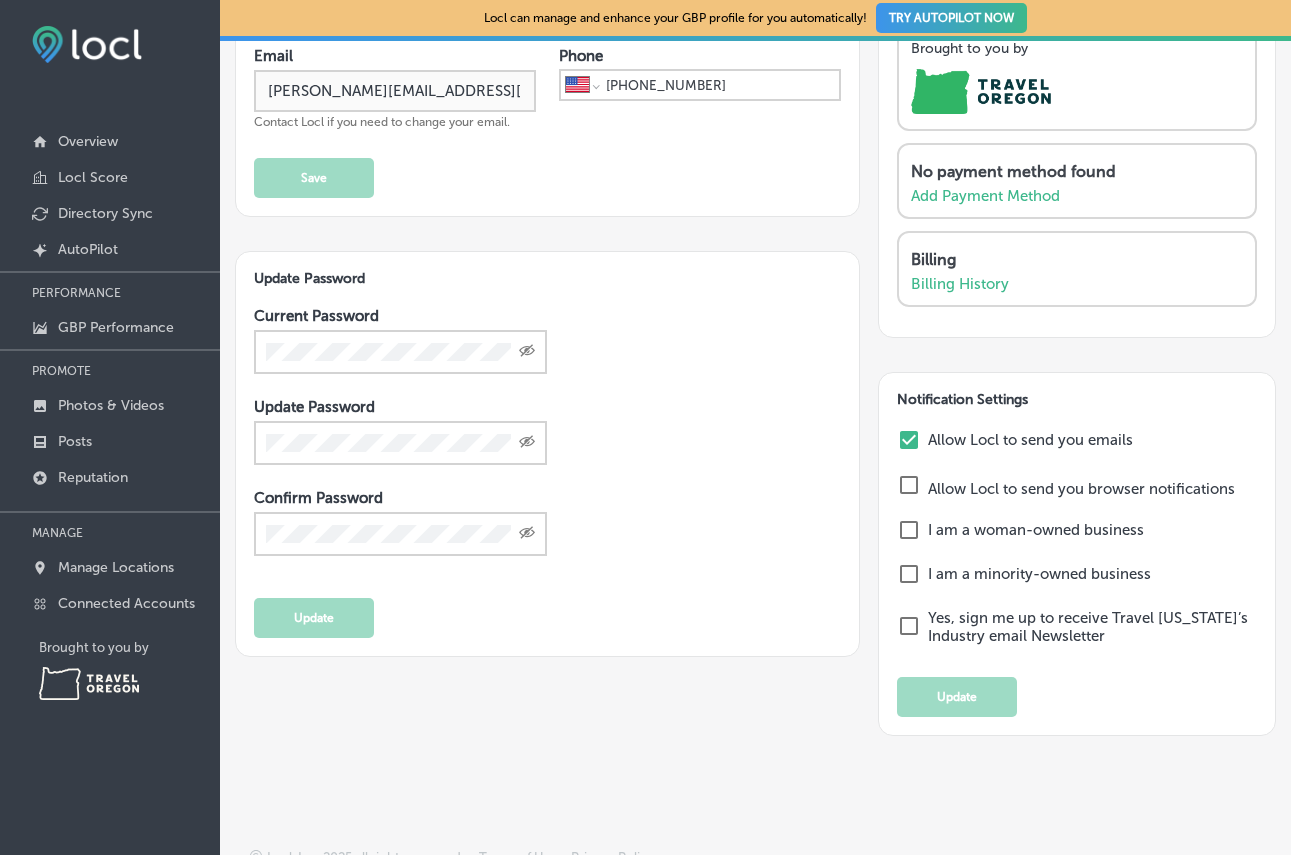 click at bounding box center [909, 440] 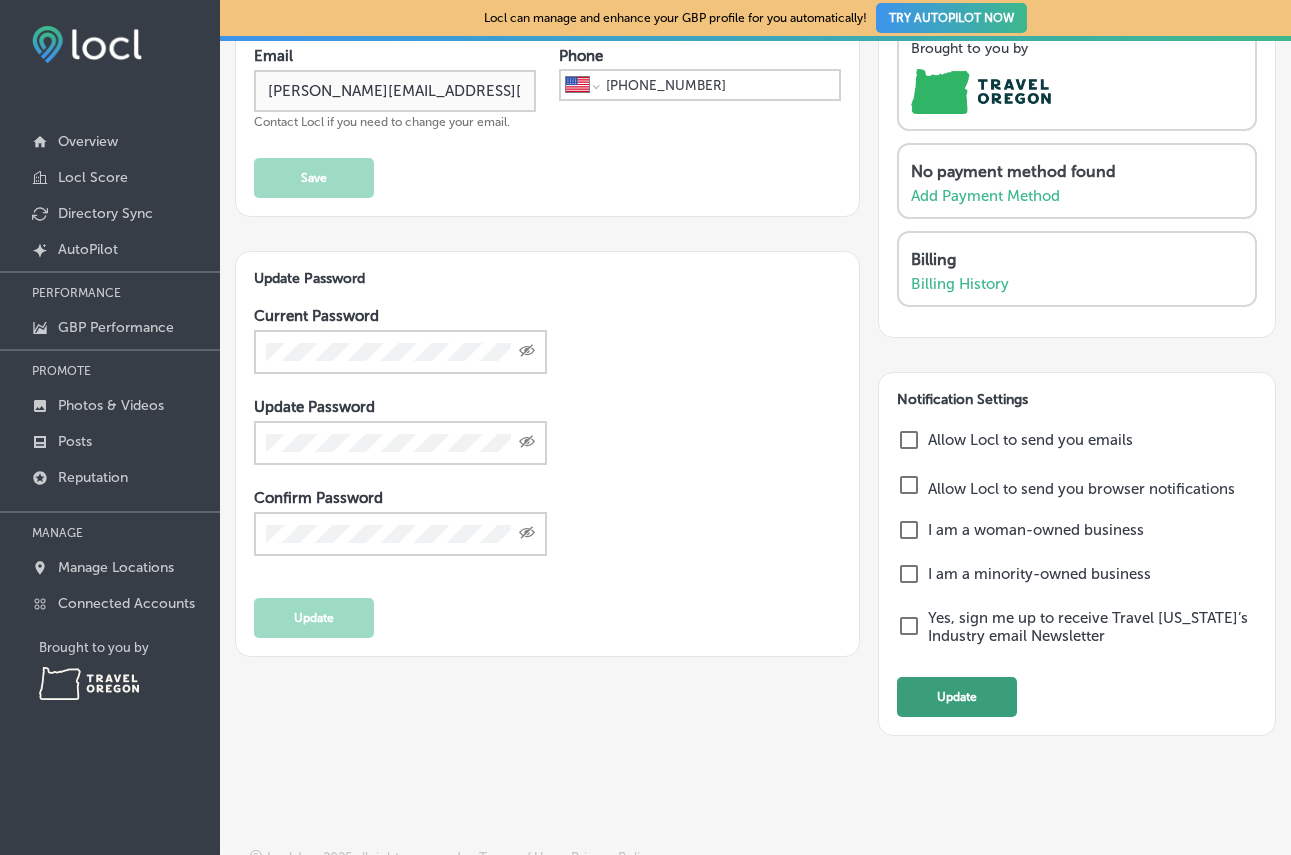 click on "Update" 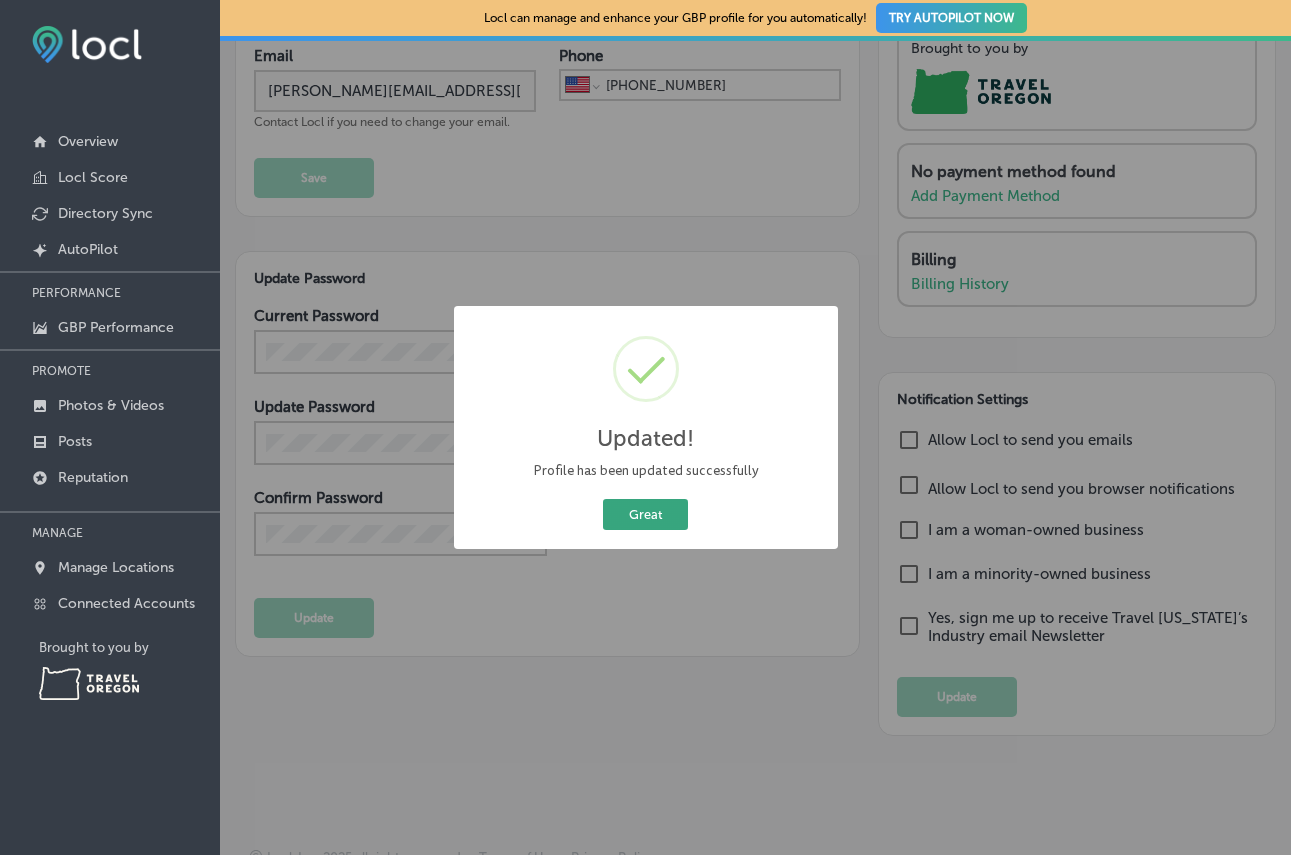click on "Great" at bounding box center (645, 514) 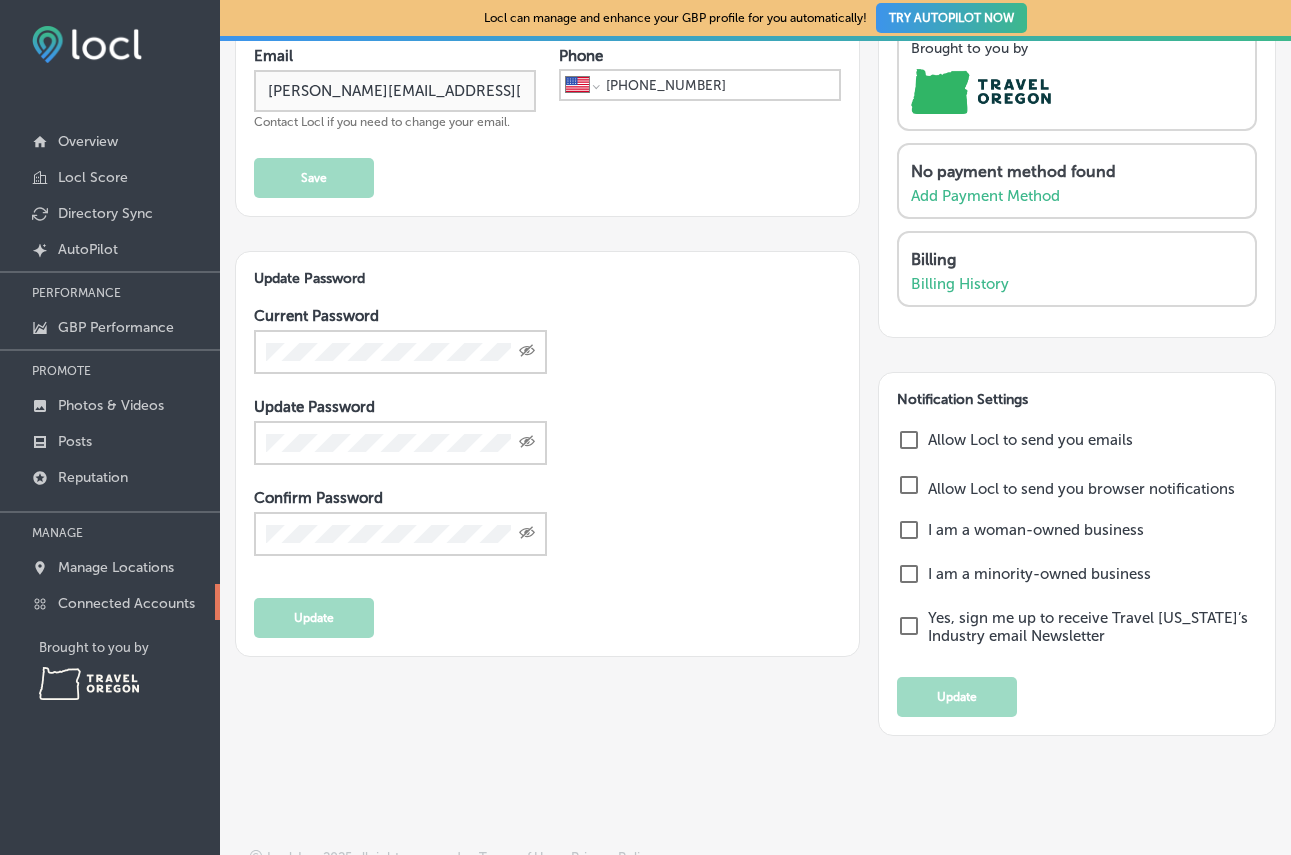click on "Connected Accounts" at bounding box center (110, 602) 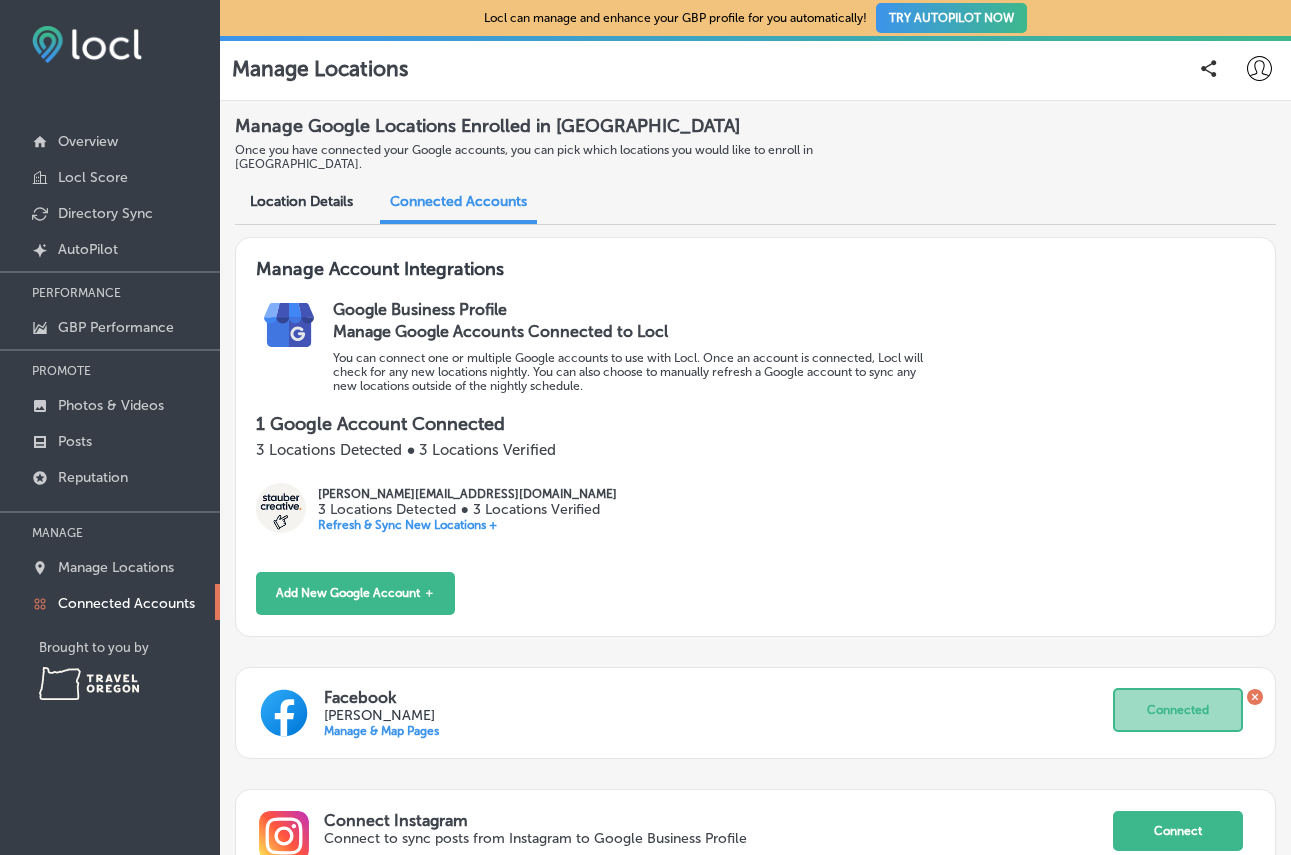 scroll, scrollTop: 148, scrollLeft: 0, axis: vertical 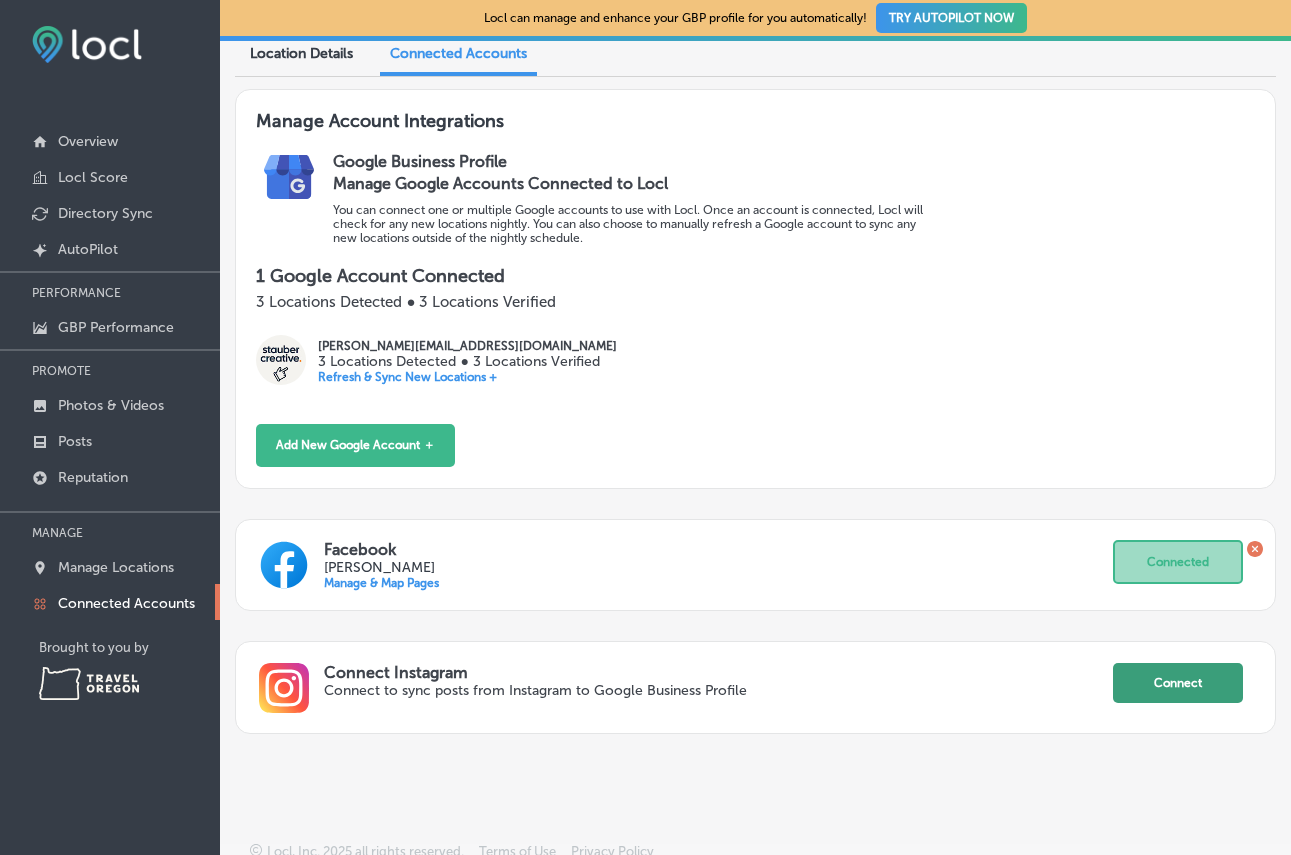 click on "Connect" at bounding box center (1178, 683) 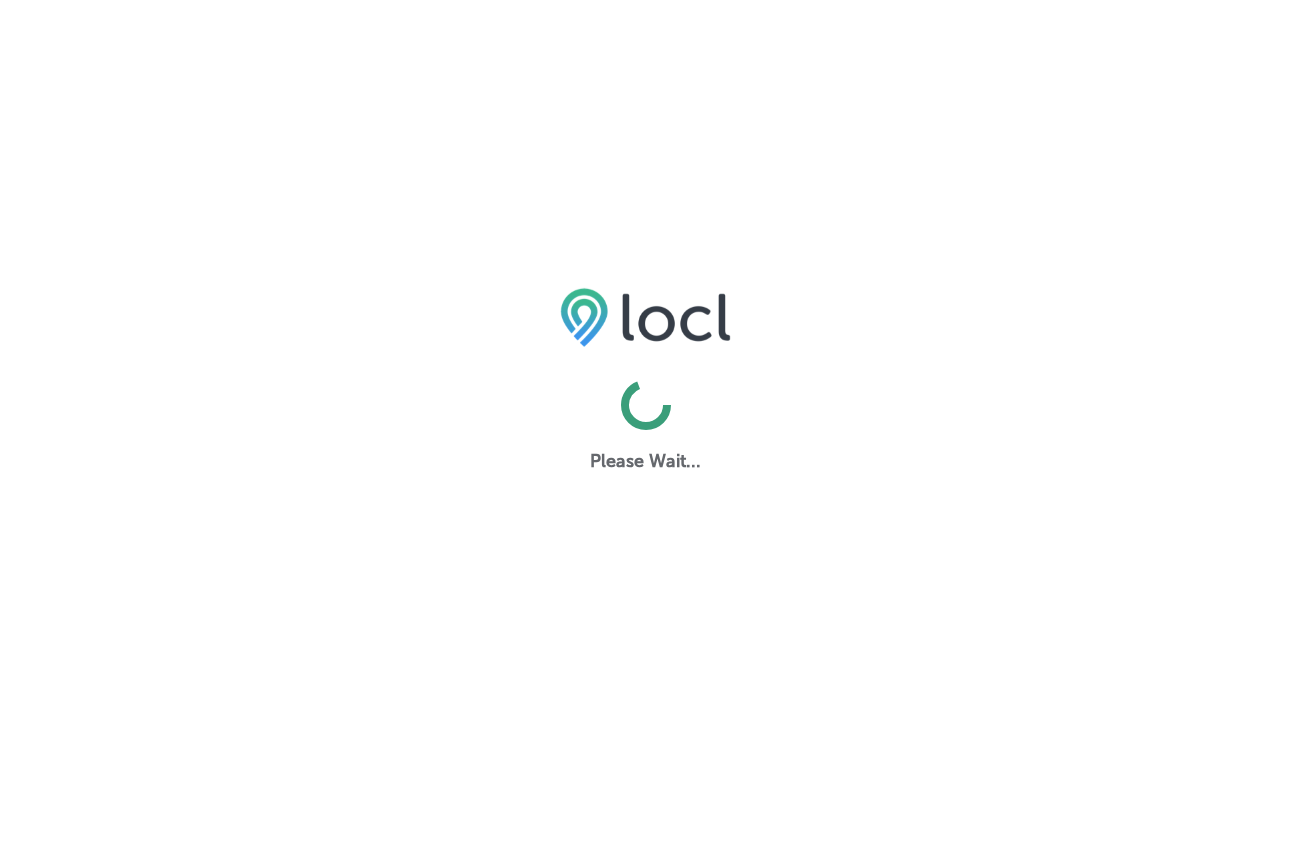 scroll, scrollTop: 0, scrollLeft: 0, axis: both 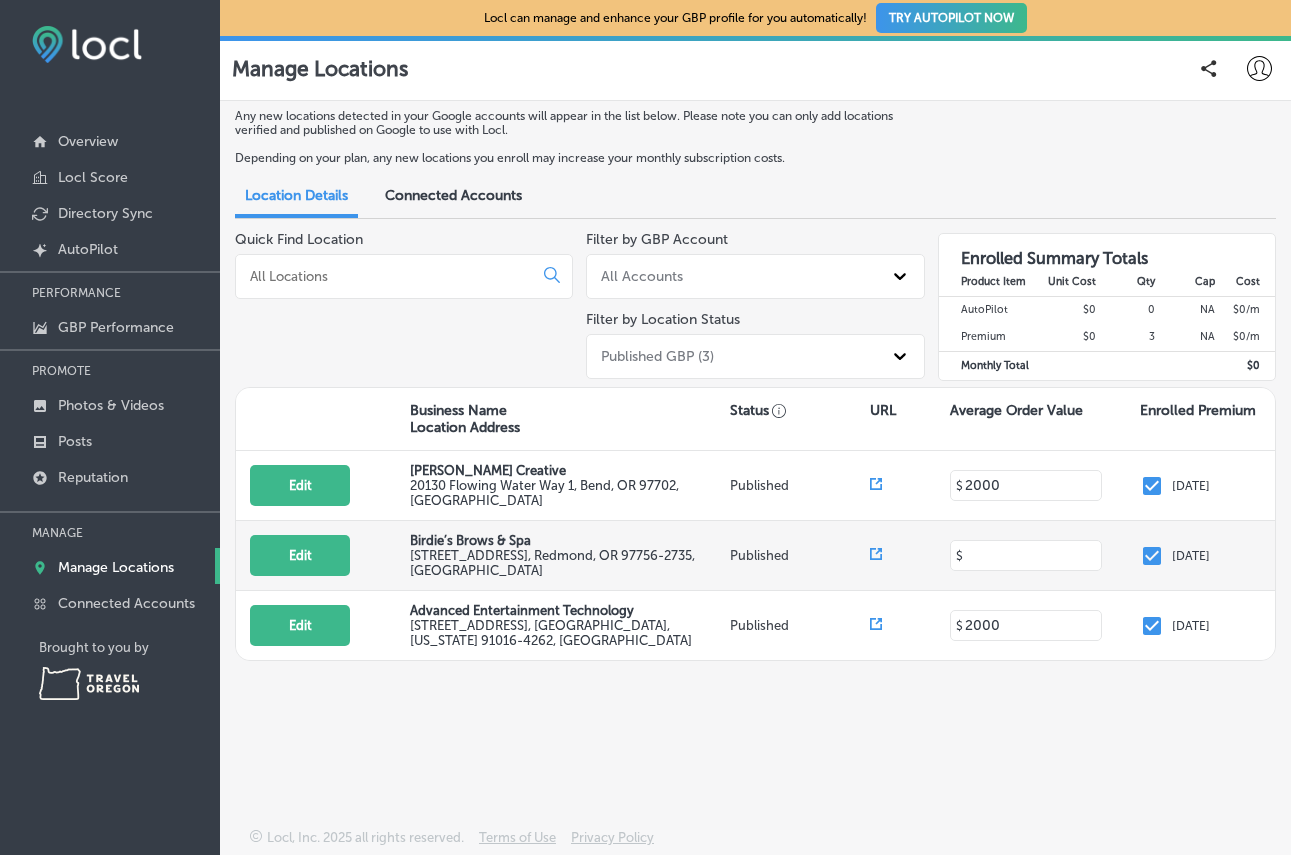 drag, startPoint x: 1024, startPoint y: 547, endPoint x: 878, endPoint y: 547, distance: 146 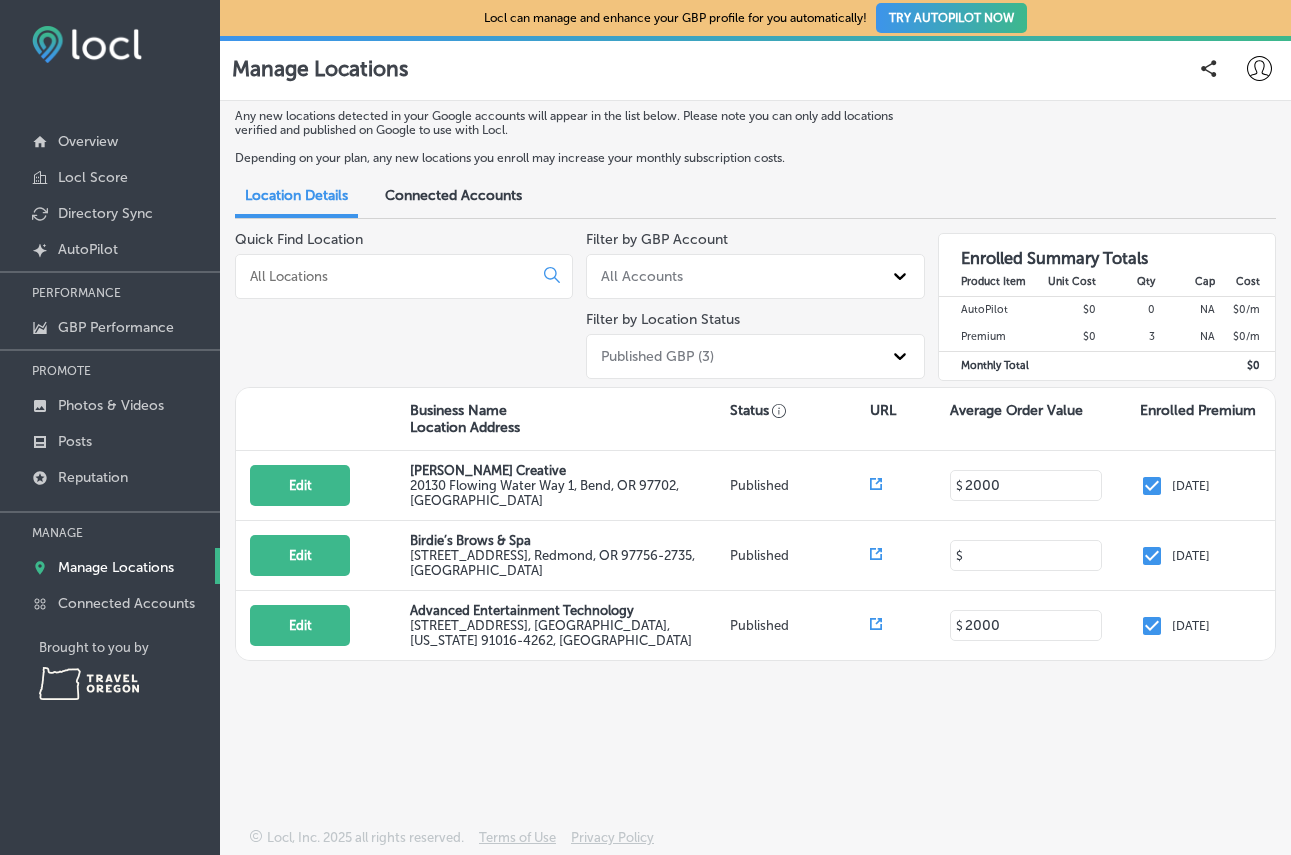 type on "2000" 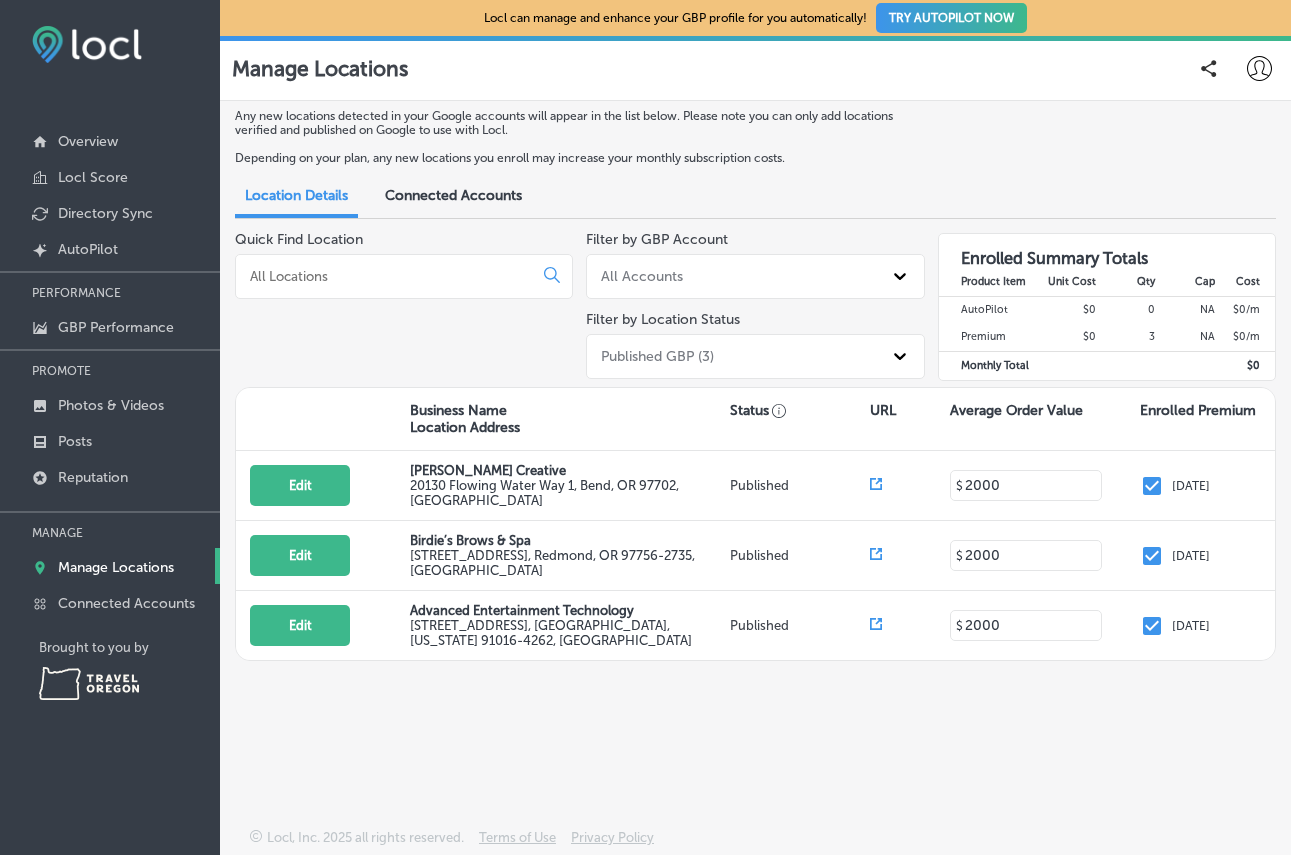 click on "Locl, Inc. 2025 all rights reserved. Terms of Use Privacy Policy" at bounding box center (755, 842) 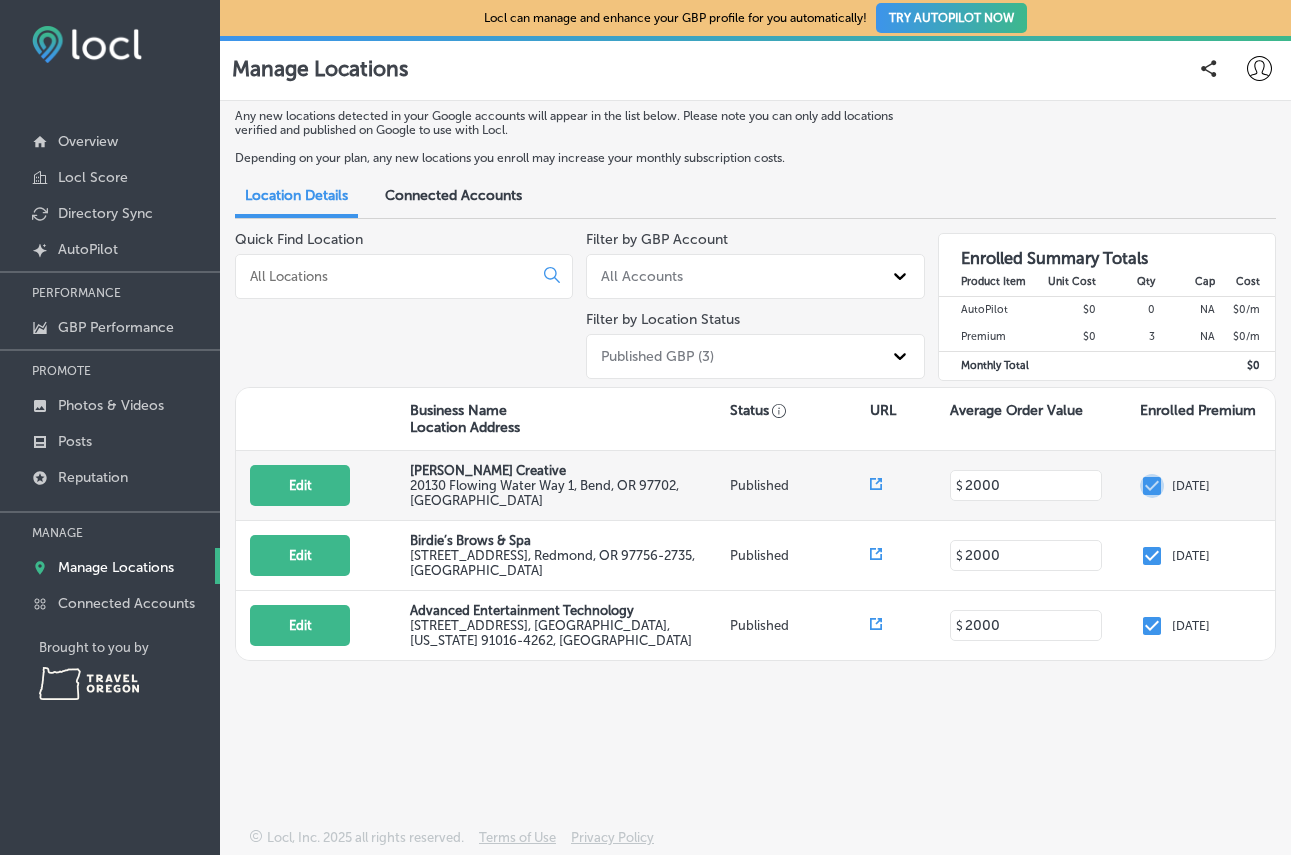 click at bounding box center [1152, 486] 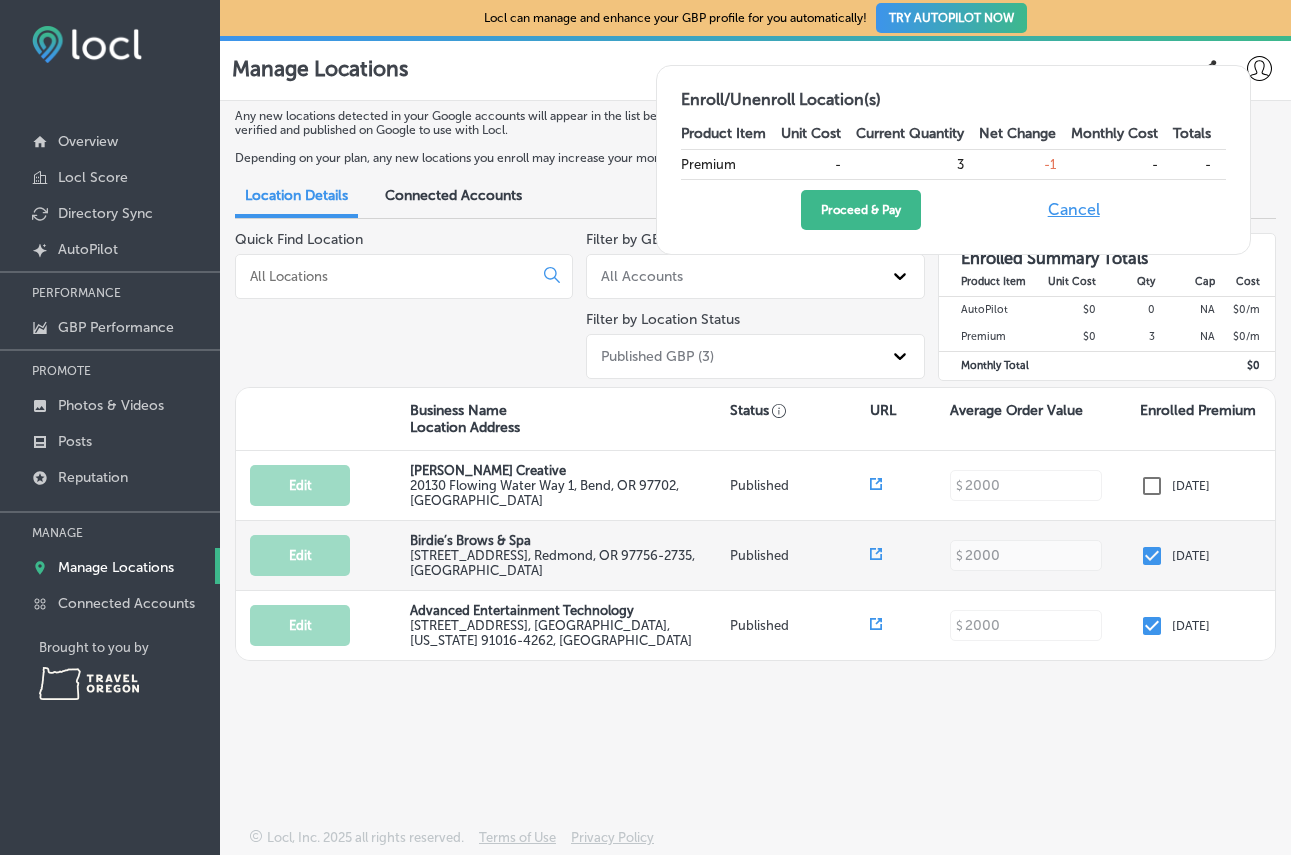 click at bounding box center (1152, 556) 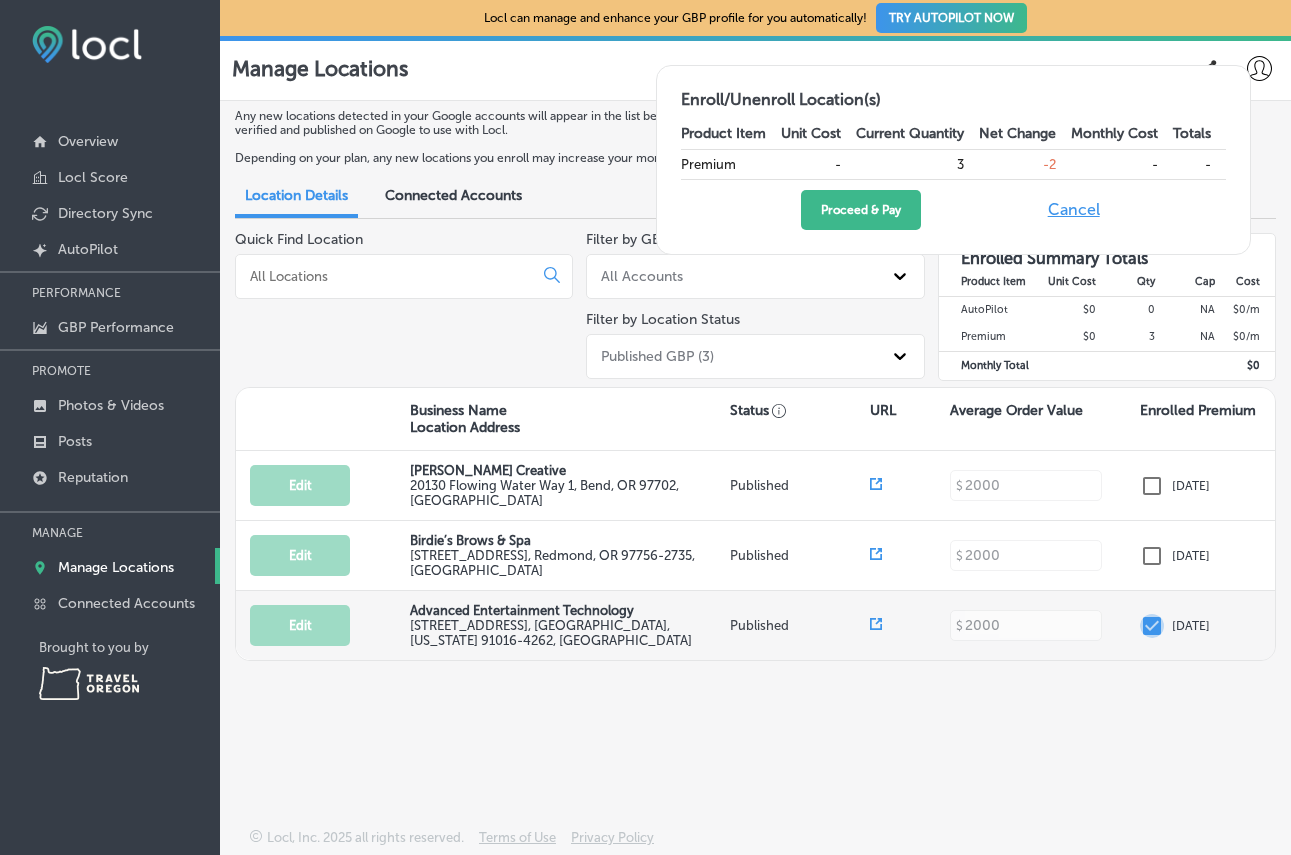 click at bounding box center [1152, 626] 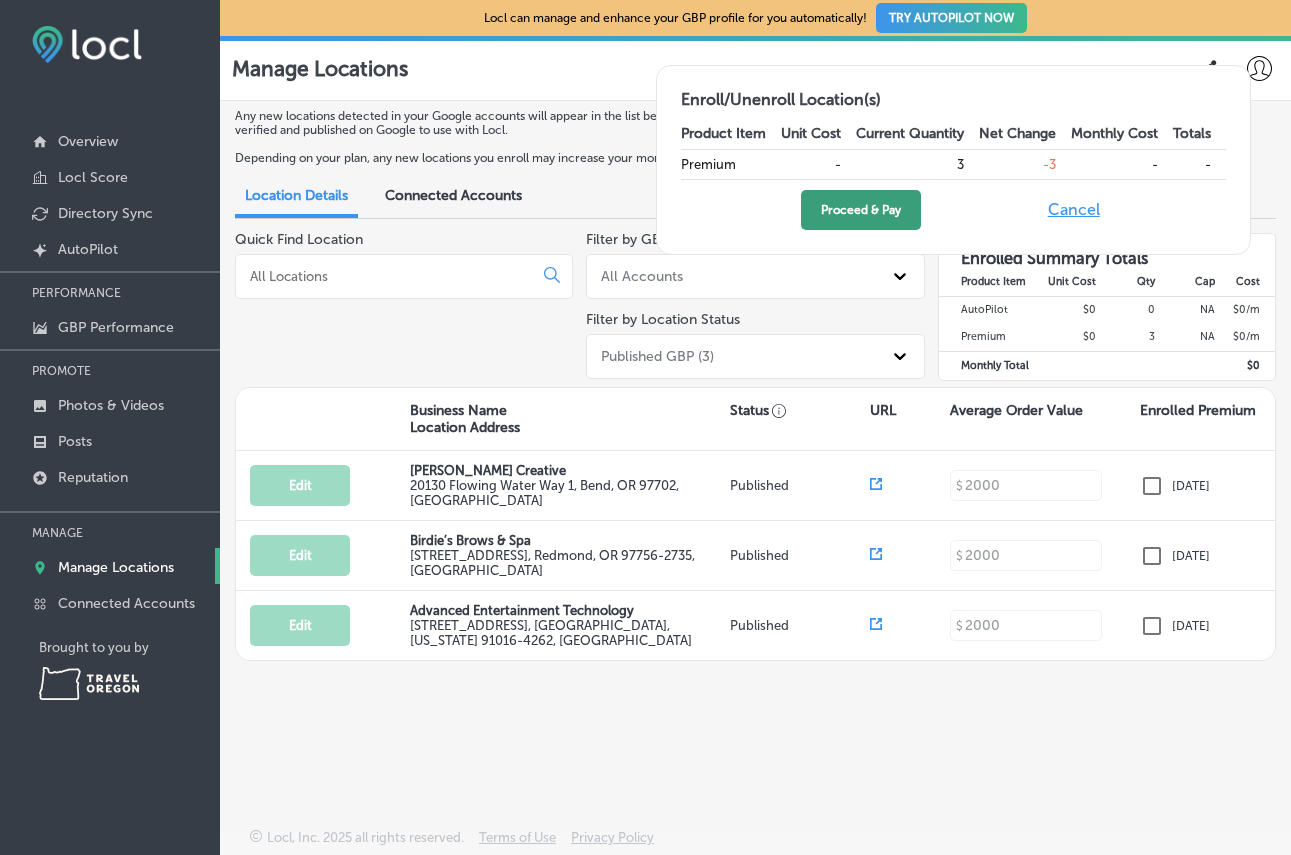 click on "Proceed & Pay" at bounding box center [861, 210] 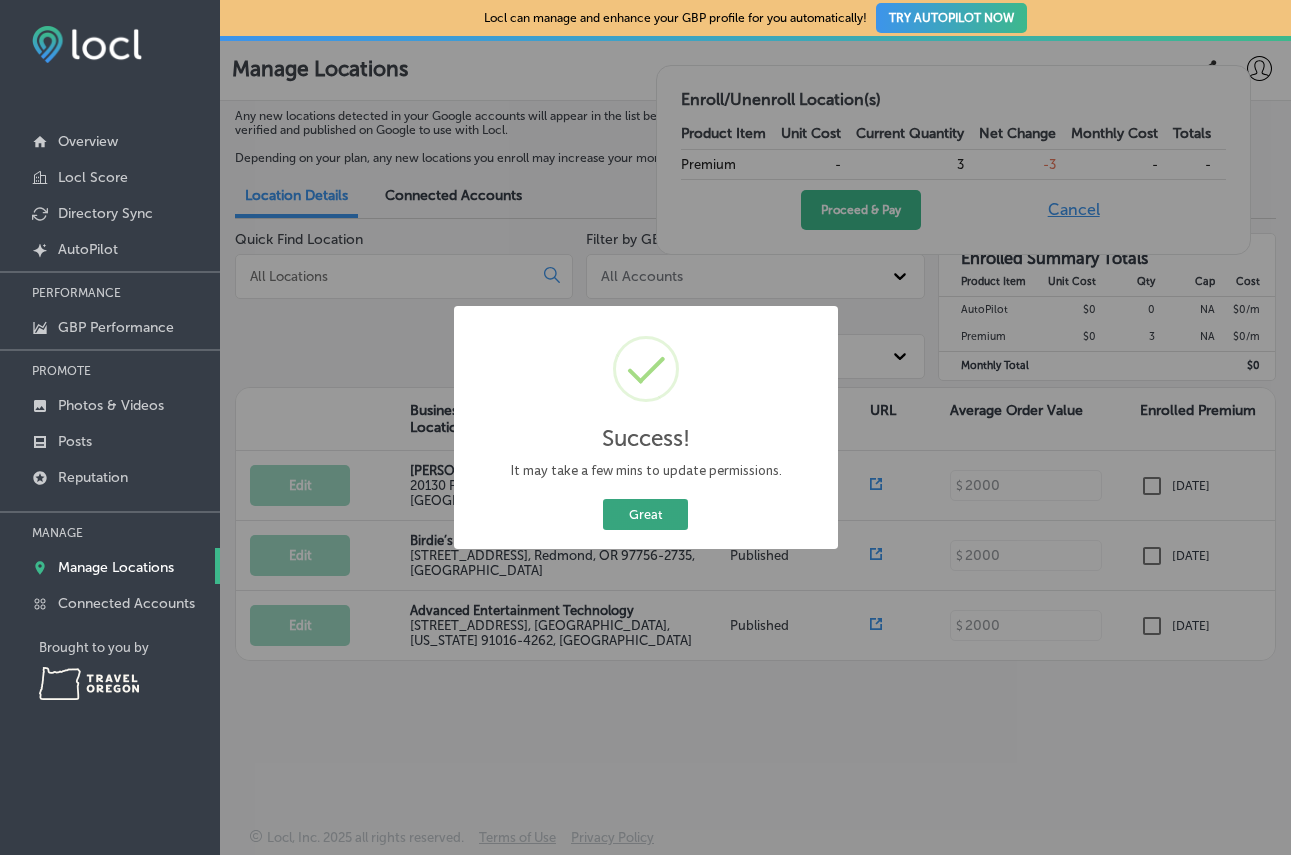 click on "Great" at bounding box center (645, 514) 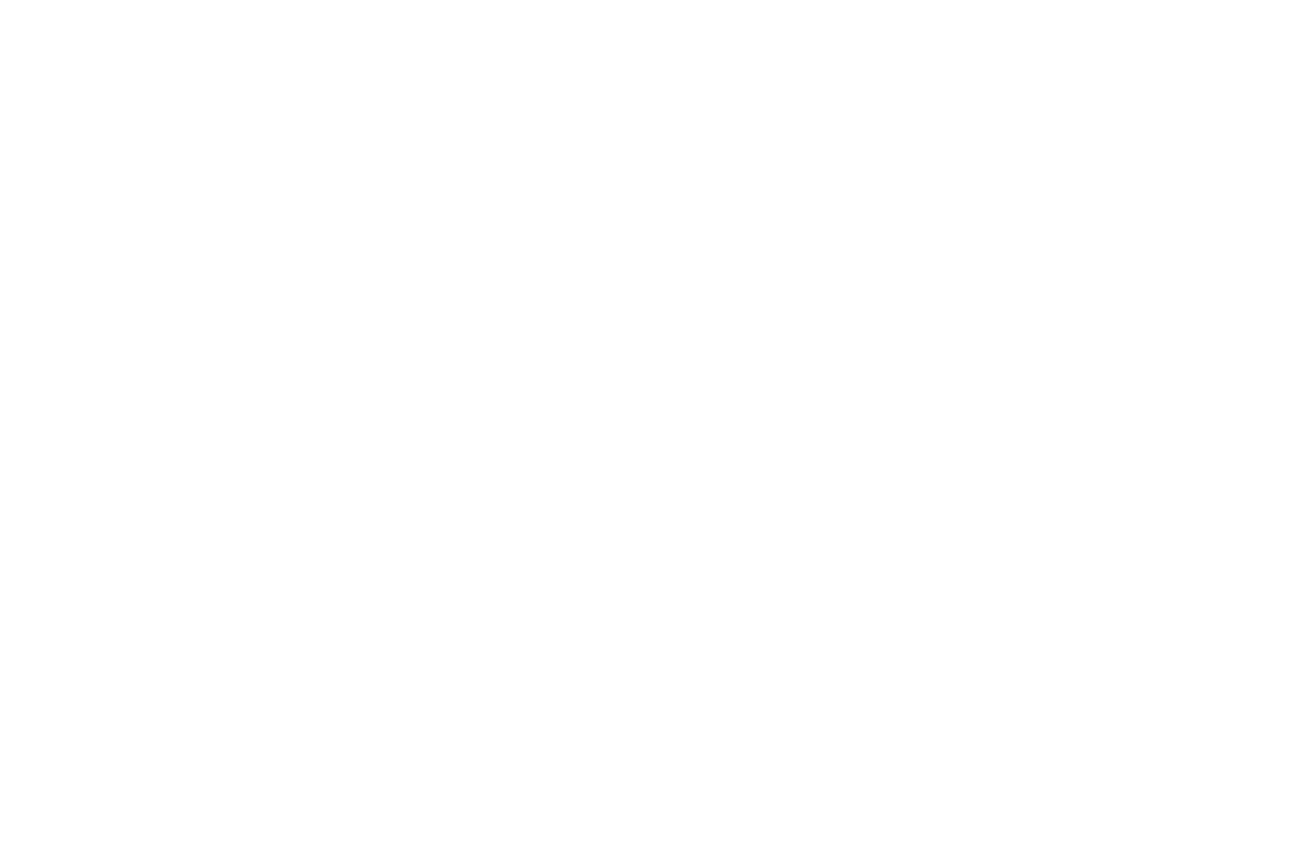 scroll, scrollTop: 0, scrollLeft: 0, axis: both 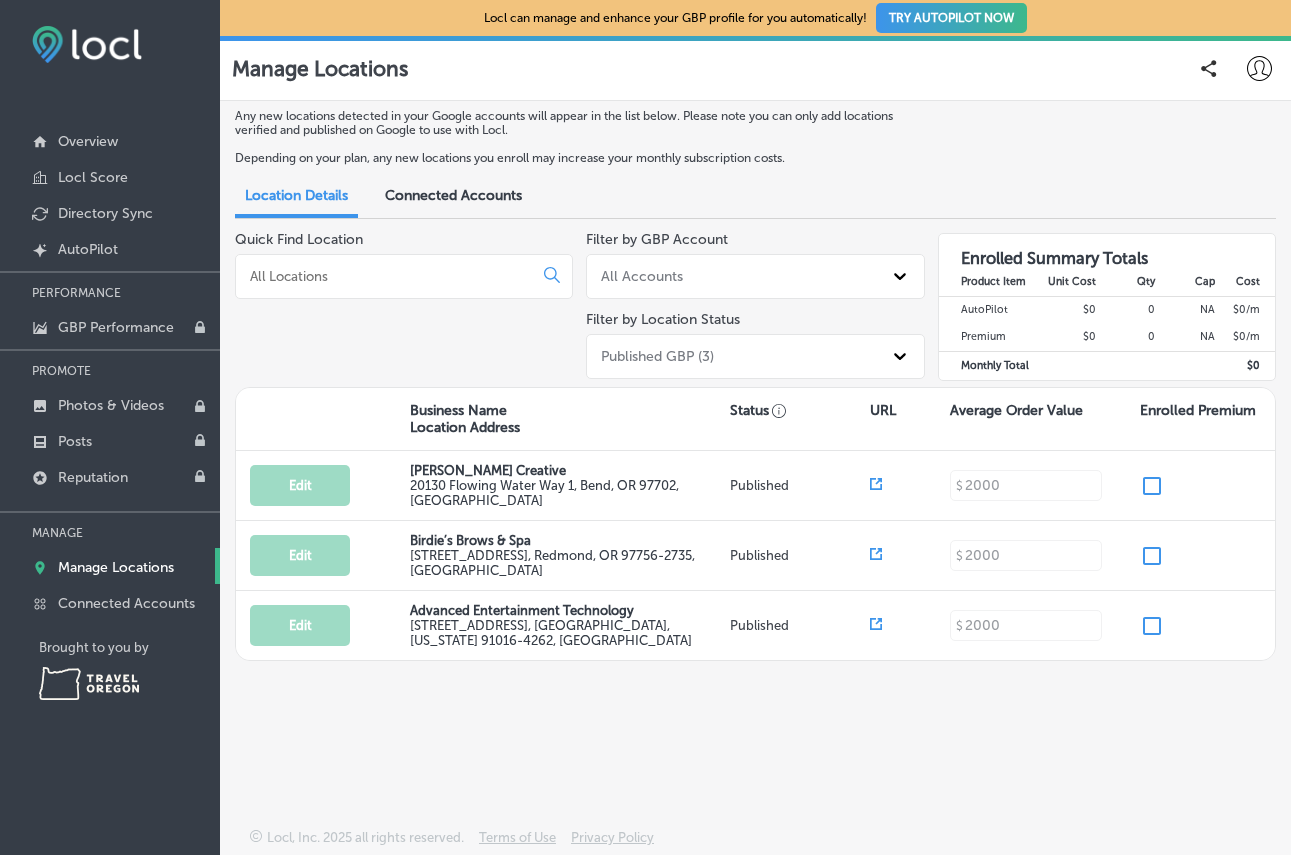 click on "Enrolled Premium" at bounding box center (1198, 410) 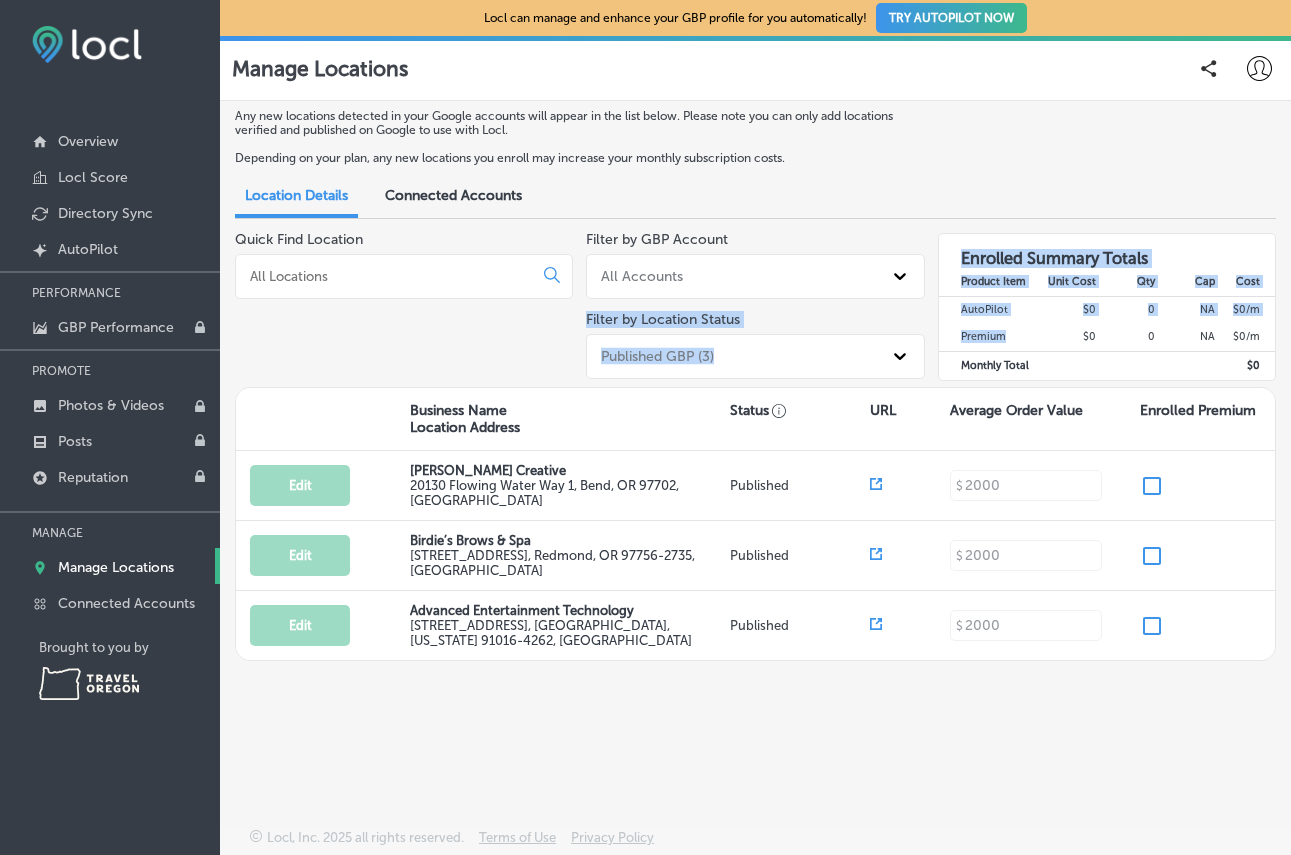 drag, startPoint x: 1010, startPoint y: 337, endPoint x: 912, endPoint y: 300, distance: 104.75209 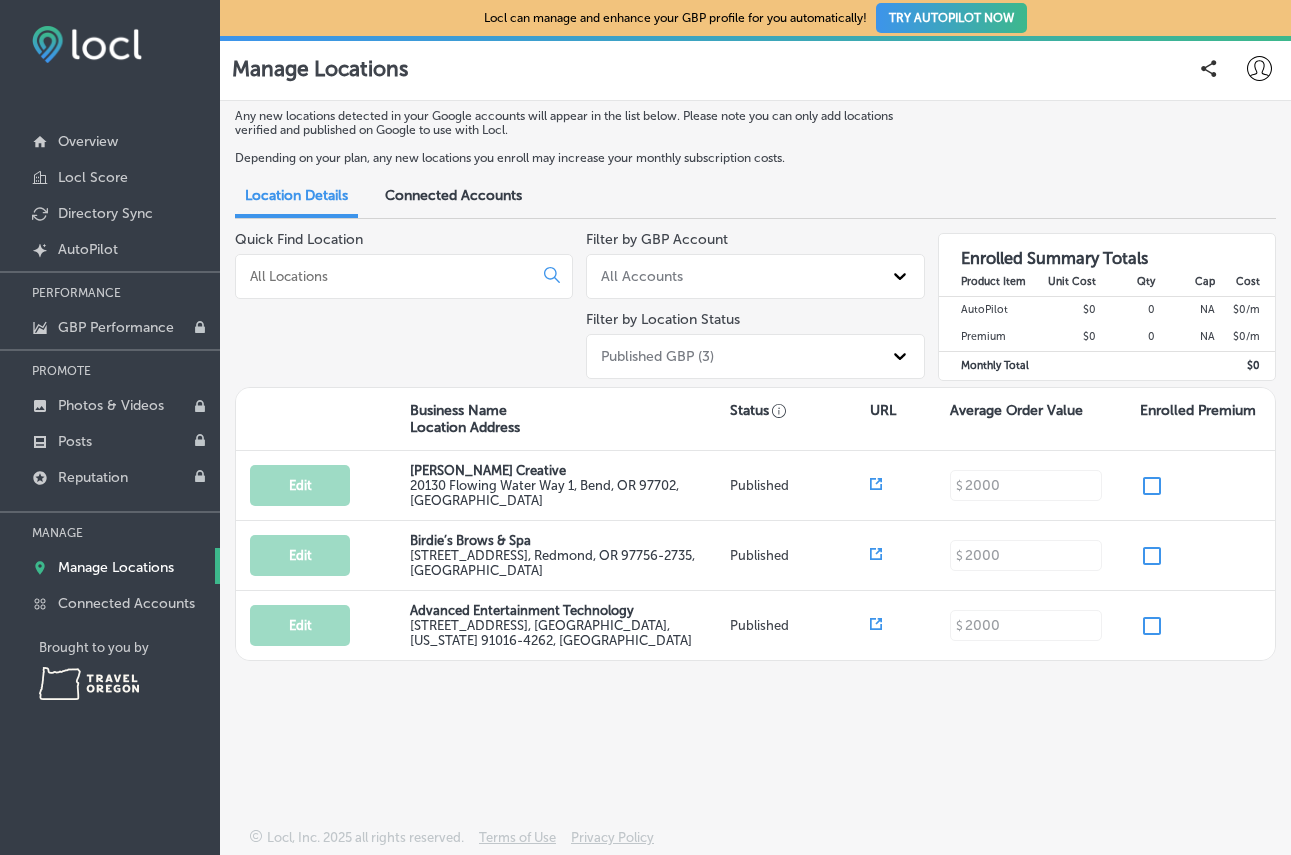 click at bounding box center [1126, 366] 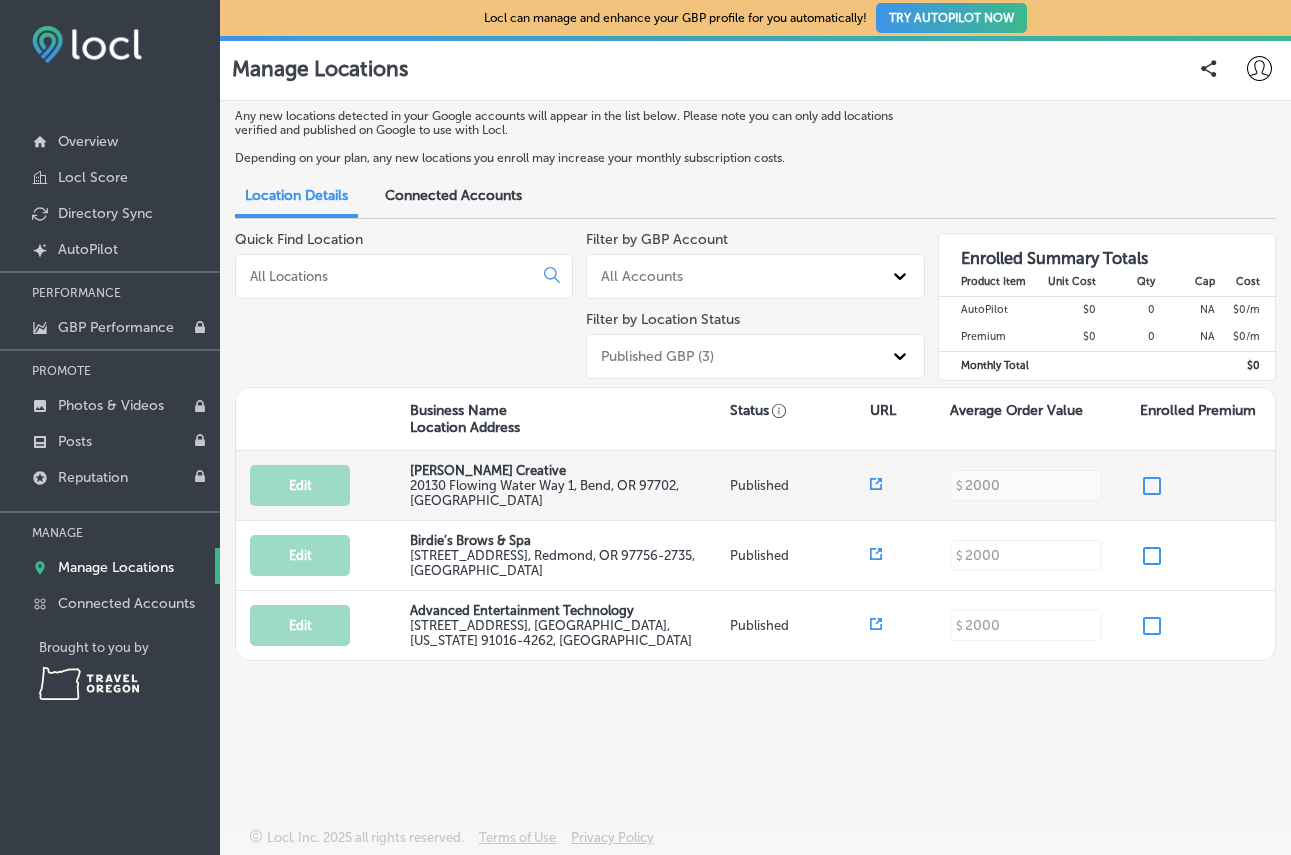 click at bounding box center [1152, 486] 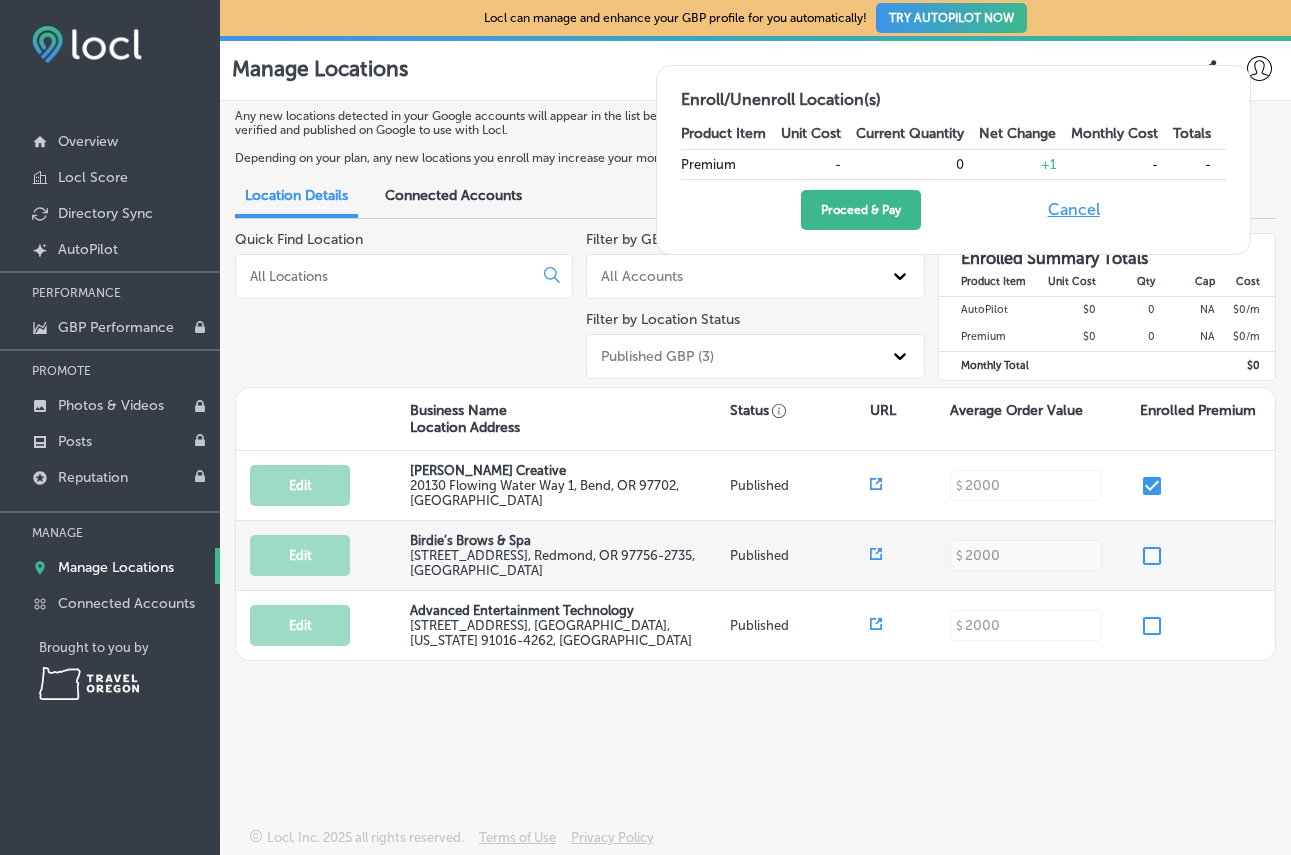 click on "Edit Birdie’s Brows & Spa [STREET_ADDRESS] Published $ 2000 Select Group
Path
Created with Sketch." at bounding box center (1008, 556) 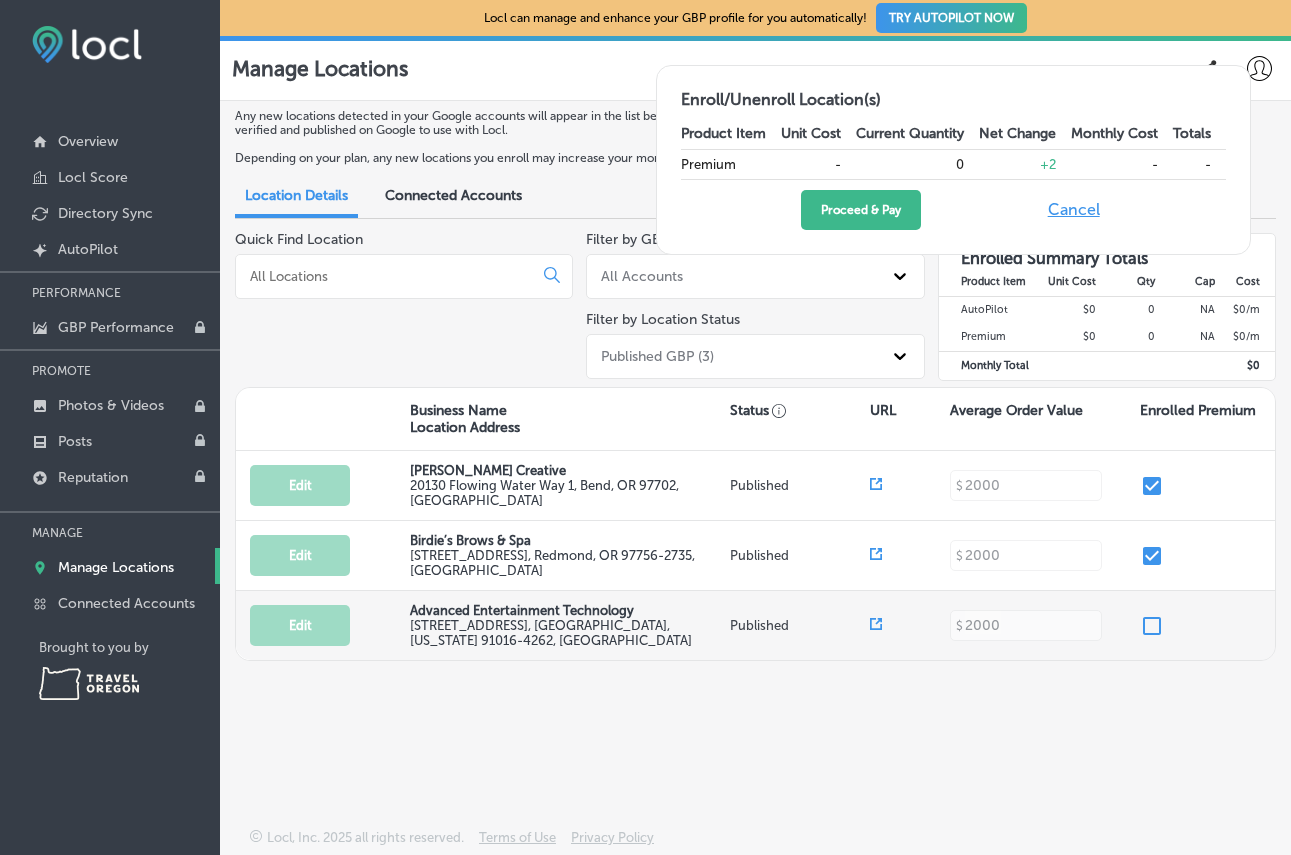 click at bounding box center [1152, 626] 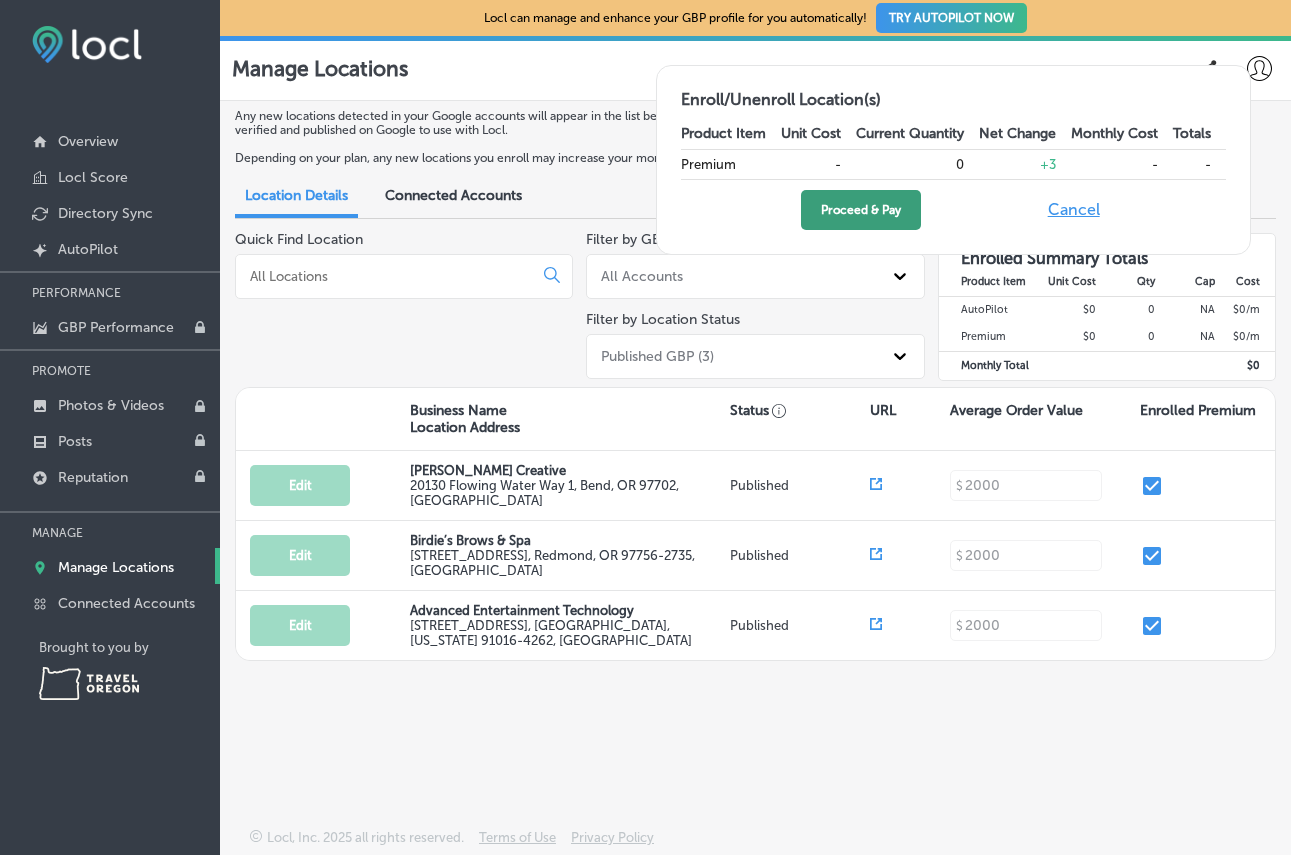 click on "Proceed & Pay" at bounding box center (861, 210) 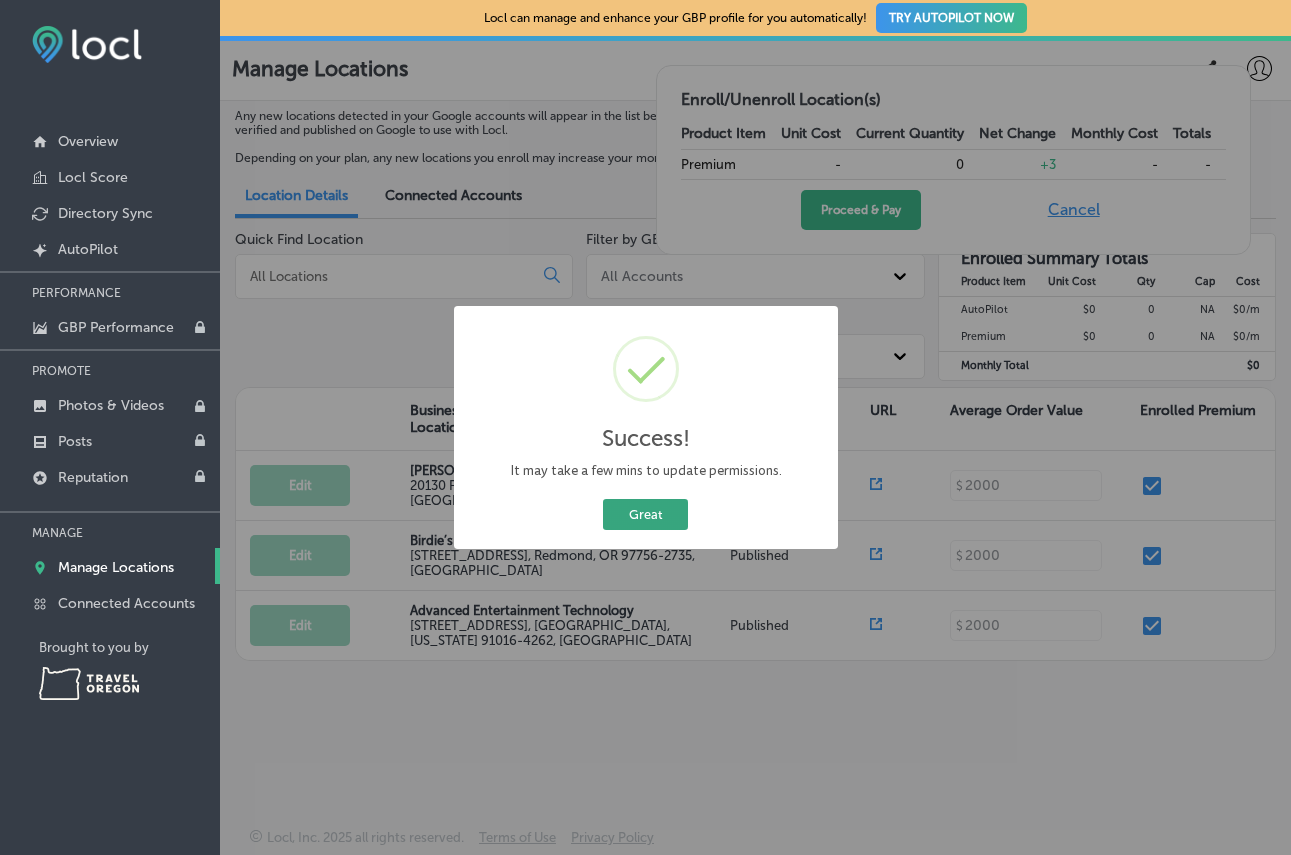 click on "Great" at bounding box center (645, 514) 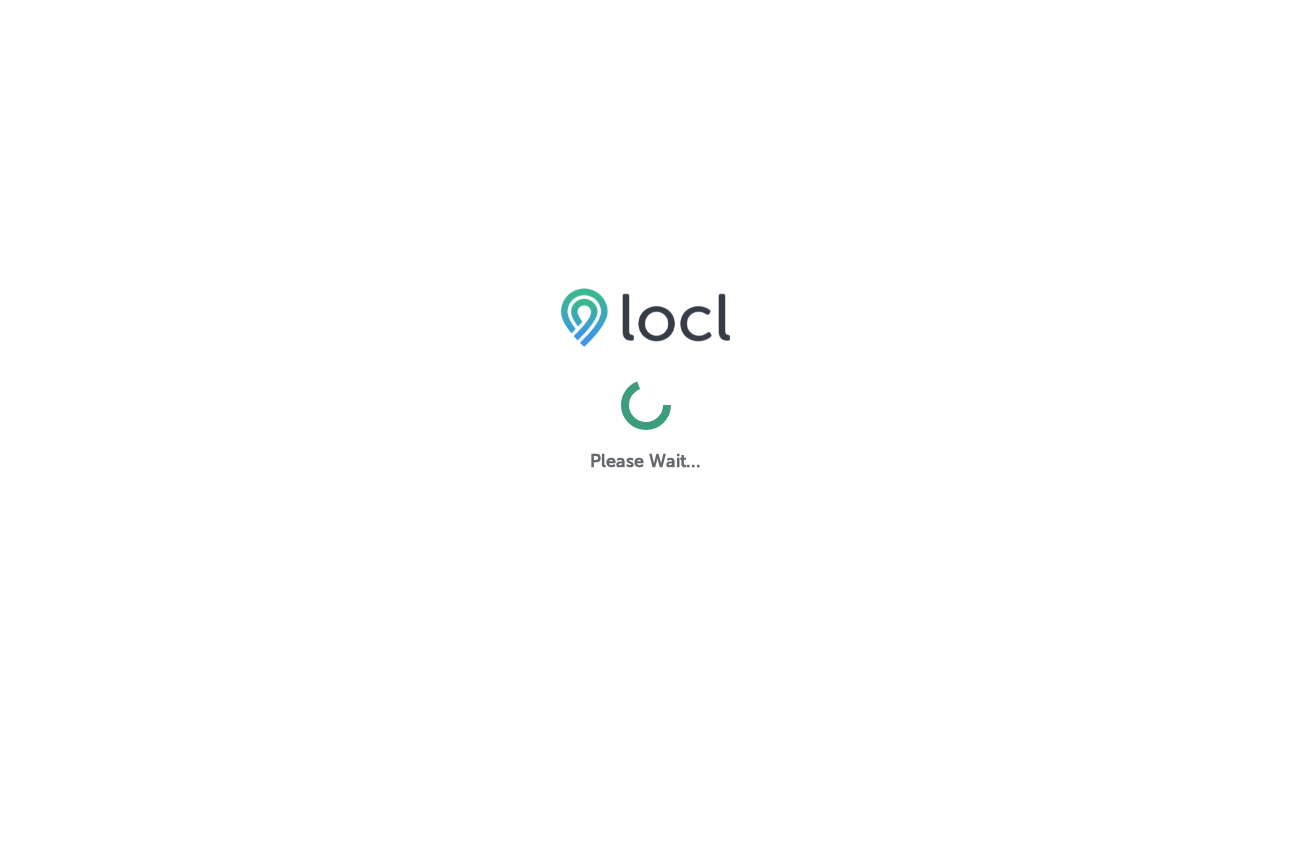scroll, scrollTop: 0, scrollLeft: 0, axis: both 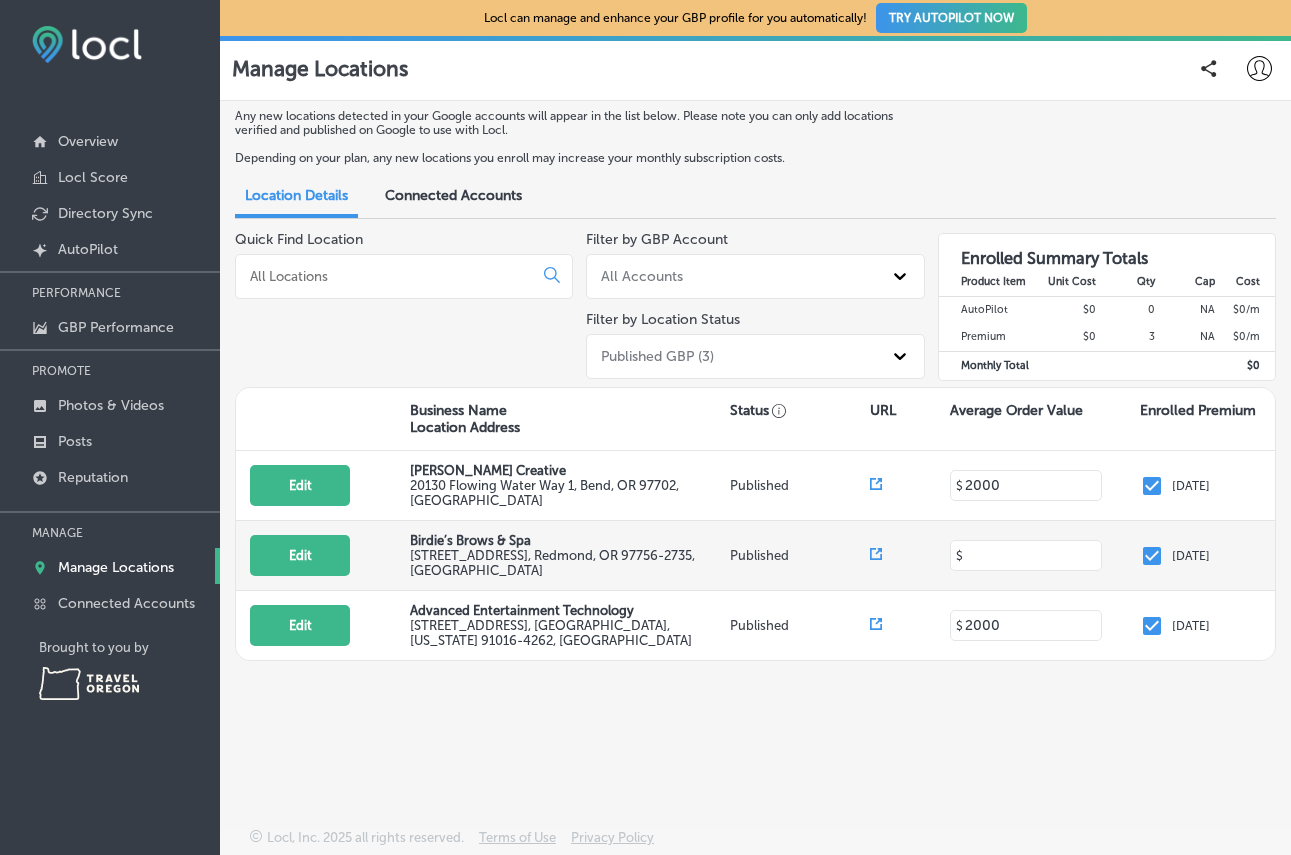 click at bounding box center [1026, 555] 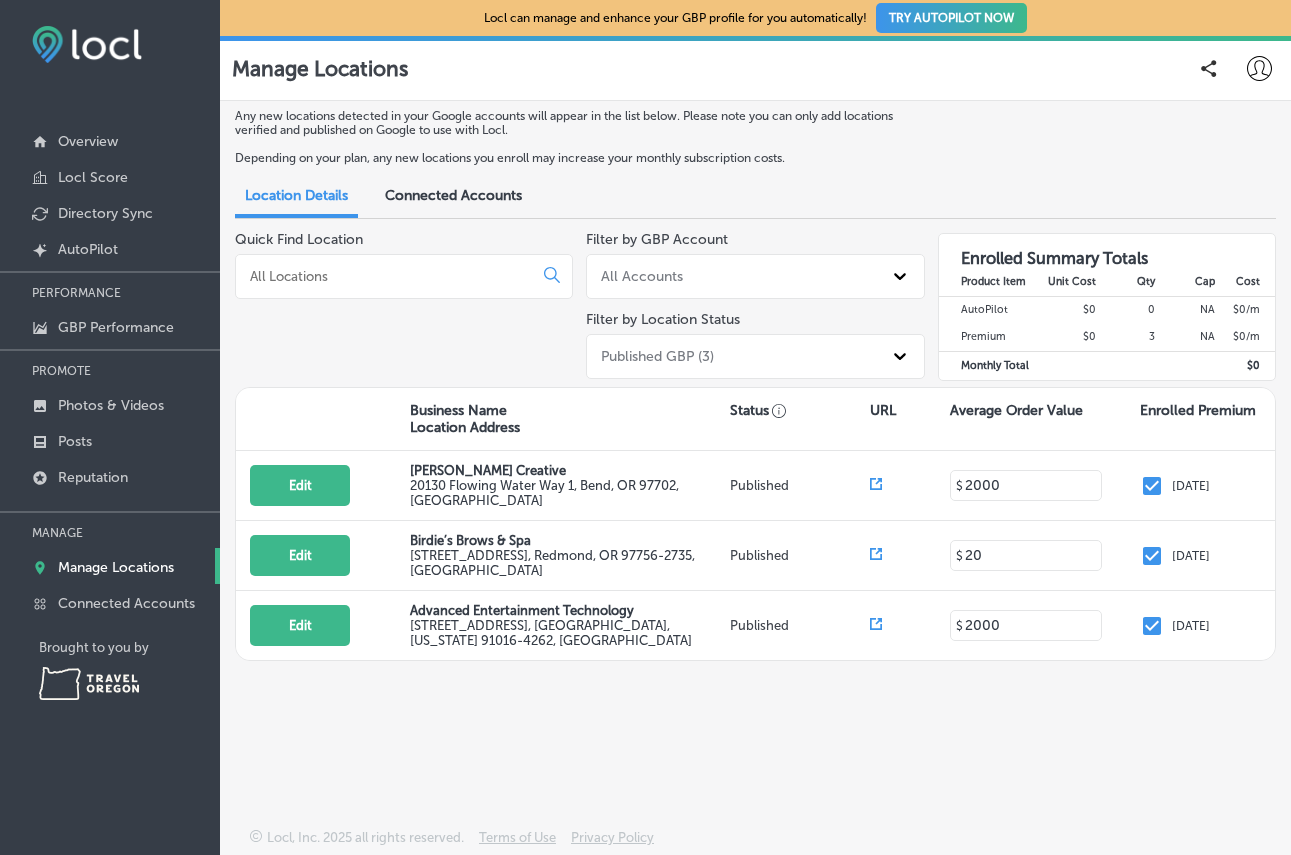 type on "2" 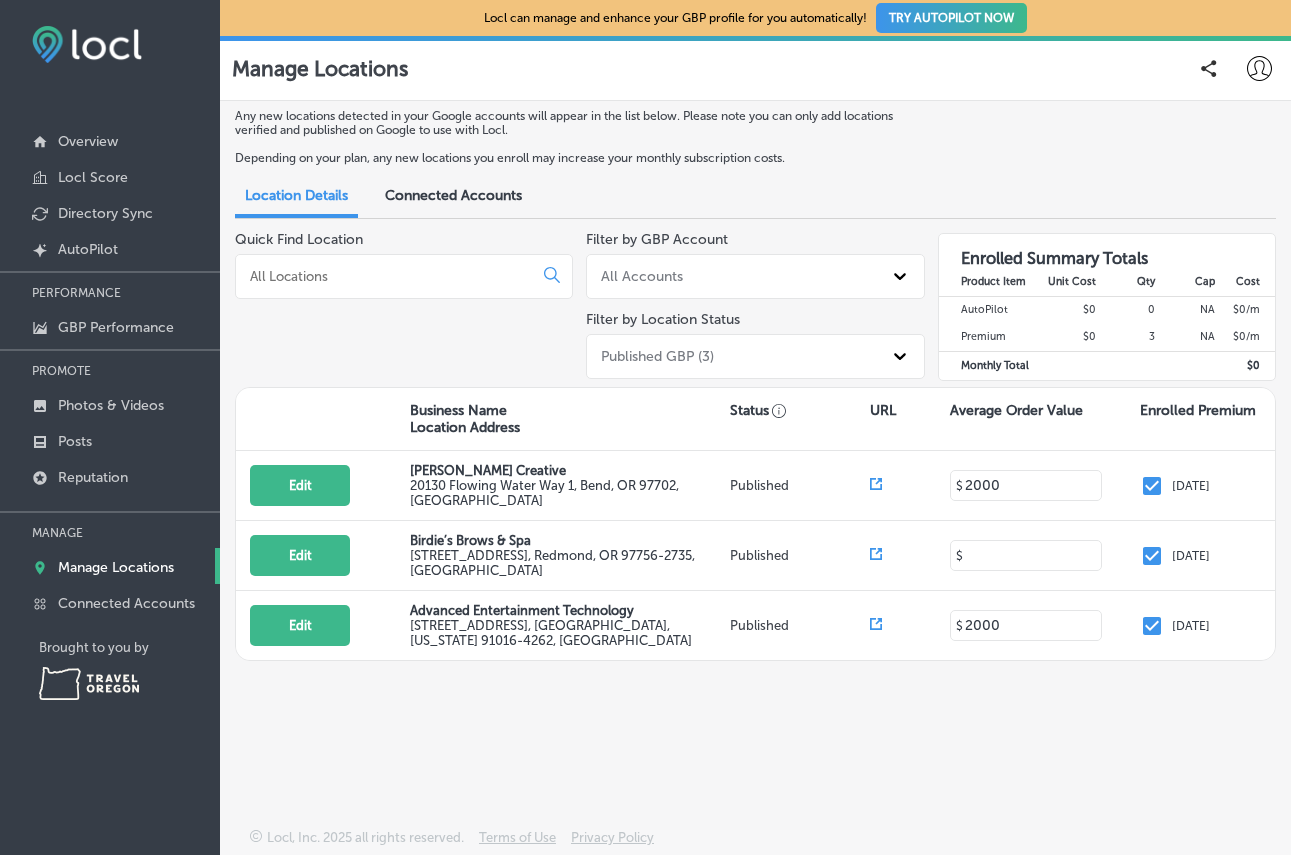 type 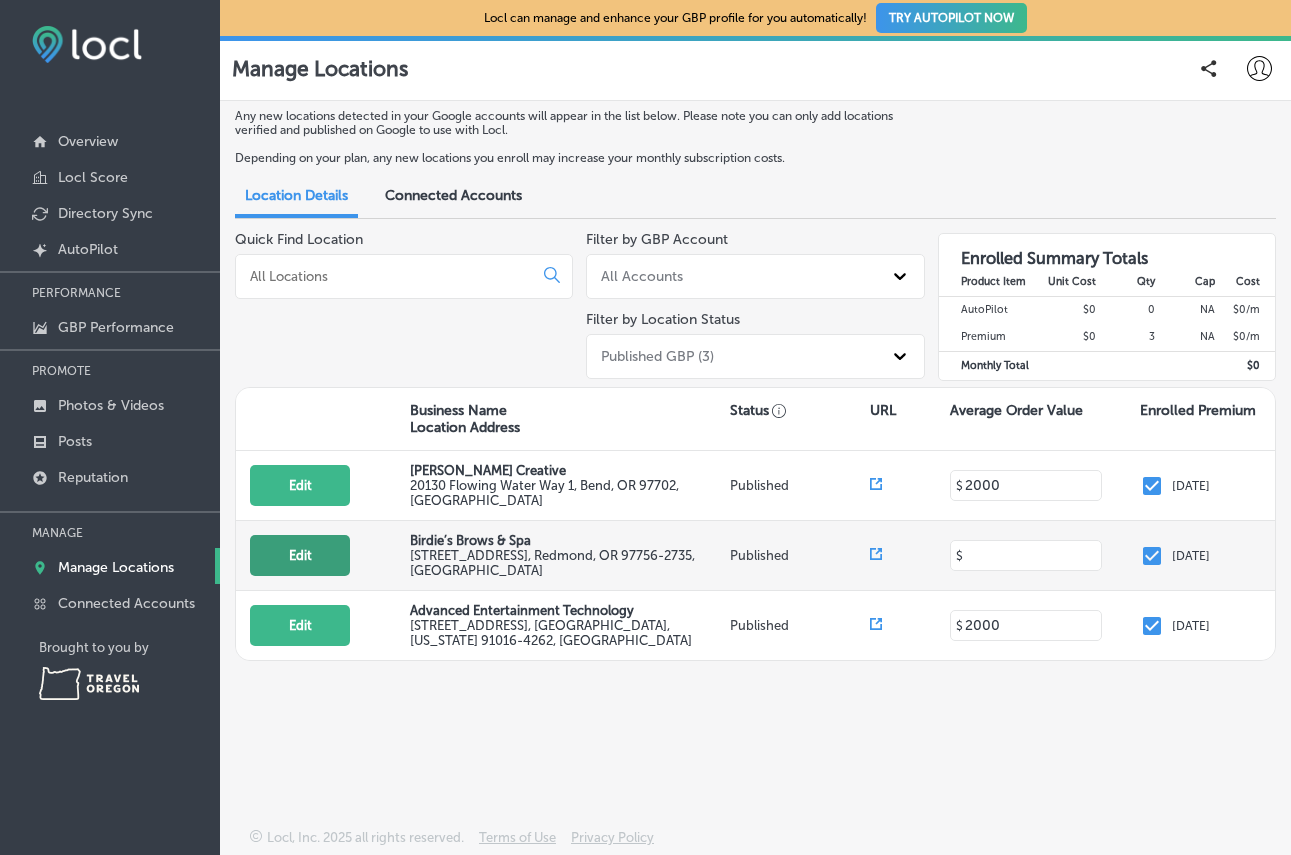 click on "Edit" at bounding box center (300, 555) 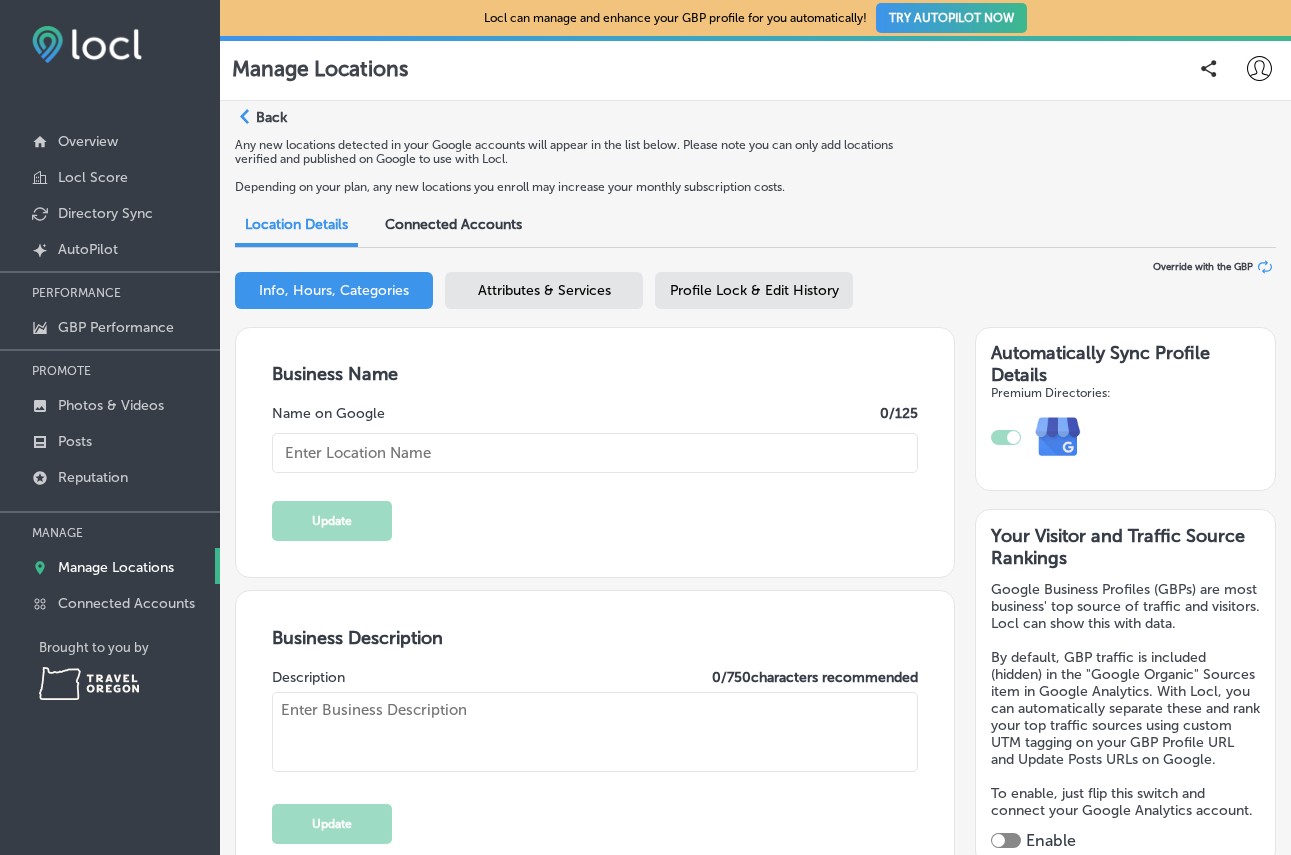 type on "Birdie’s Brows & Spa" 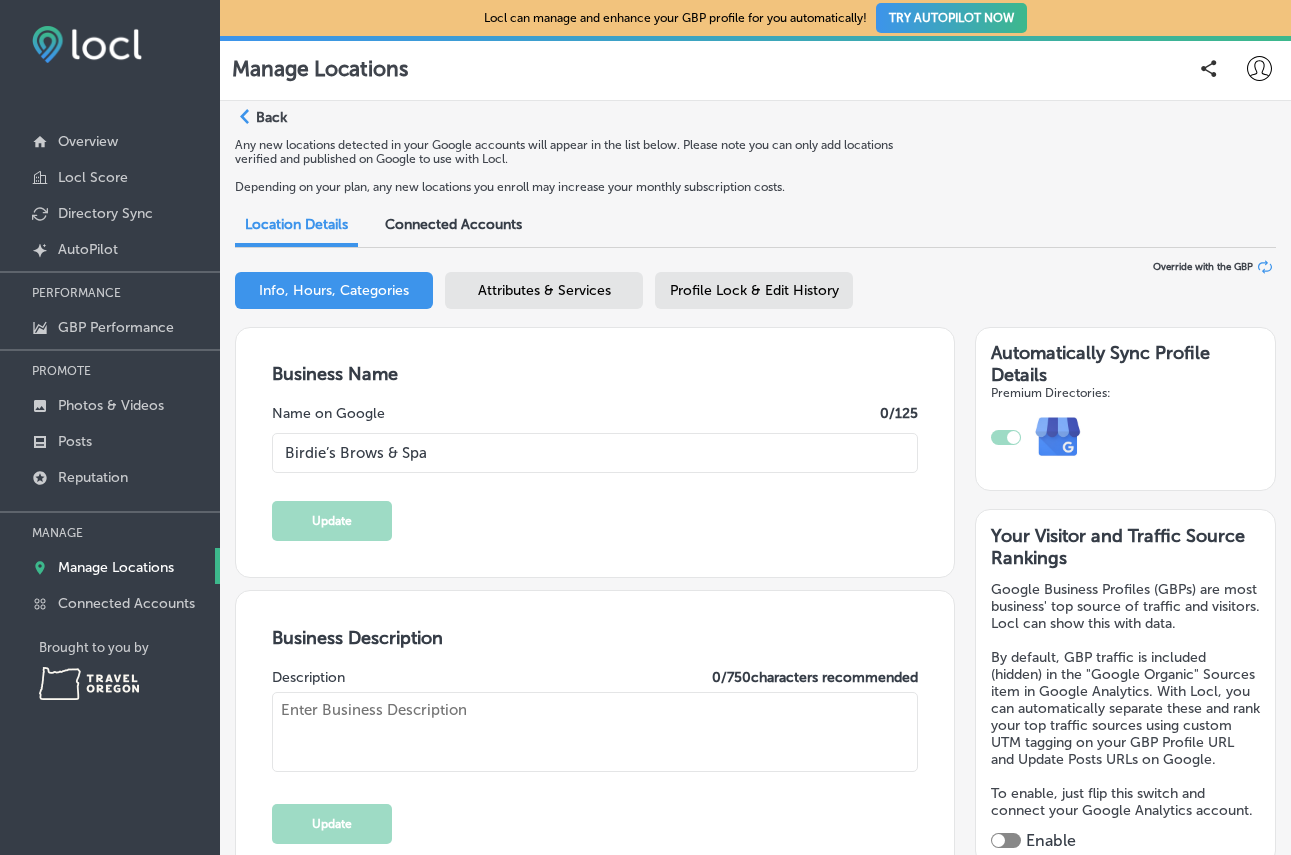 type on "[STREET_ADDRESS]" 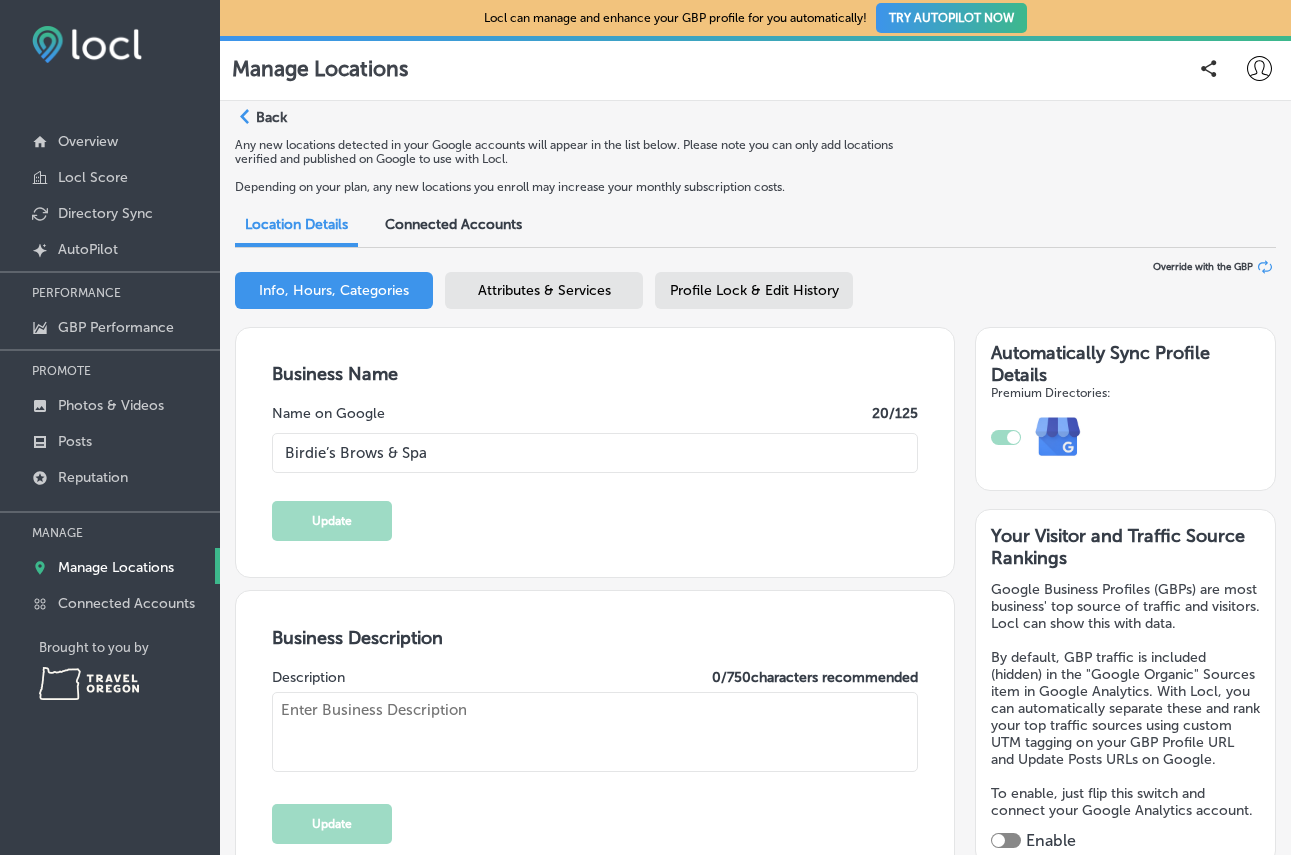 type on "[URL][DOMAIN_NAME]" 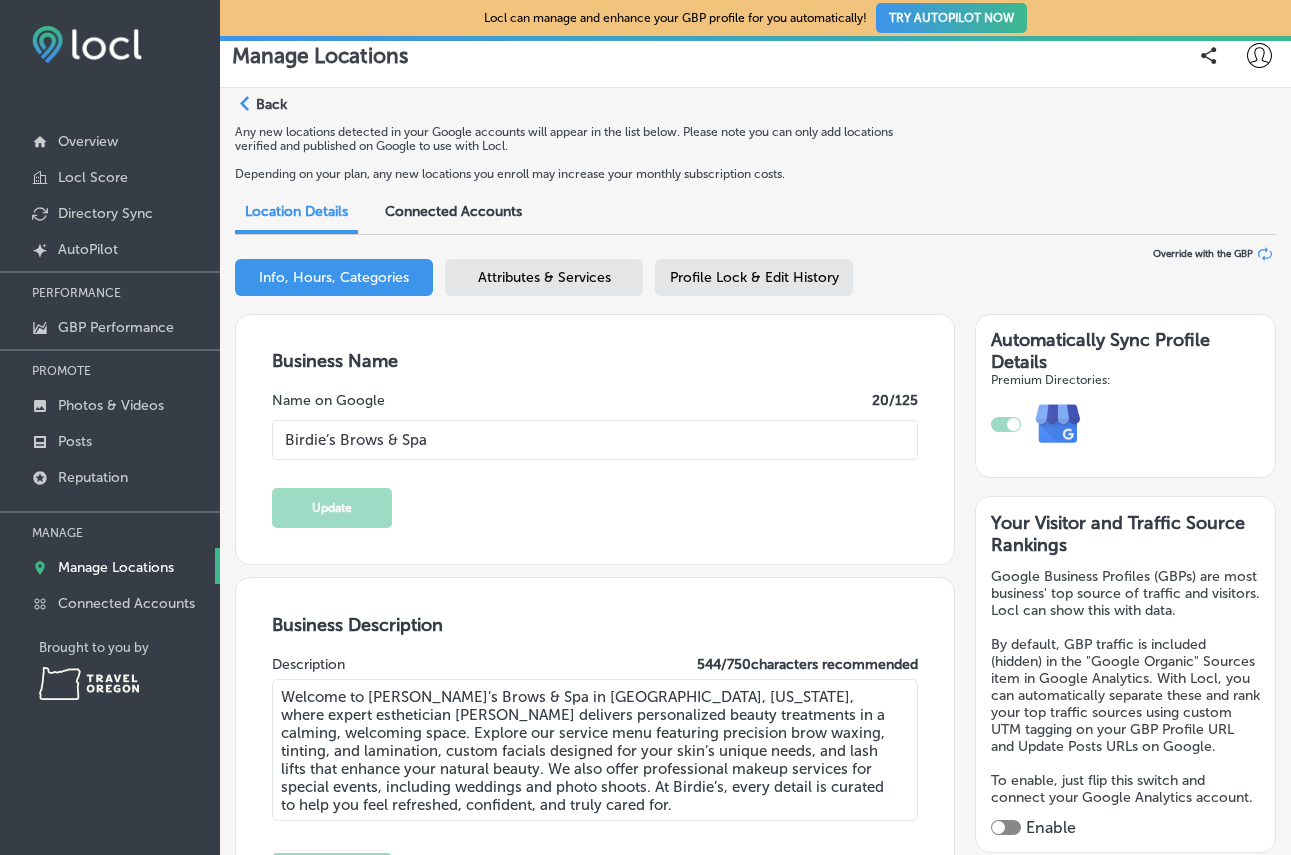 scroll, scrollTop: 0, scrollLeft: 0, axis: both 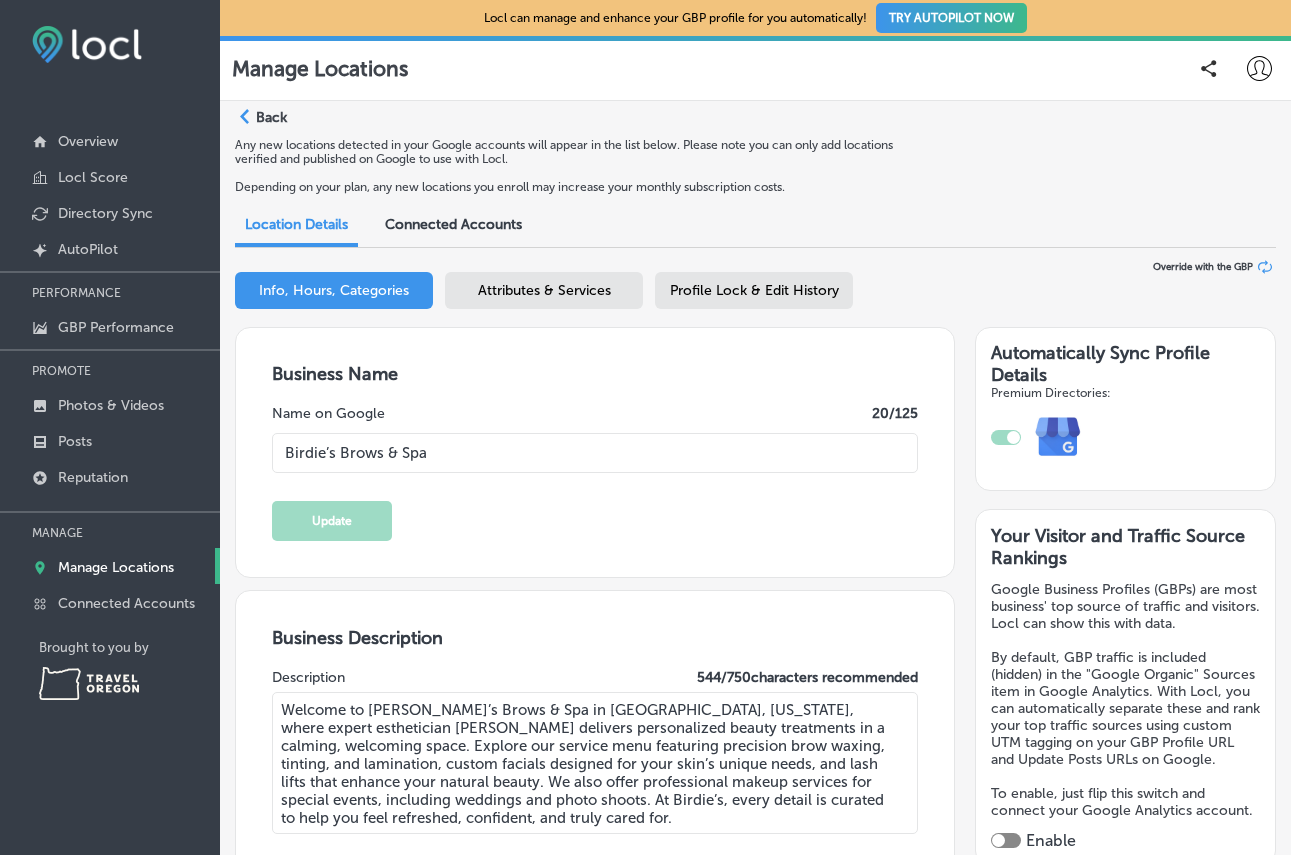 click on "Profile Lock & Edit History" at bounding box center [754, 290] 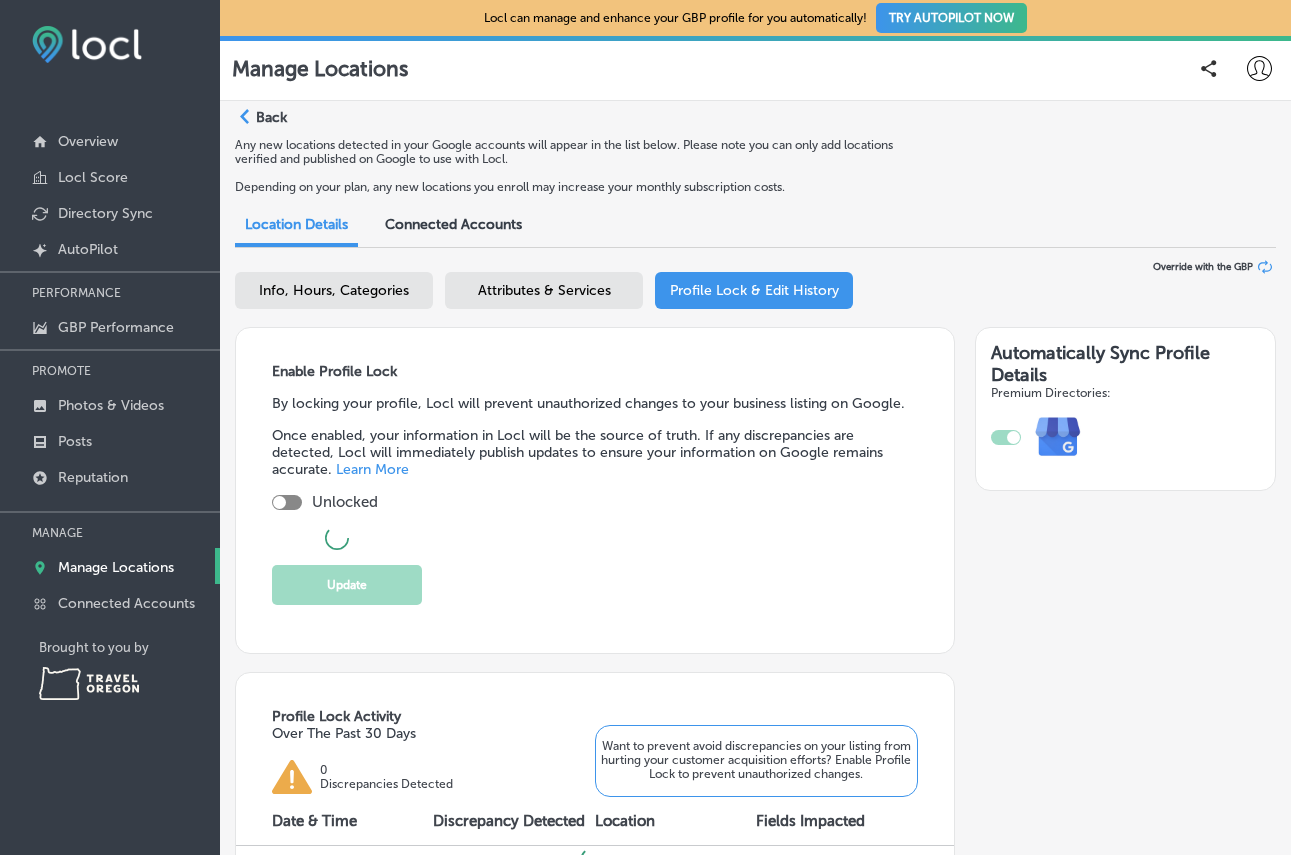 checkbox on "true" 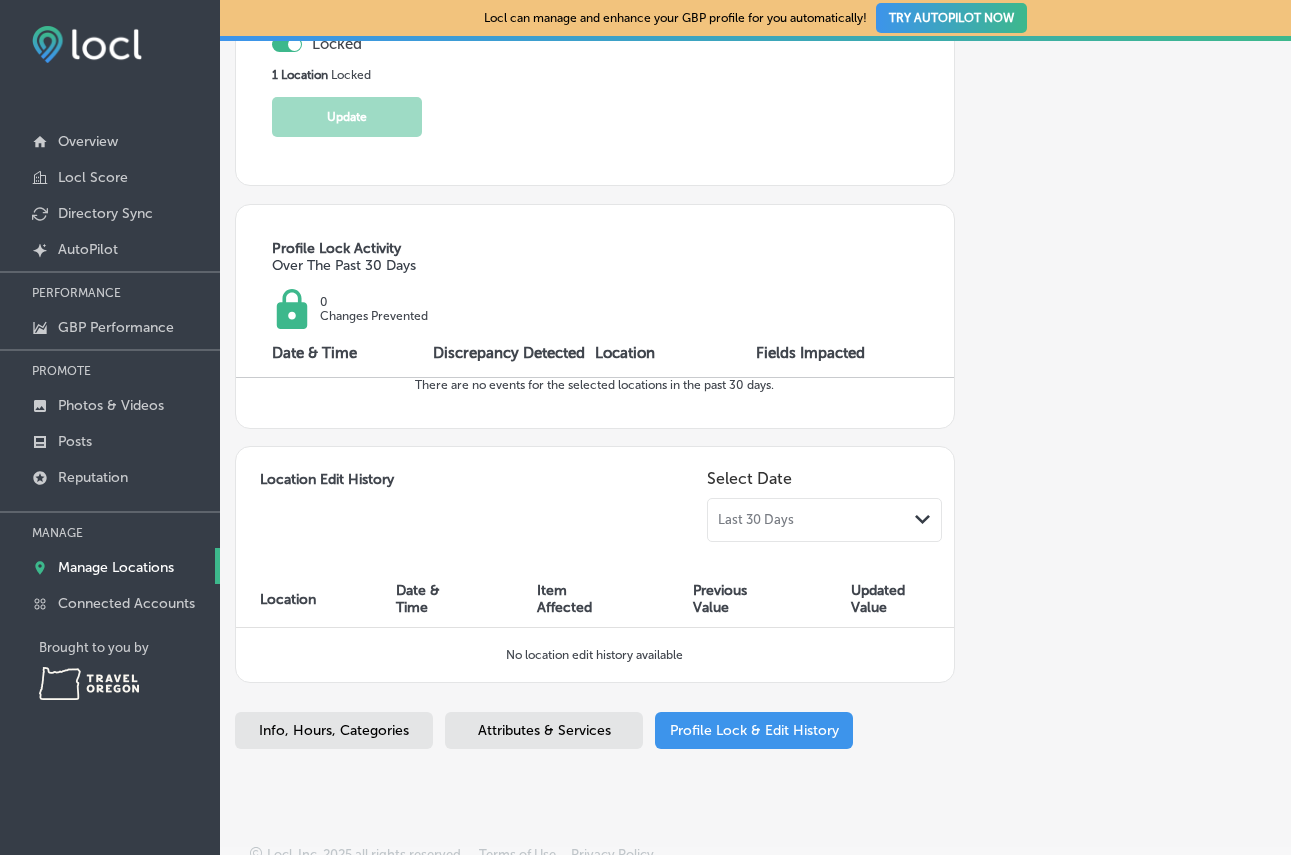 scroll, scrollTop: 473, scrollLeft: 0, axis: vertical 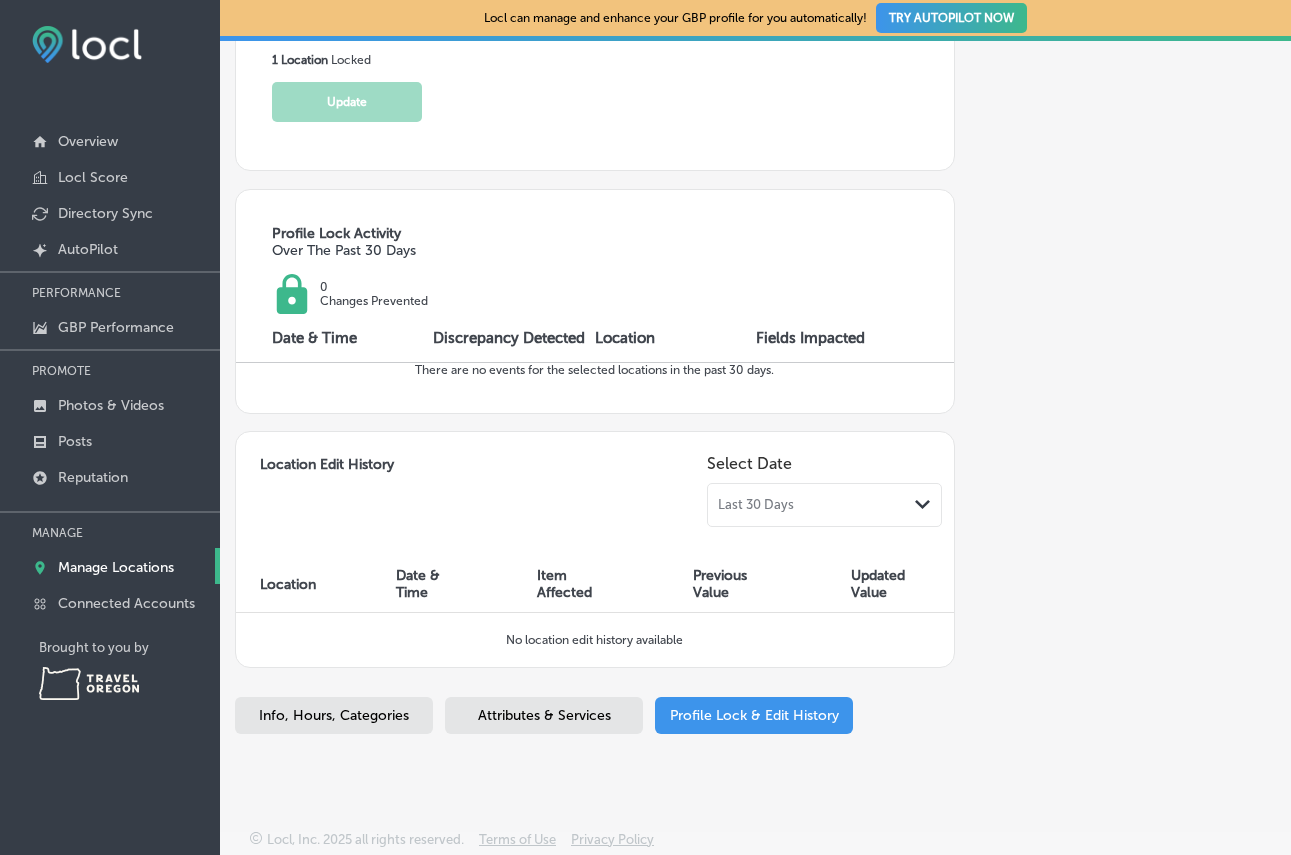 click on "Attributes & Services" at bounding box center (544, 715) 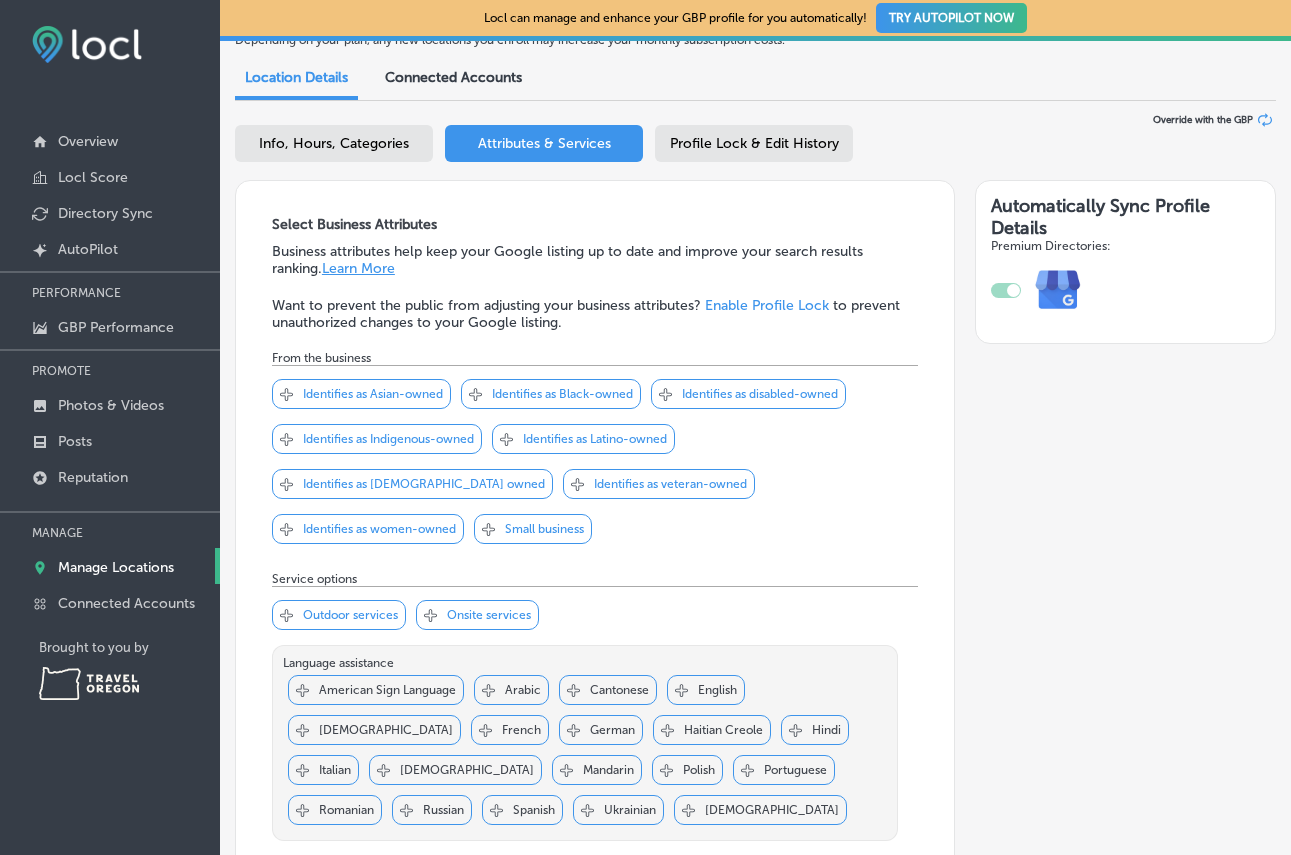 scroll, scrollTop: 0, scrollLeft: 0, axis: both 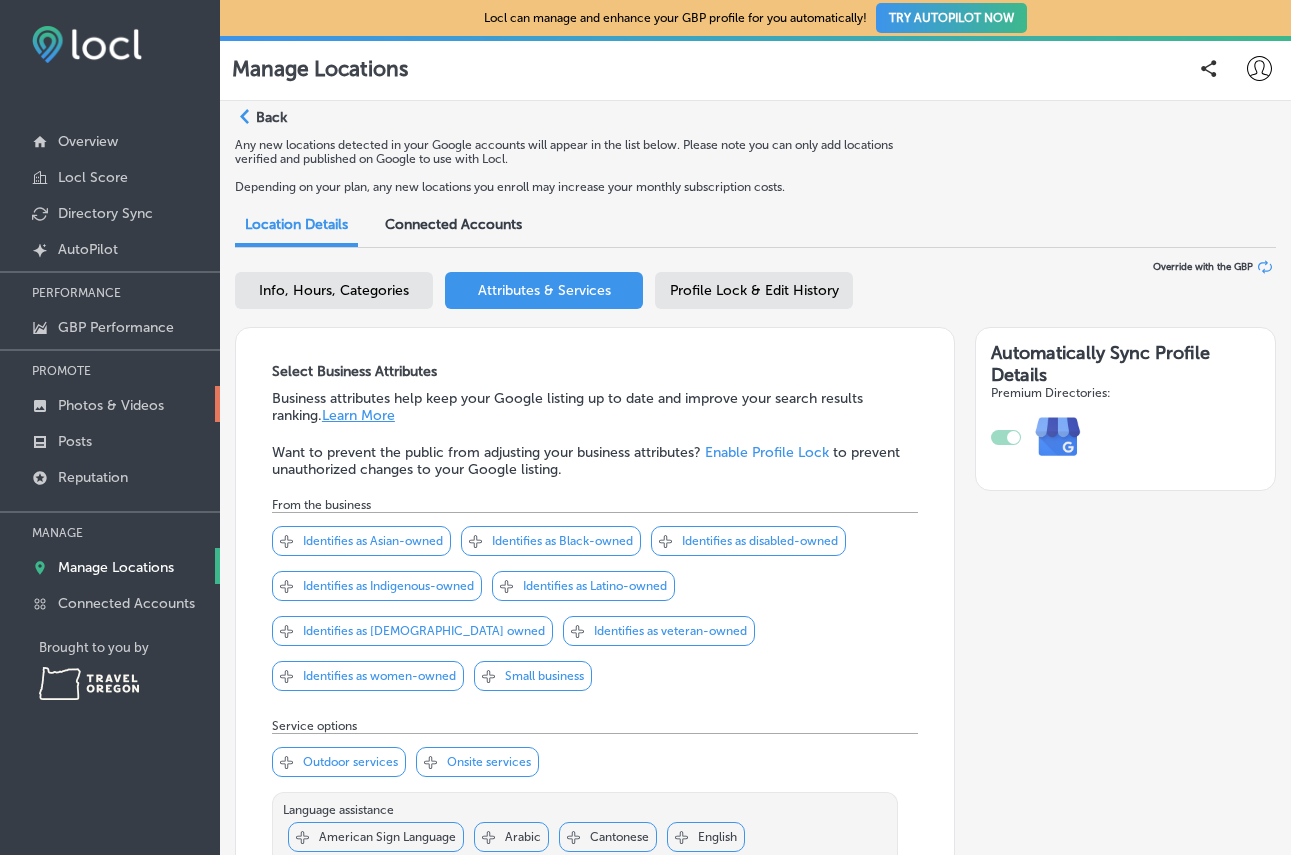 click on "Photos & Videos" at bounding box center [110, 404] 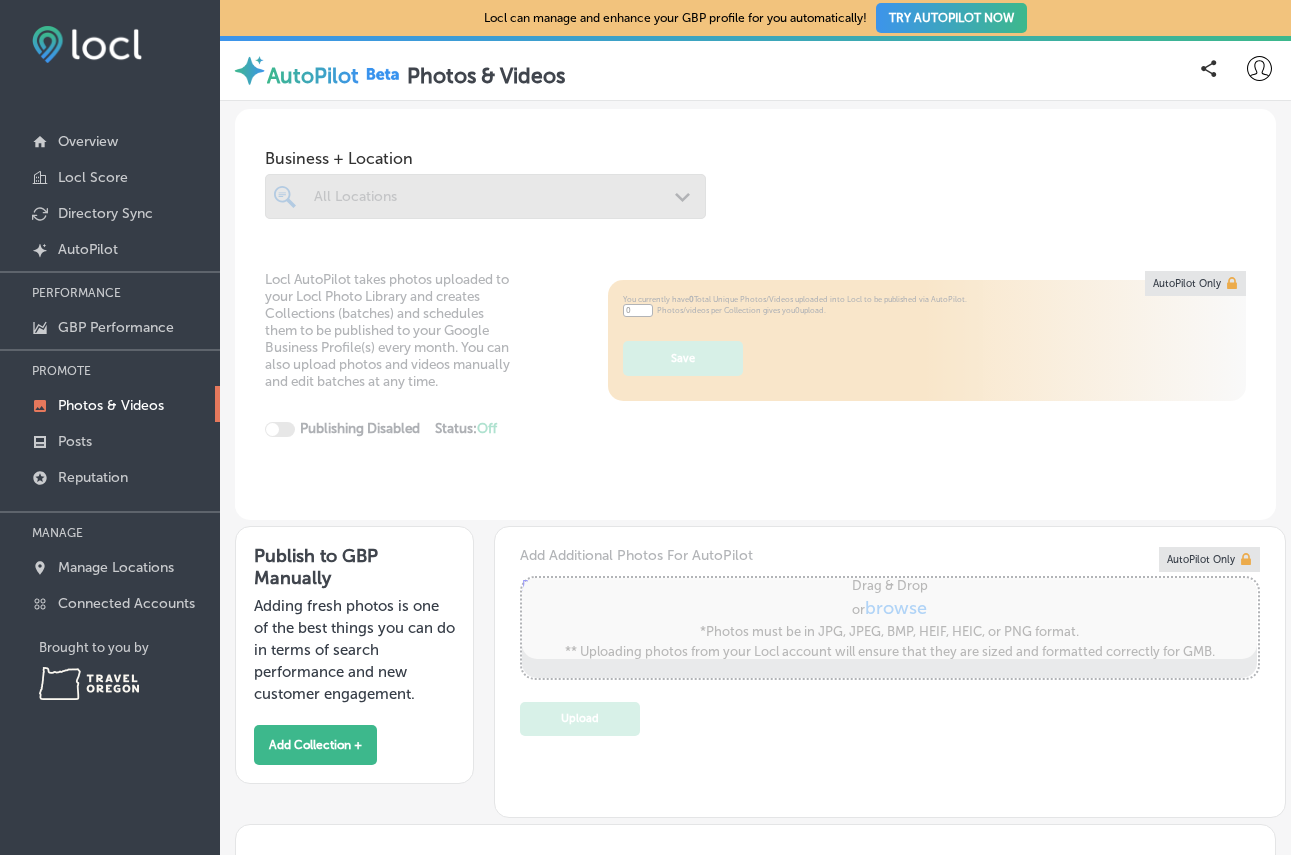 type on "5" 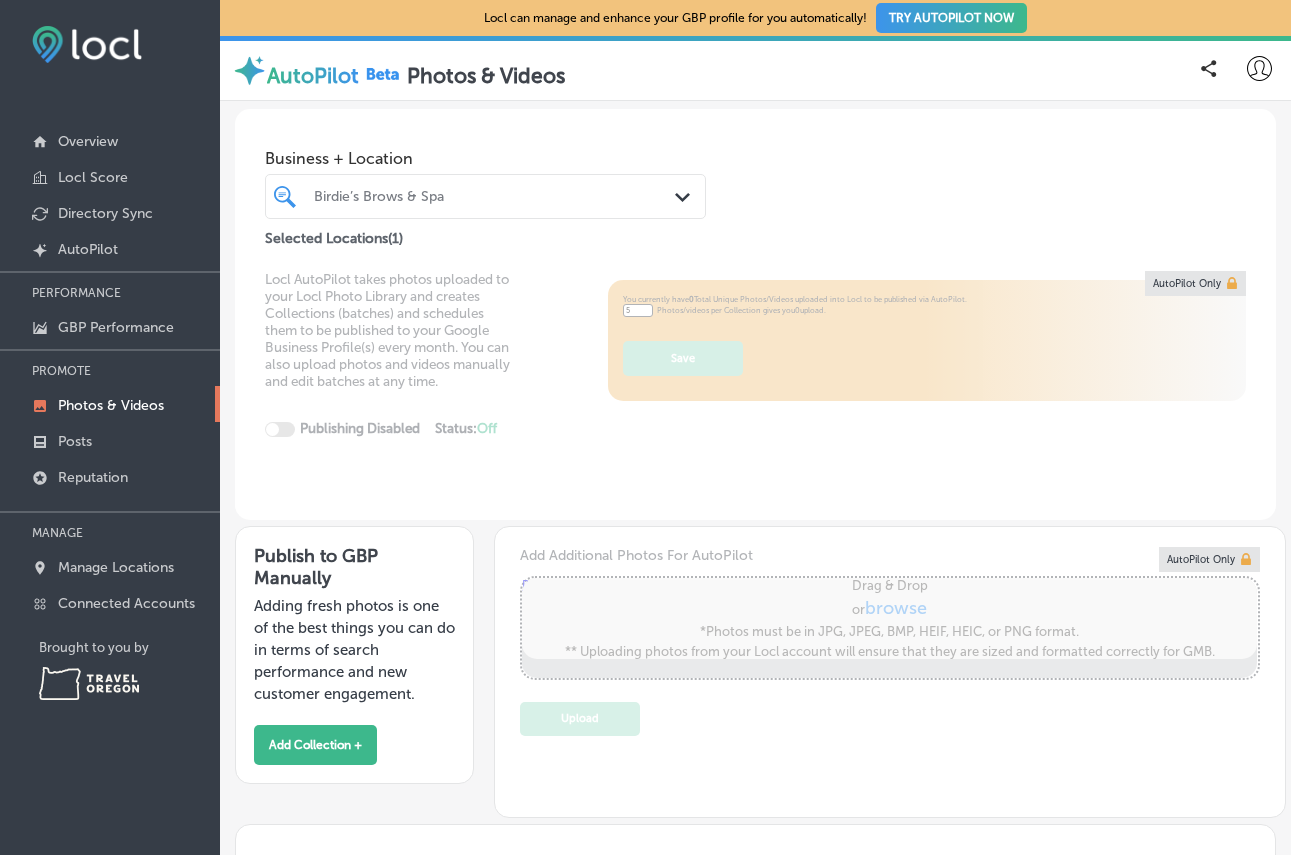 click on "Birdie’s Brows & Spa" at bounding box center (495, 196) 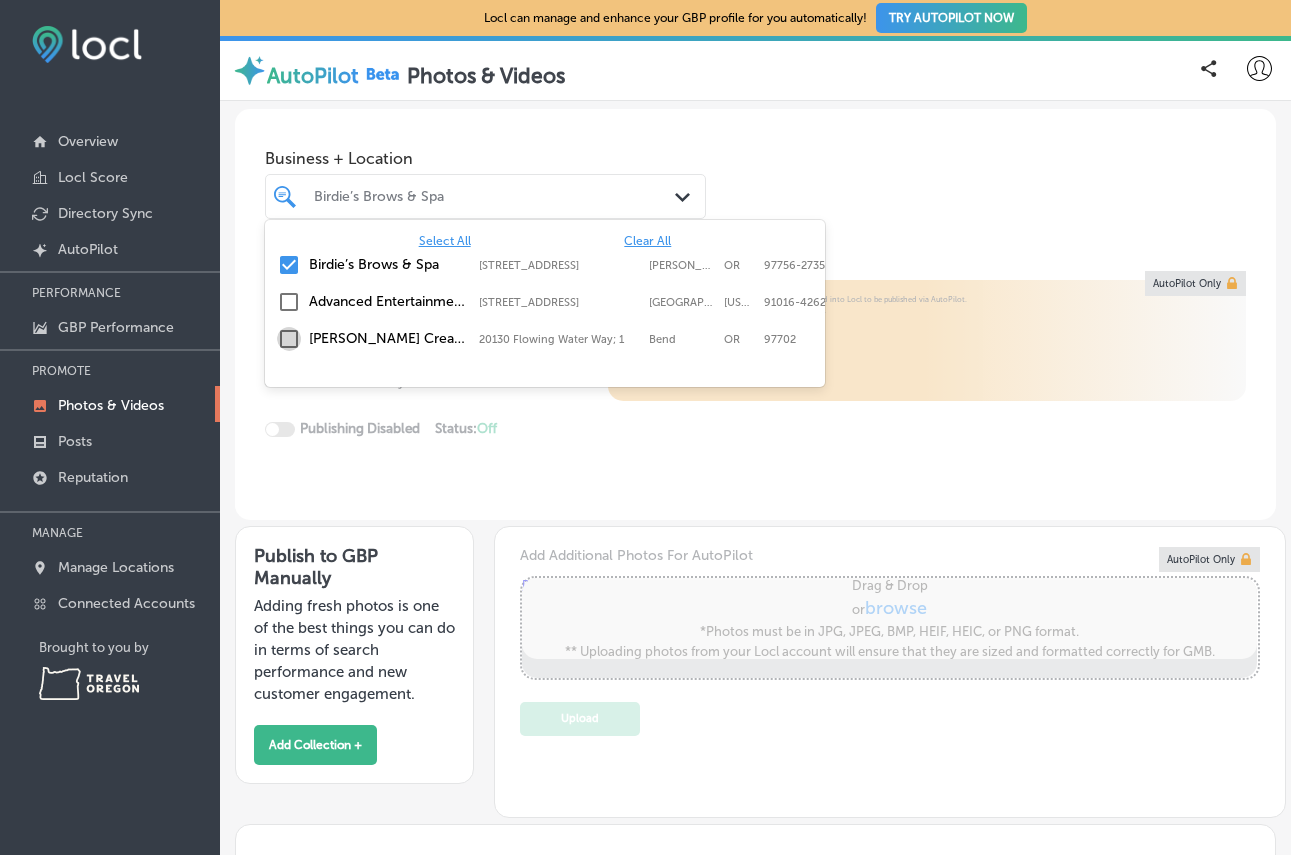 click at bounding box center [289, 339] 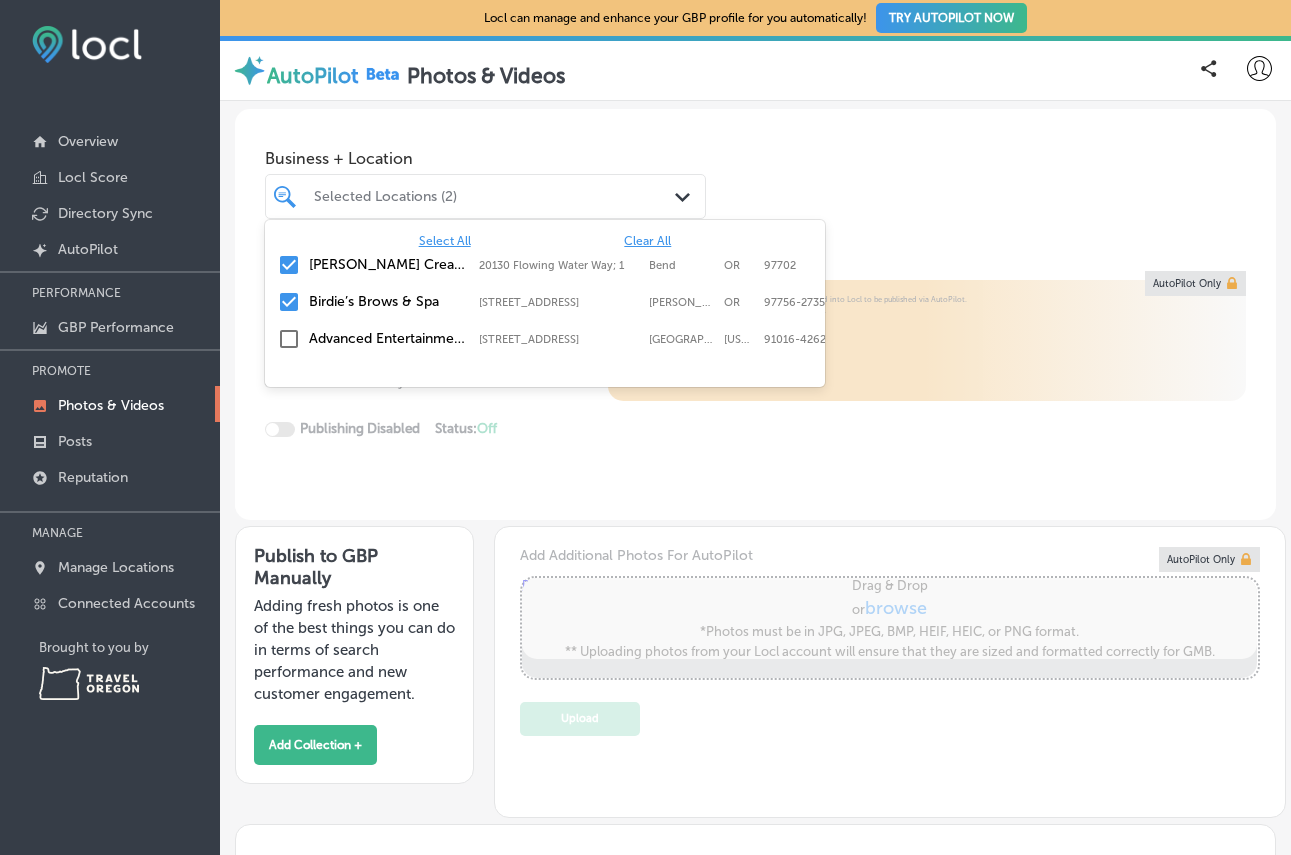 click at bounding box center [289, 302] 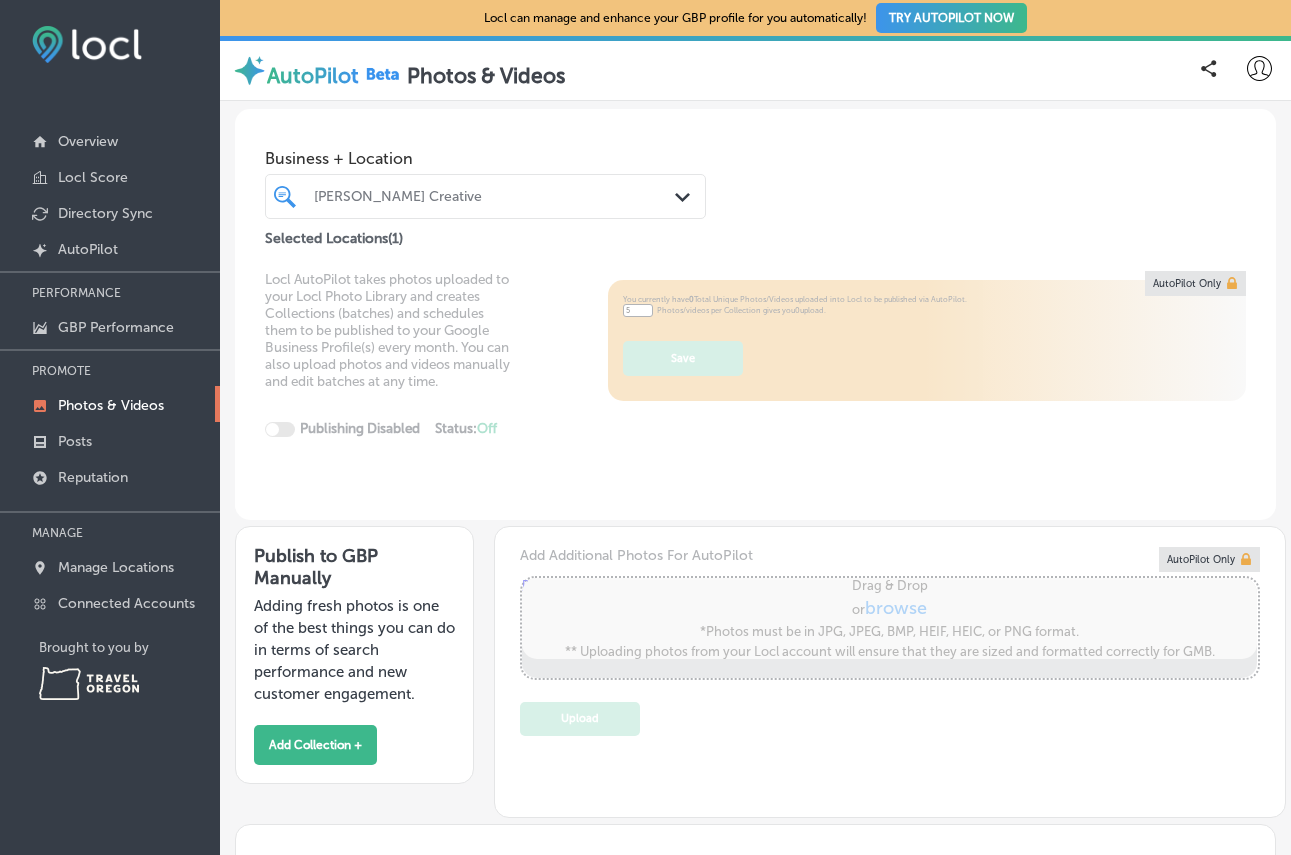 click on "Locl AutoPilot takes photos uploaded to your Locl Photo Library and creates Collections (batches) and schedules them to be published to your Google Business Profile(s) every month. You can also upload photos and videos manually and edit batches at any time. Publishing Disabled Status:  Off 0 / 0  Location(s) Publishing You currently have  0  Total Unique Photos/Videos uploaded into Locl to be published via AutoPilot.  5    Photos/videos per Collection gives you  0  upload. Save AutoPilot Only" at bounding box center [755, 395] 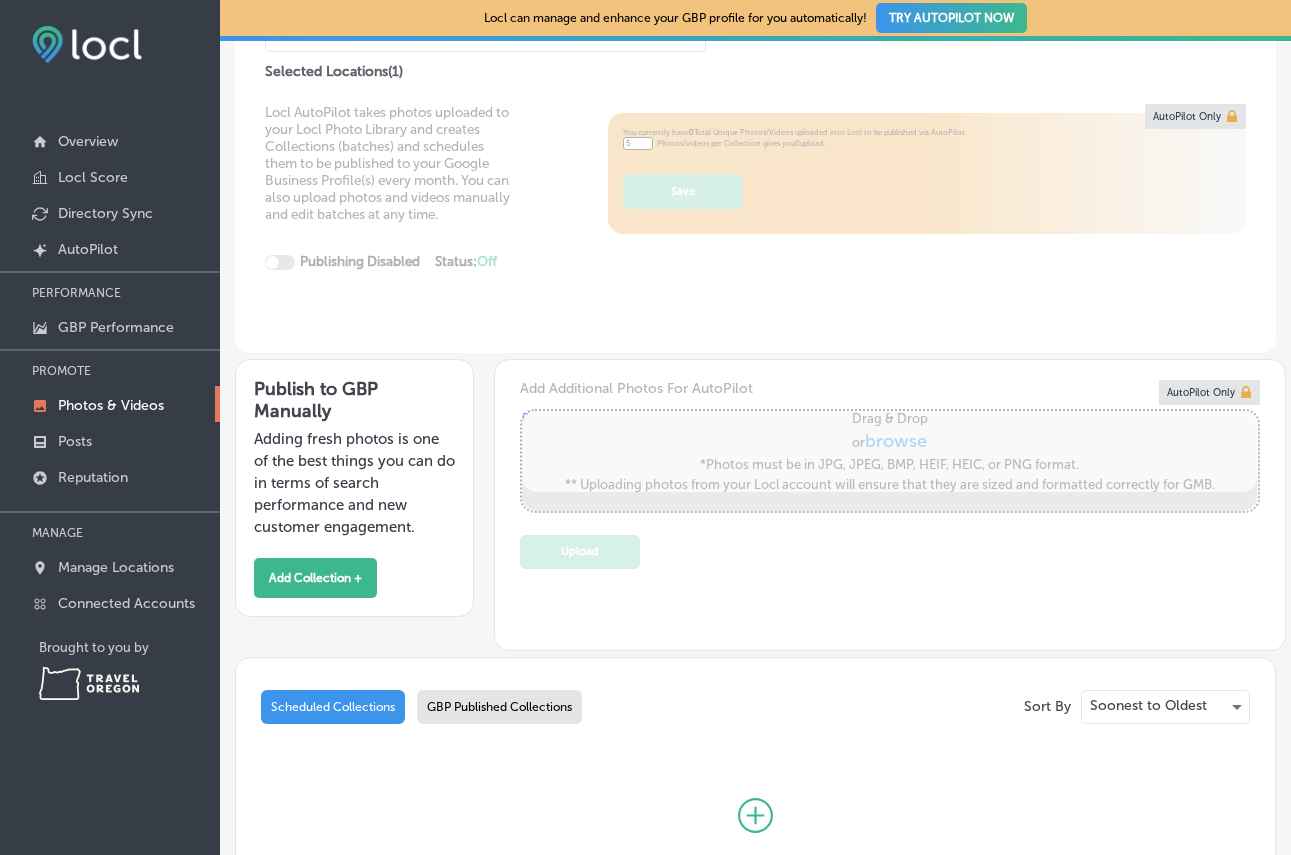 scroll, scrollTop: 0, scrollLeft: 0, axis: both 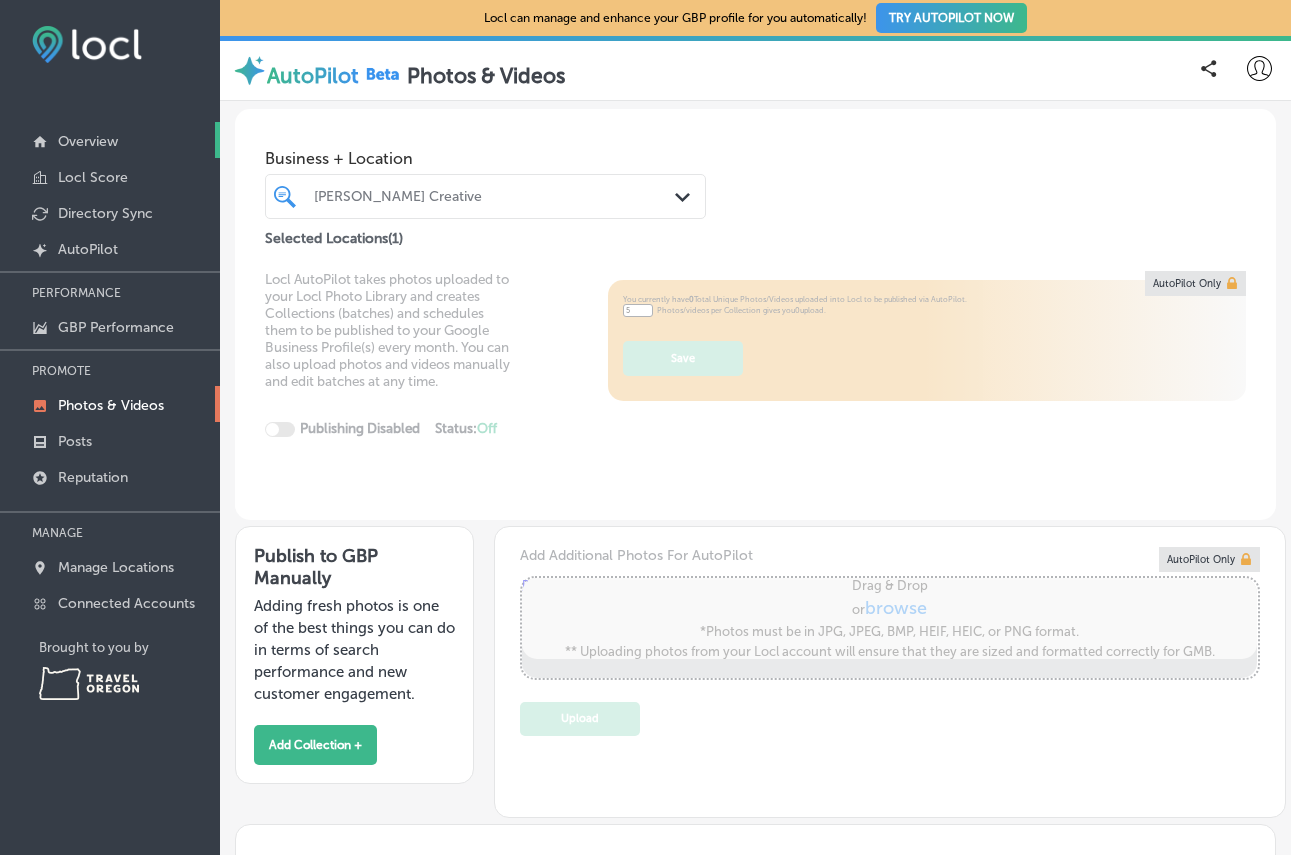 click on "Overview" at bounding box center [88, 141] 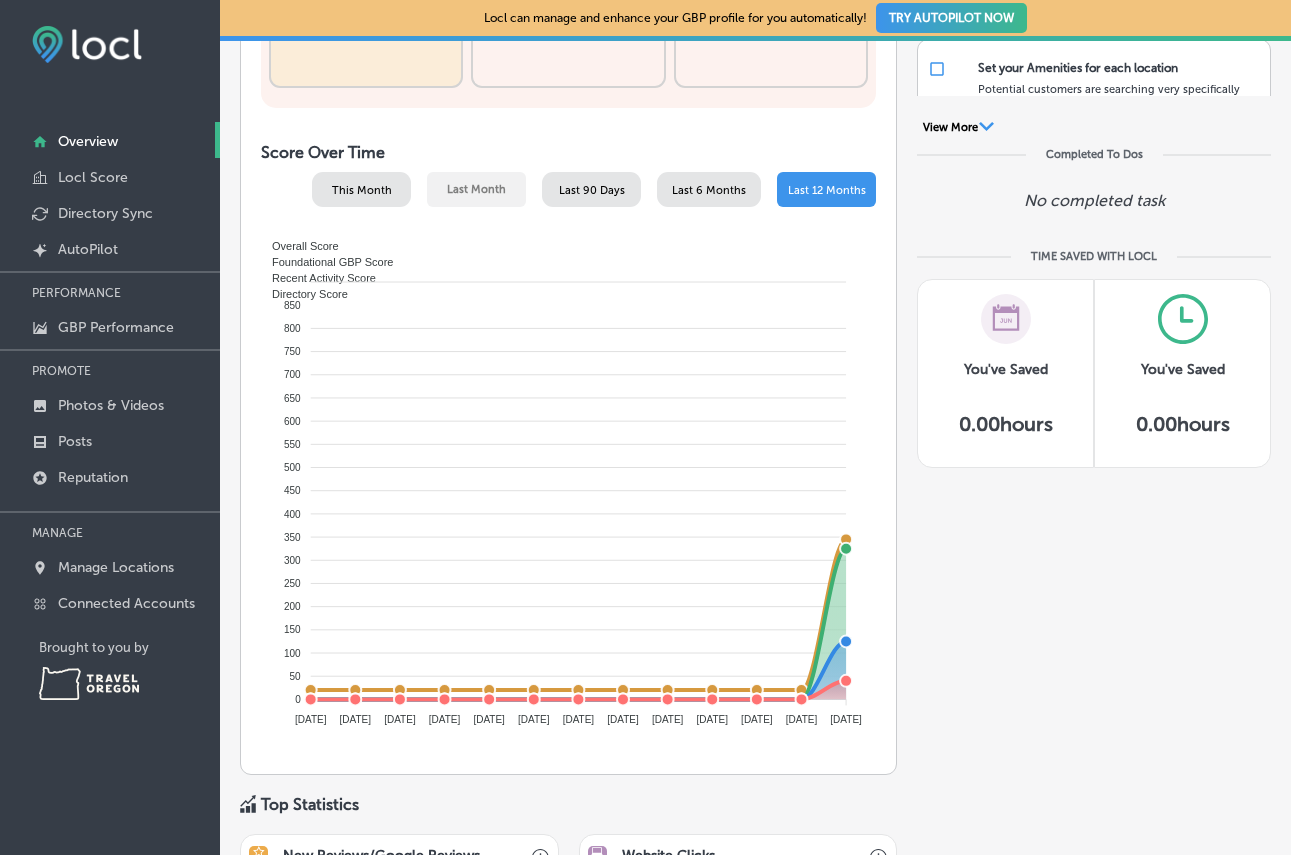 scroll, scrollTop: 538, scrollLeft: 0, axis: vertical 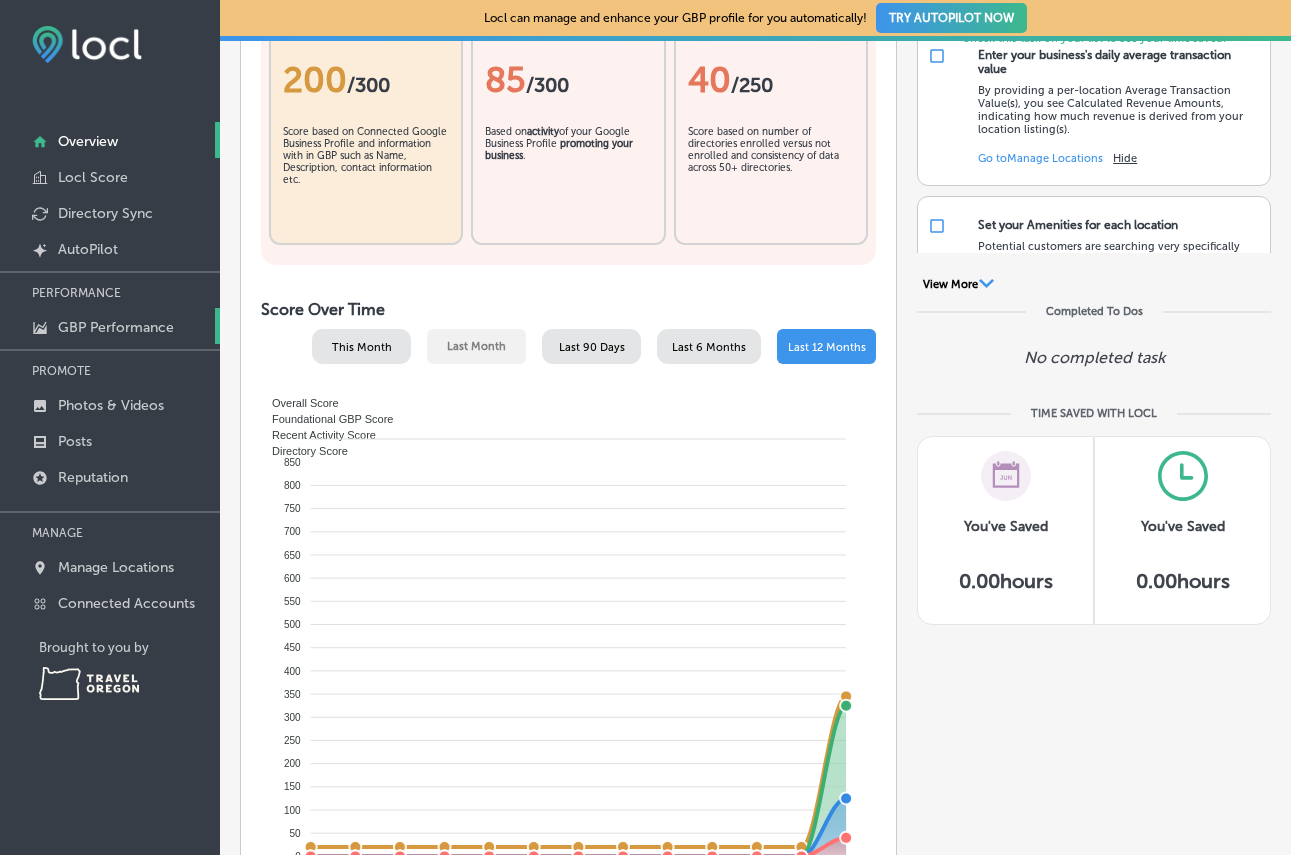 click on "GBP Performance" at bounding box center [116, 327] 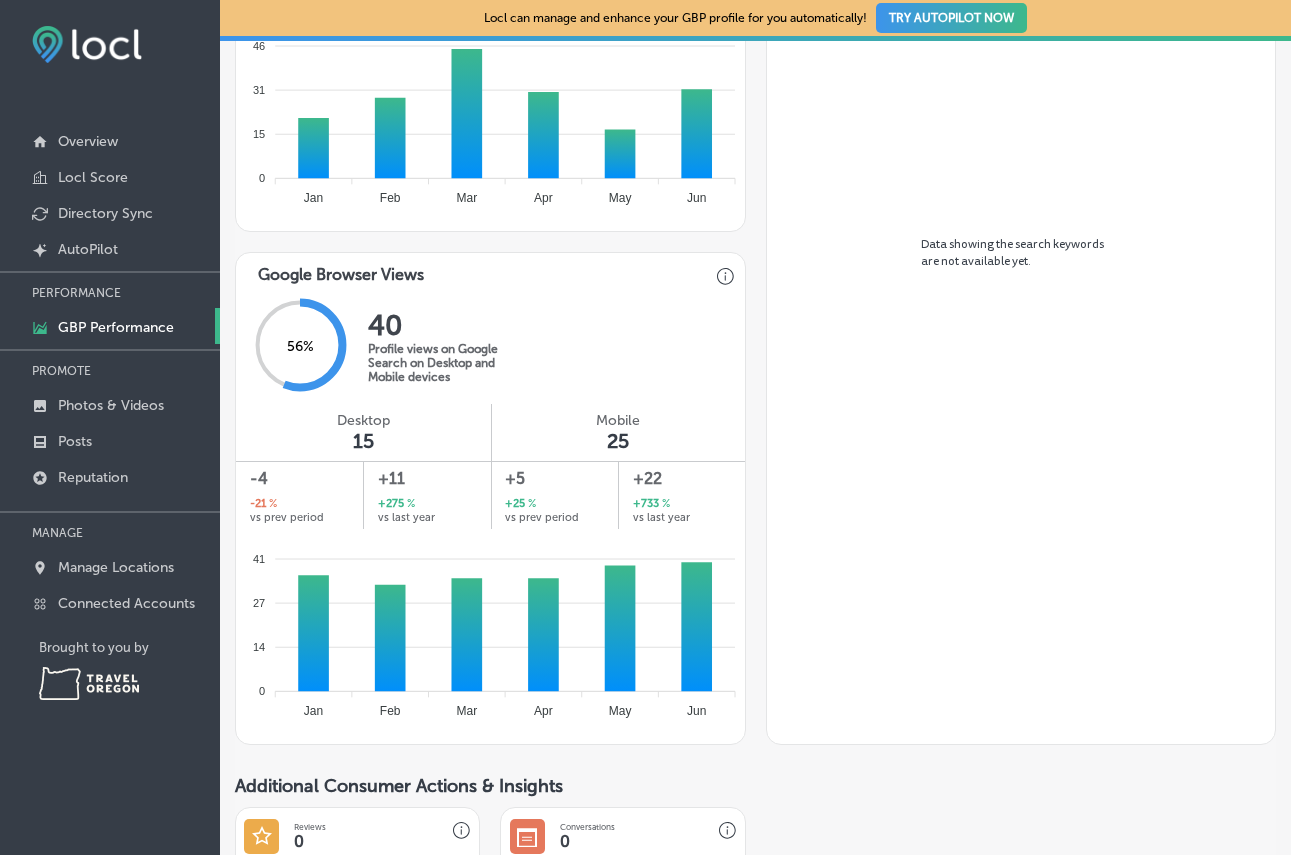 scroll, scrollTop: 1254, scrollLeft: 0, axis: vertical 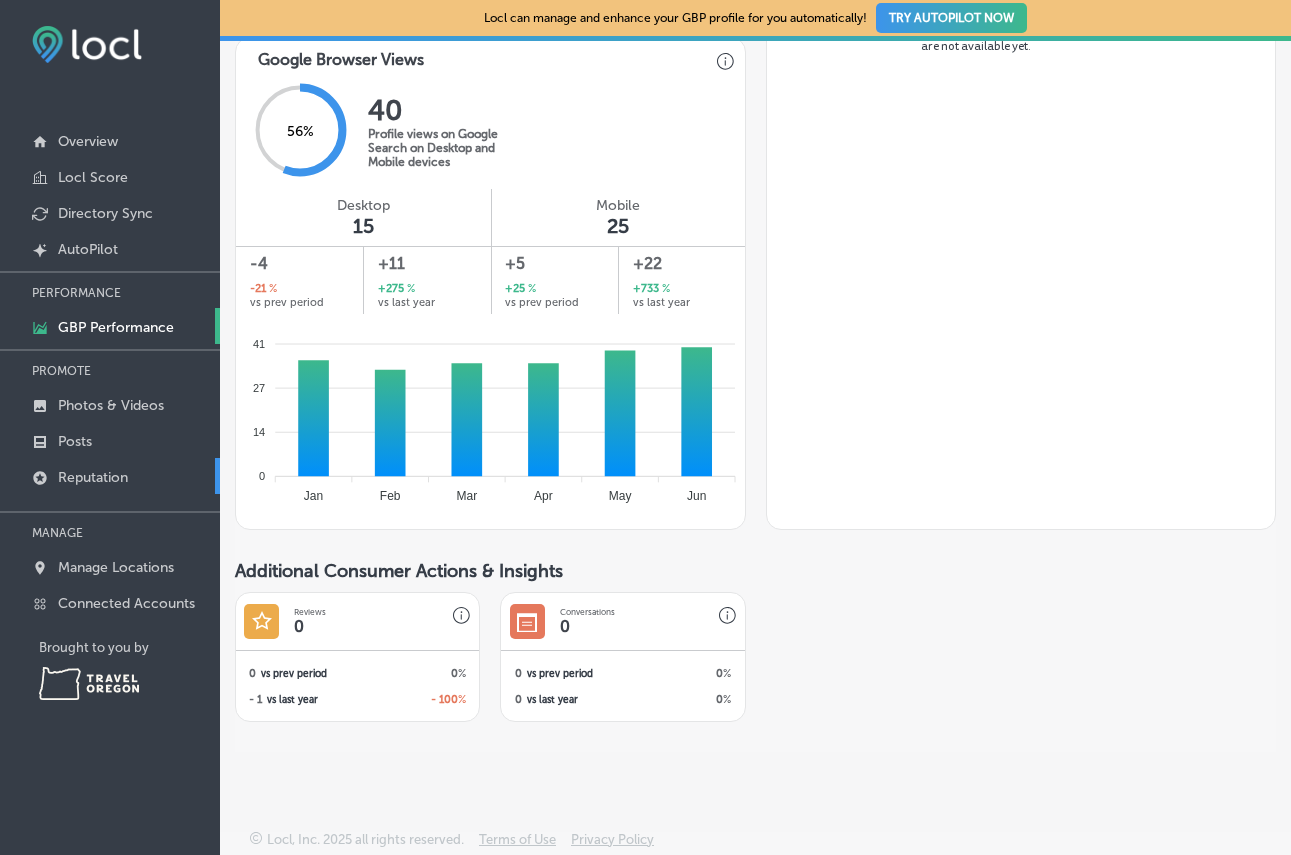 click on "Reputation" at bounding box center [110, 476] 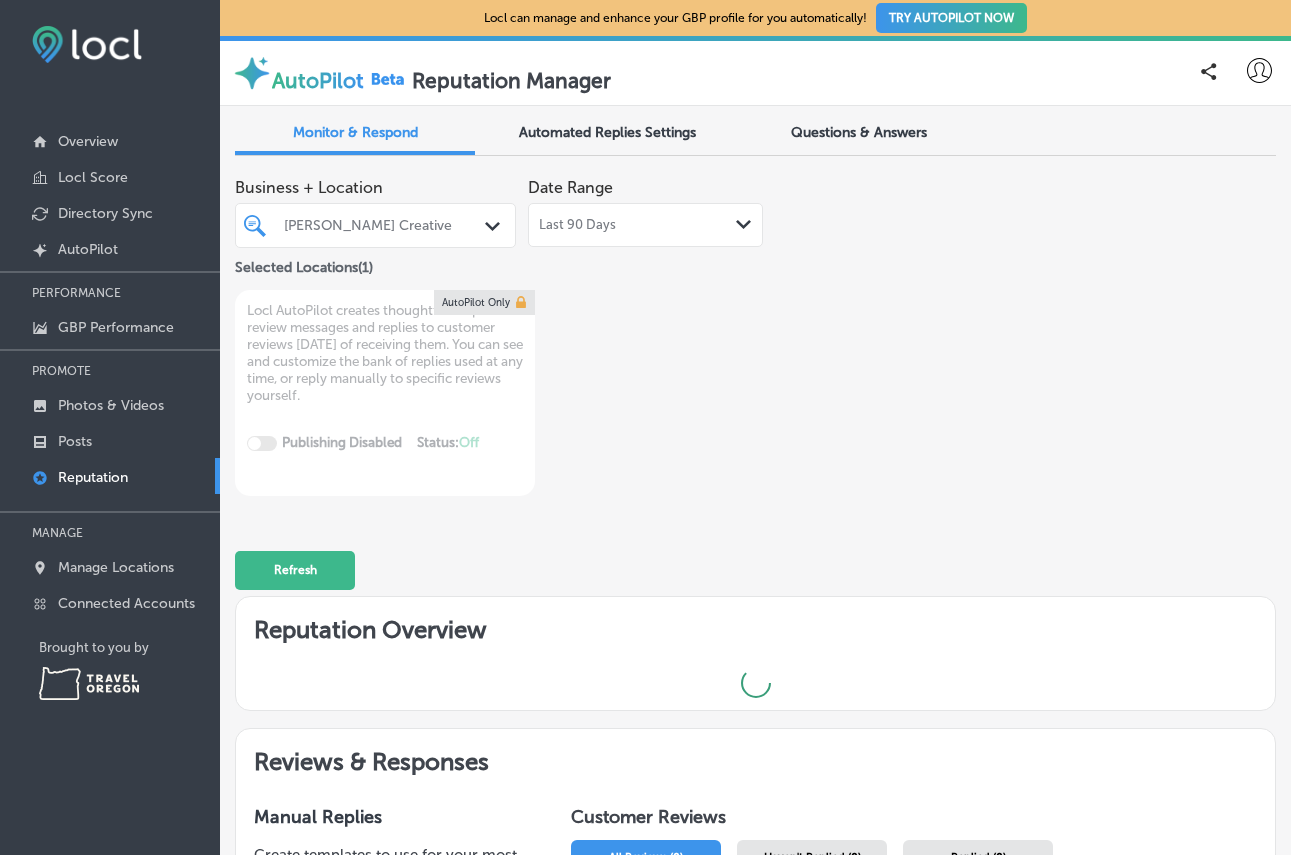 type on "x" 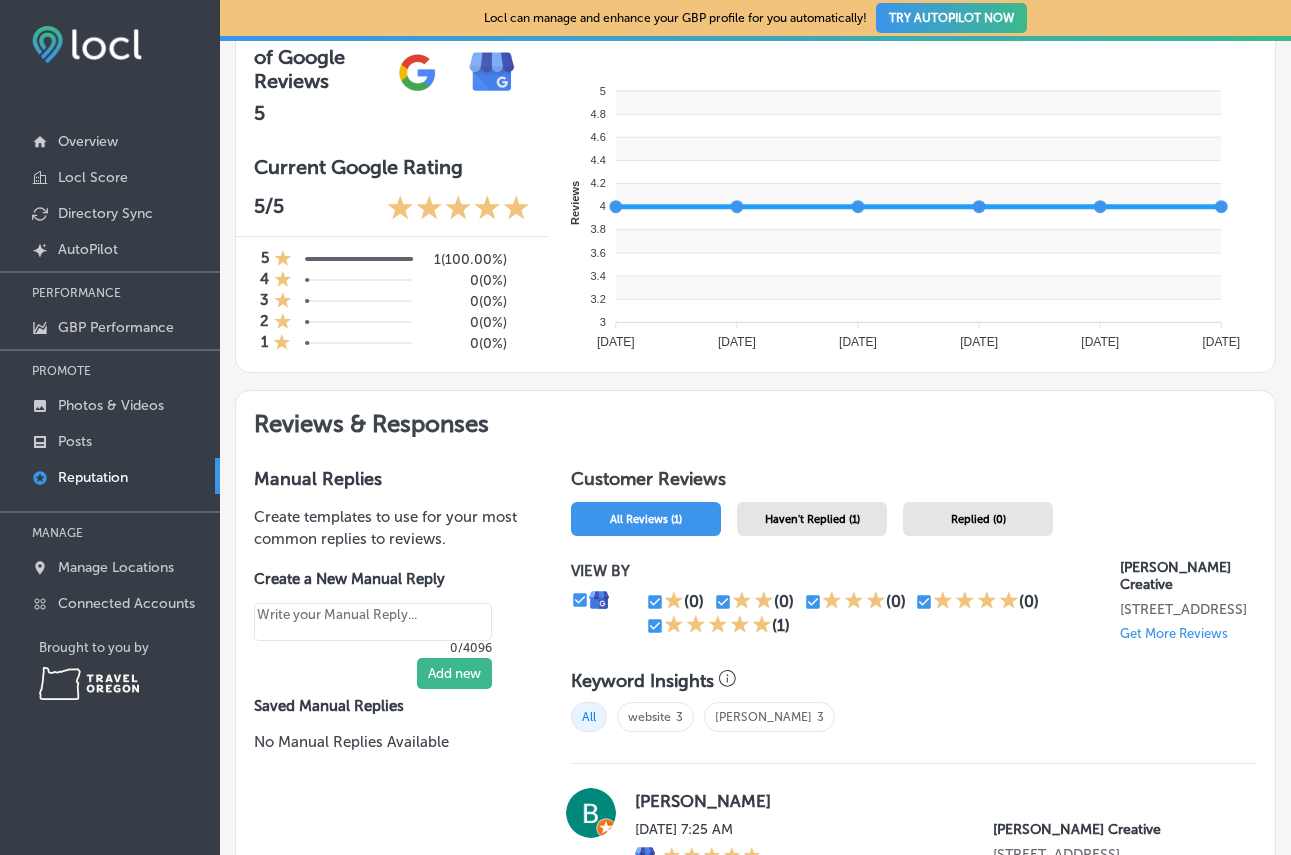 scroll, scrollTop: 652, scrollLeft: 0, axis: vertical 